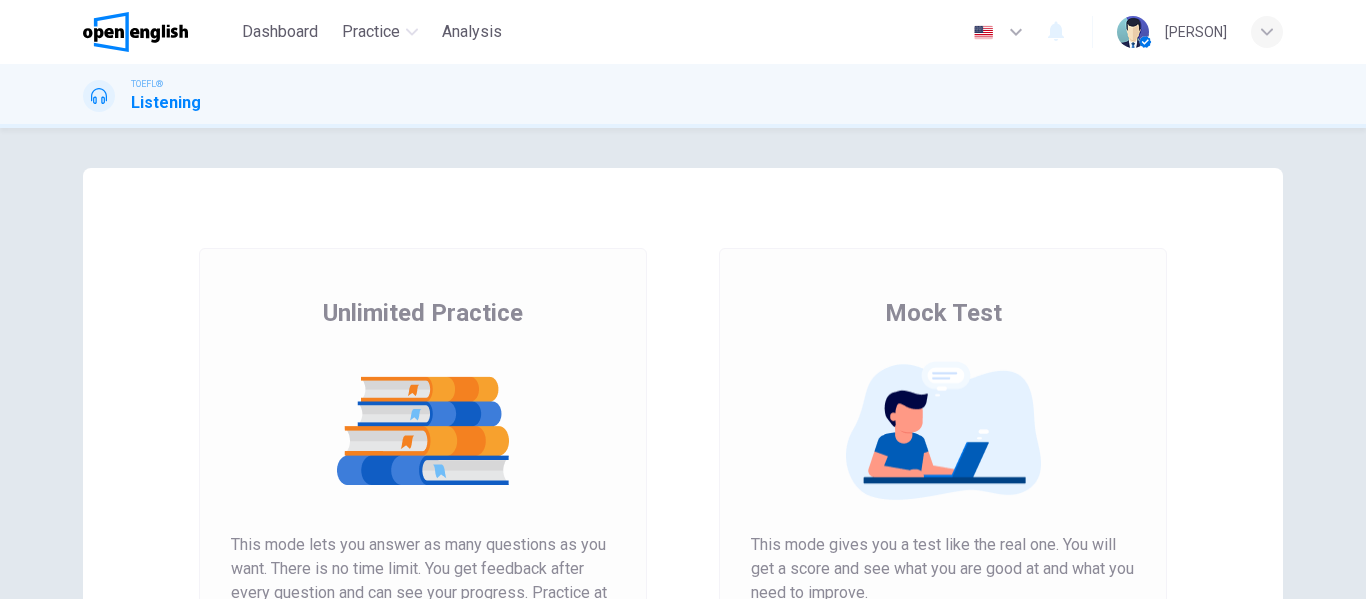scroll, scrollTop: 0, scrollLeft: 0, axis: both 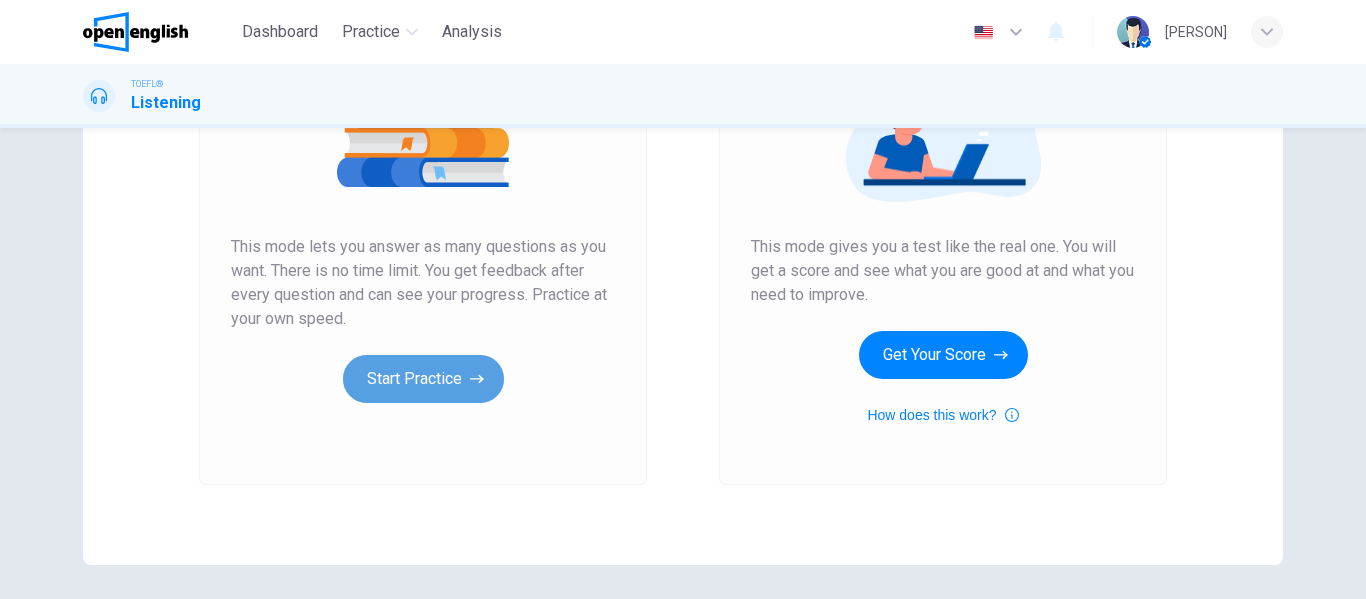 click on "Start Practice" at bounding box center (423, 379) 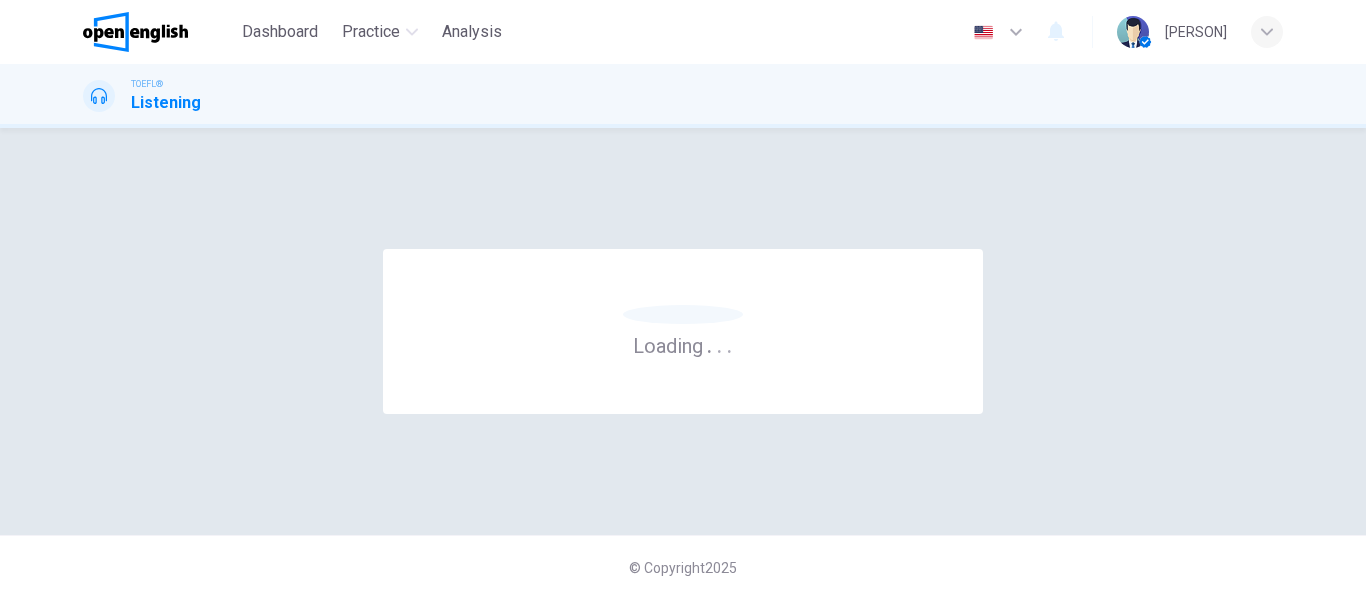 scroll, scrollTop: 0, scrollLeft: 0, axis: both 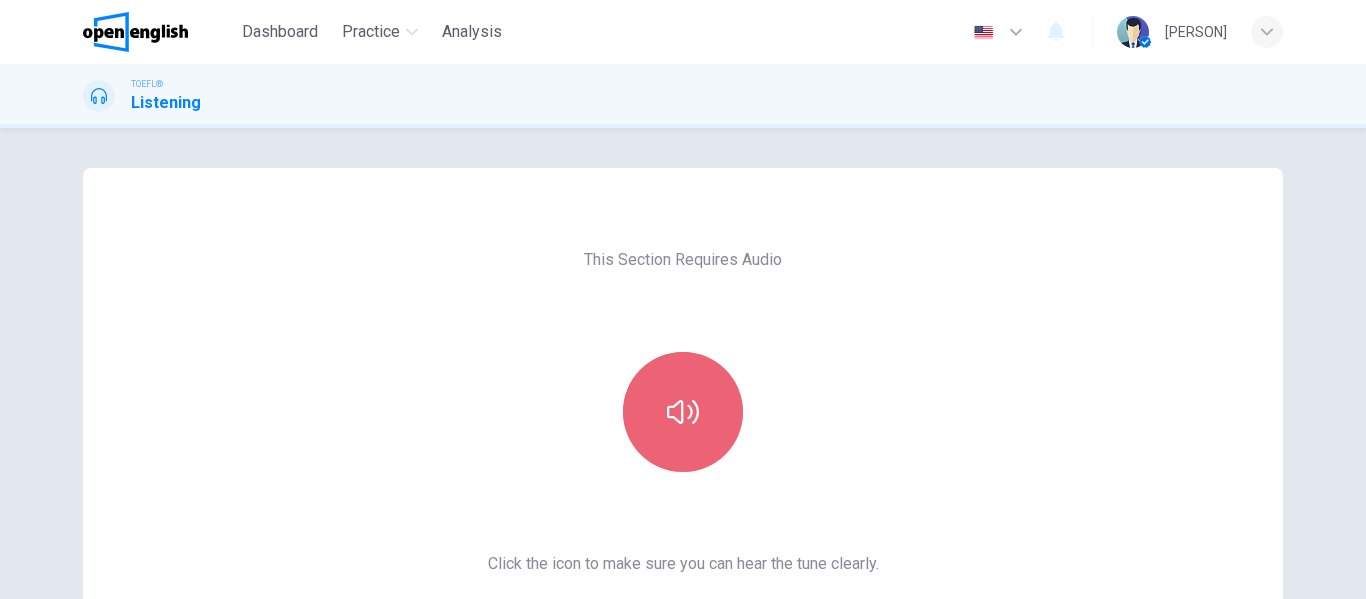 click at bounding box center [683, 412] 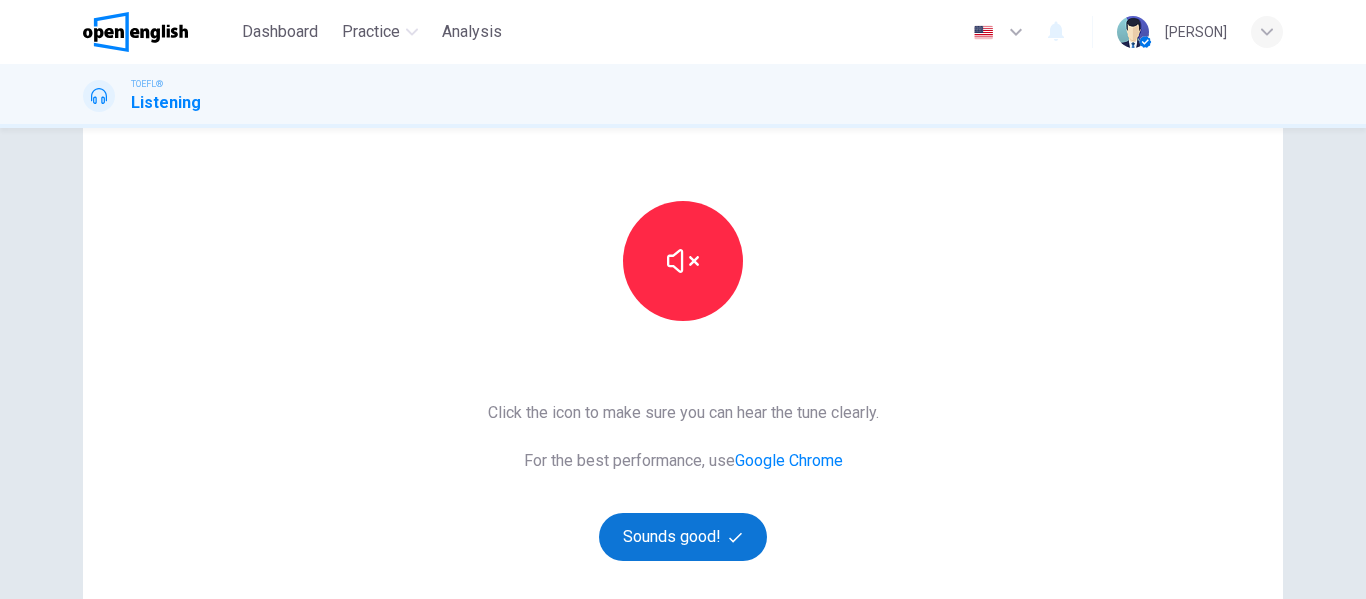 scroll, scrollTop: 152, scrollLeft: 0, axis: vertical 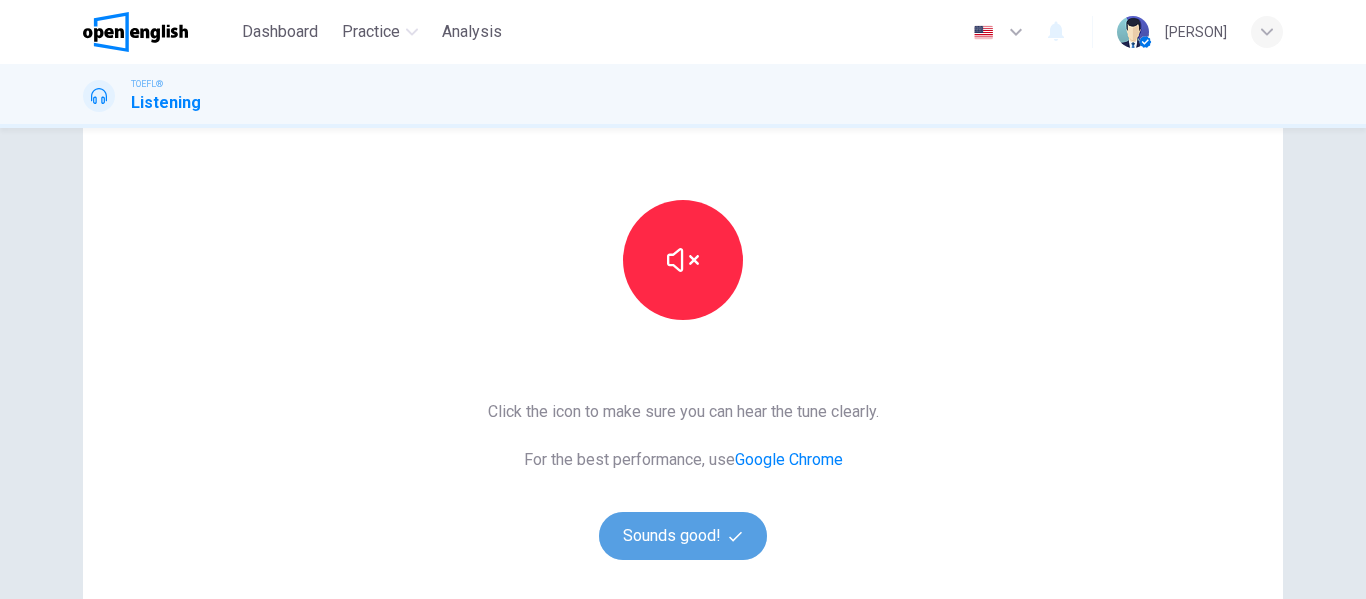 click on "Sounds good!" at bounding box center [683, 536] 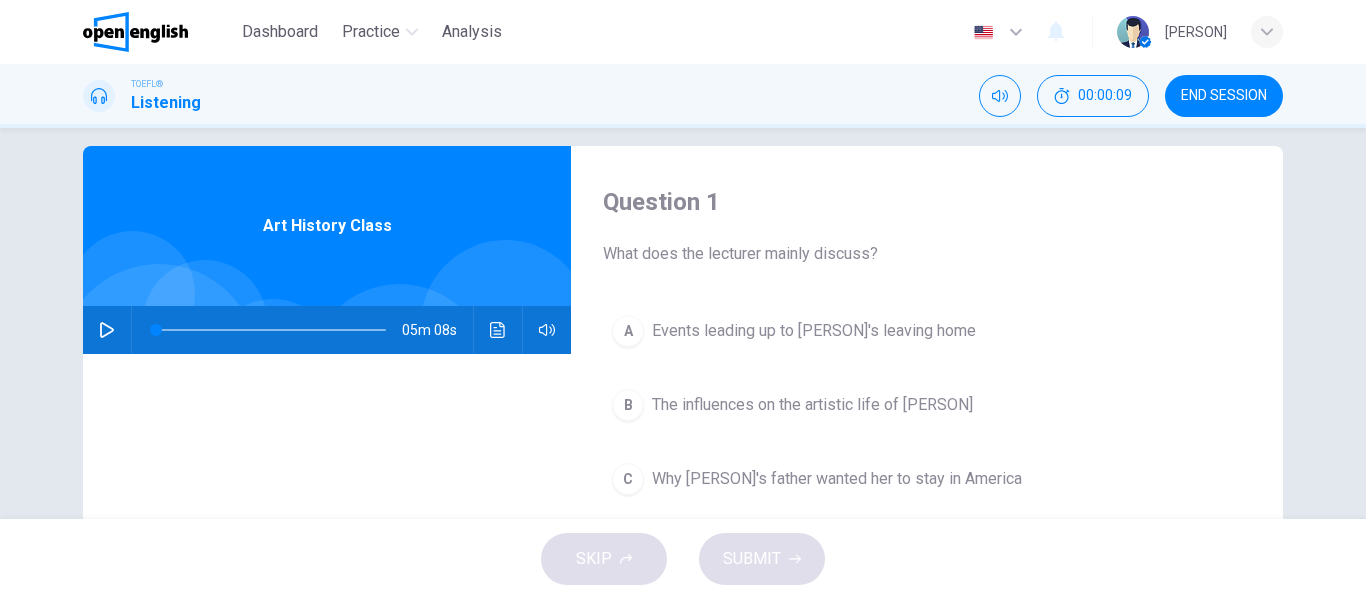 scroll, scrollTop: 16, scrollLeft: 0, axis: vertical 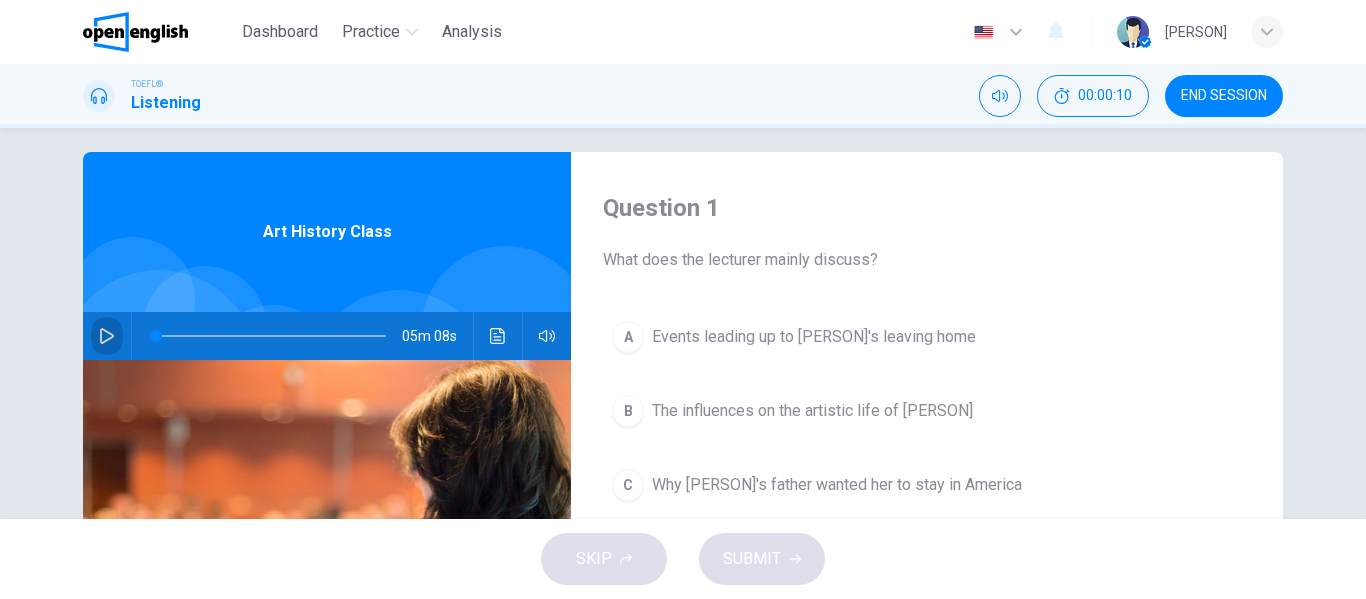 click at bounding box center [107, 336] 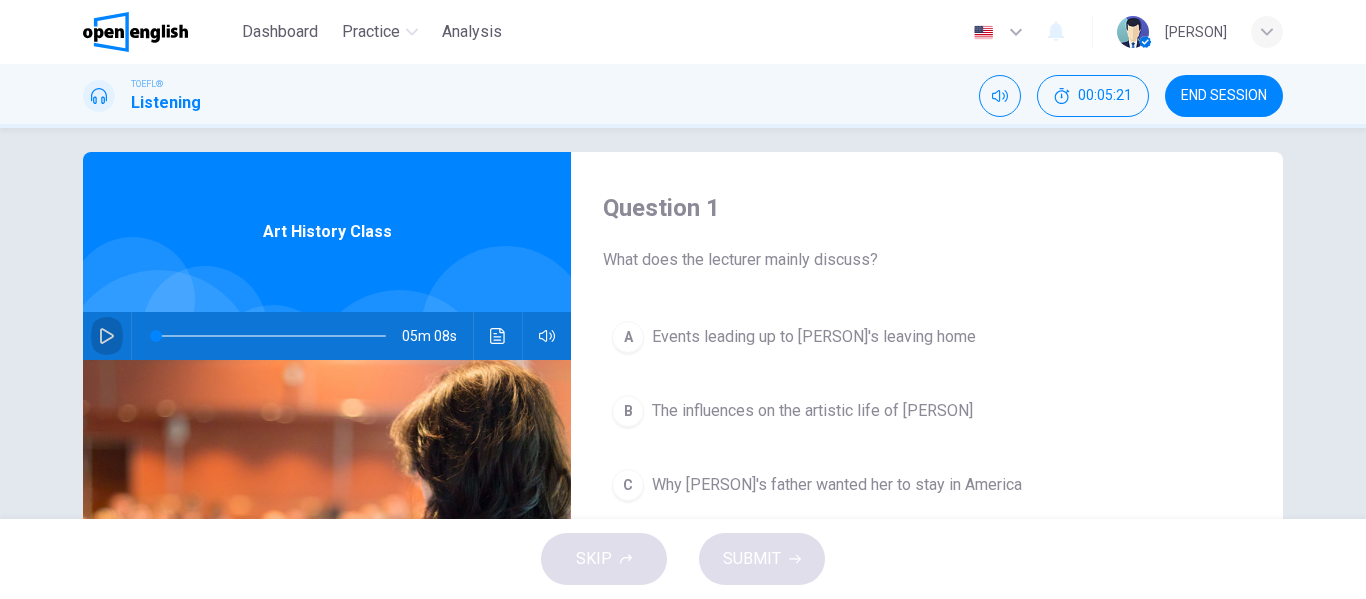 click at bounding box center [107, 336] 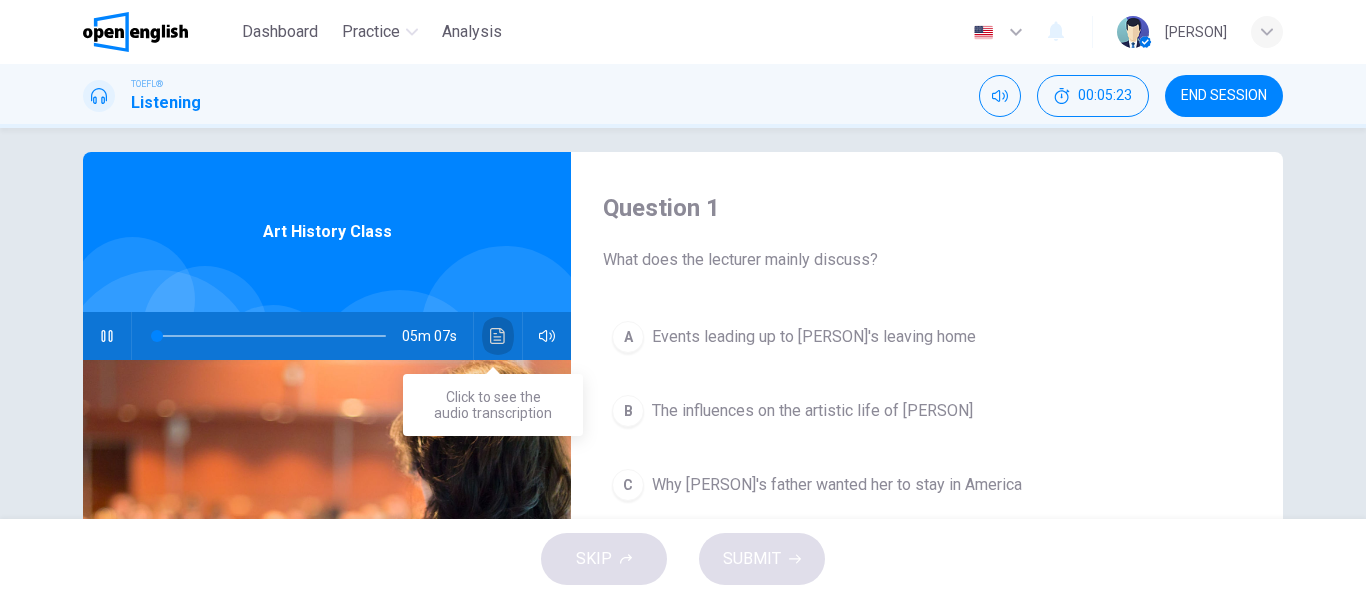 click at bounding box center [498, 336] 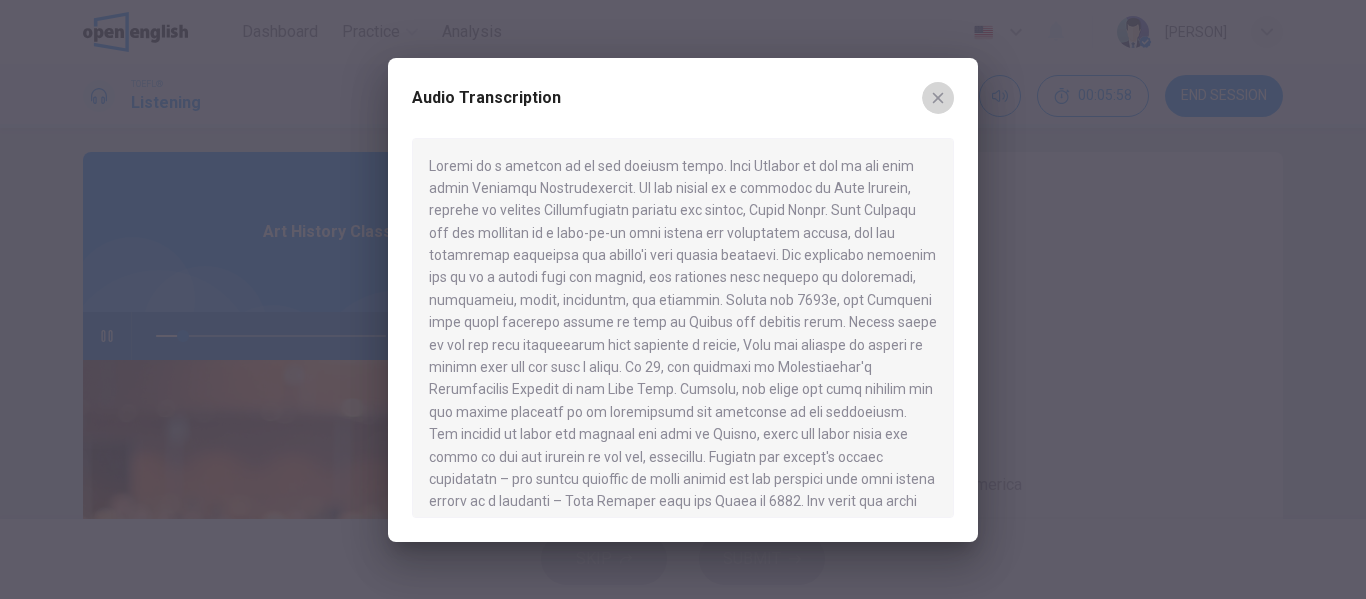 click at bounding box center (938, 98) 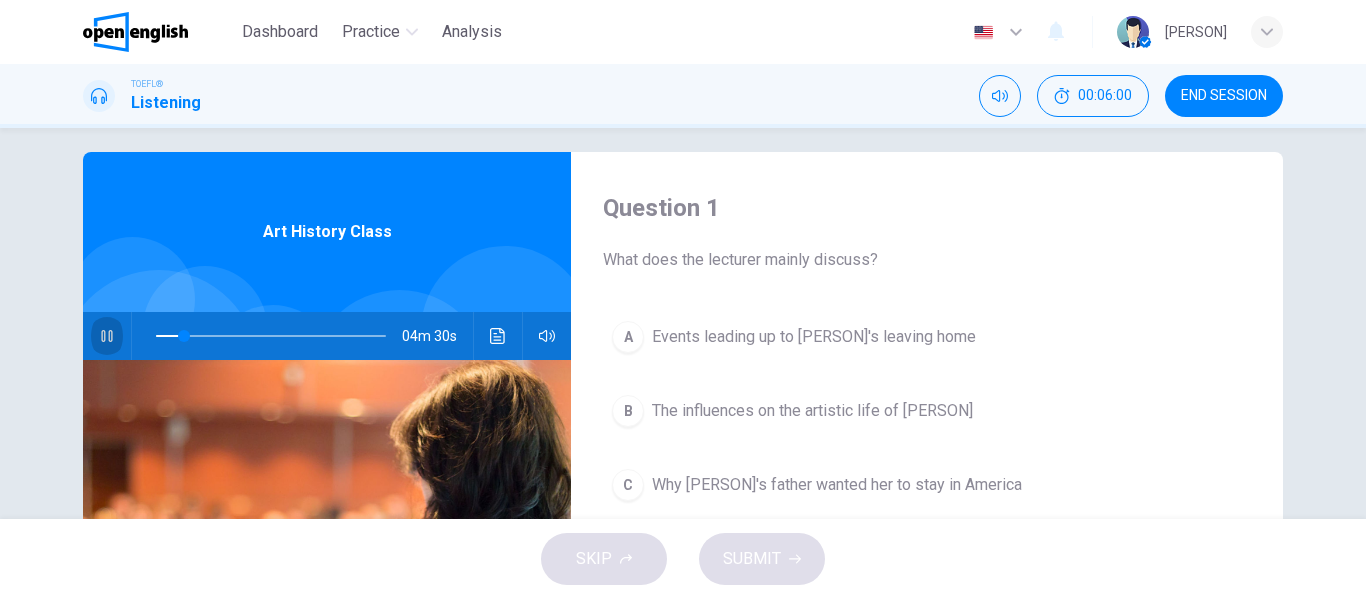 click at bounding box center (107, 336) 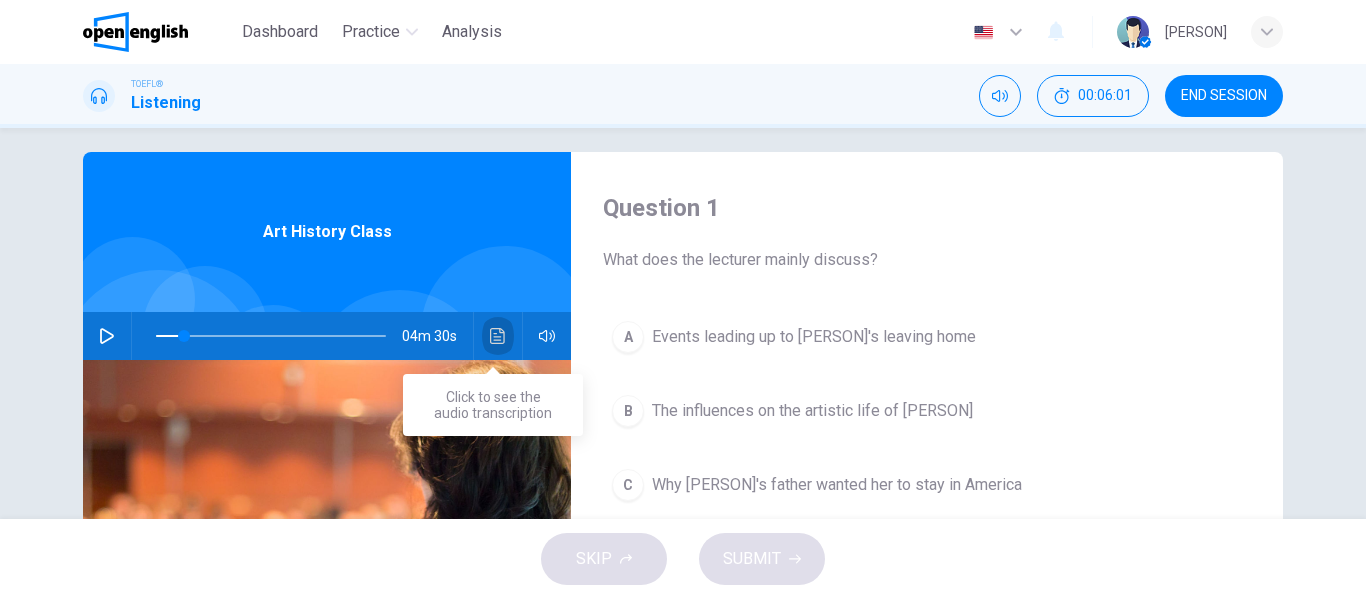 click at bounding box center [498, 336] 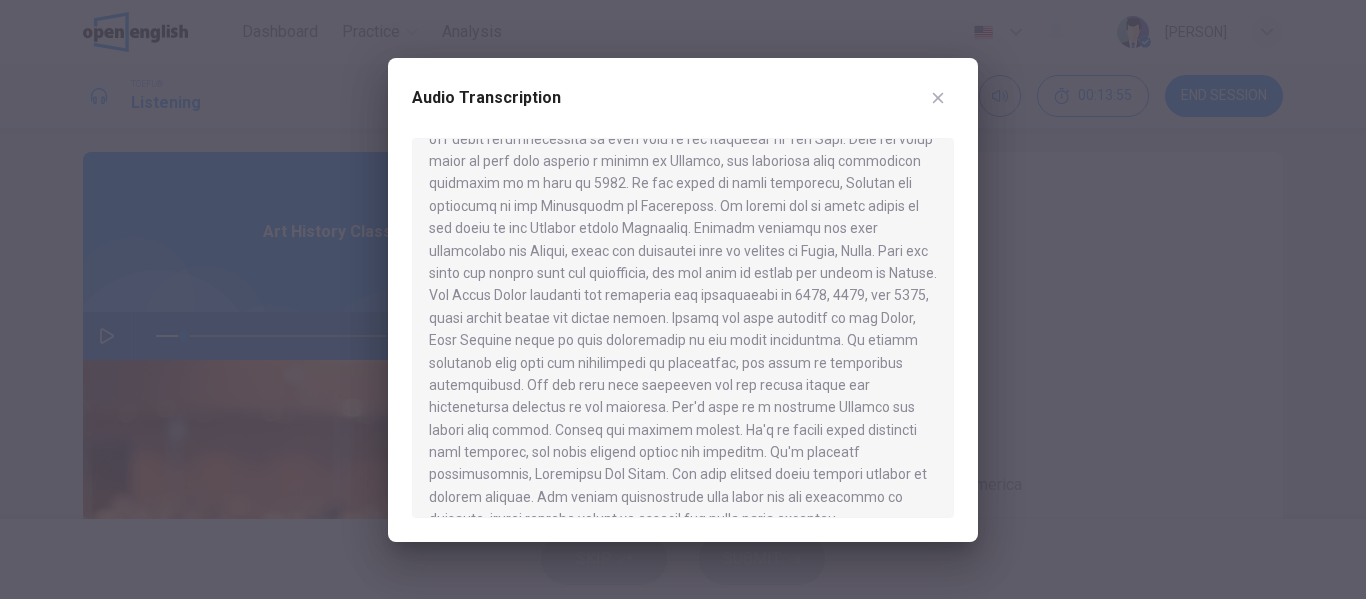 scroll, scrollTop: 728, scrollLeft: 0, axis: vertical 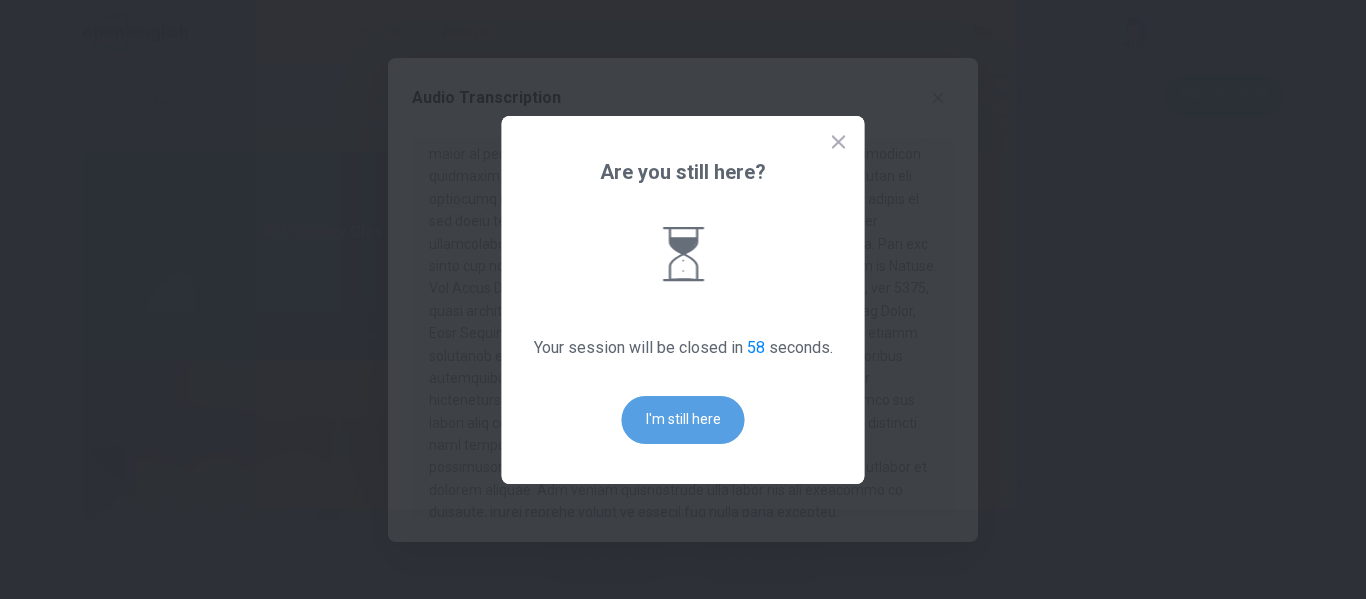 click on "I'm still here" at bounding box center (683, 420) 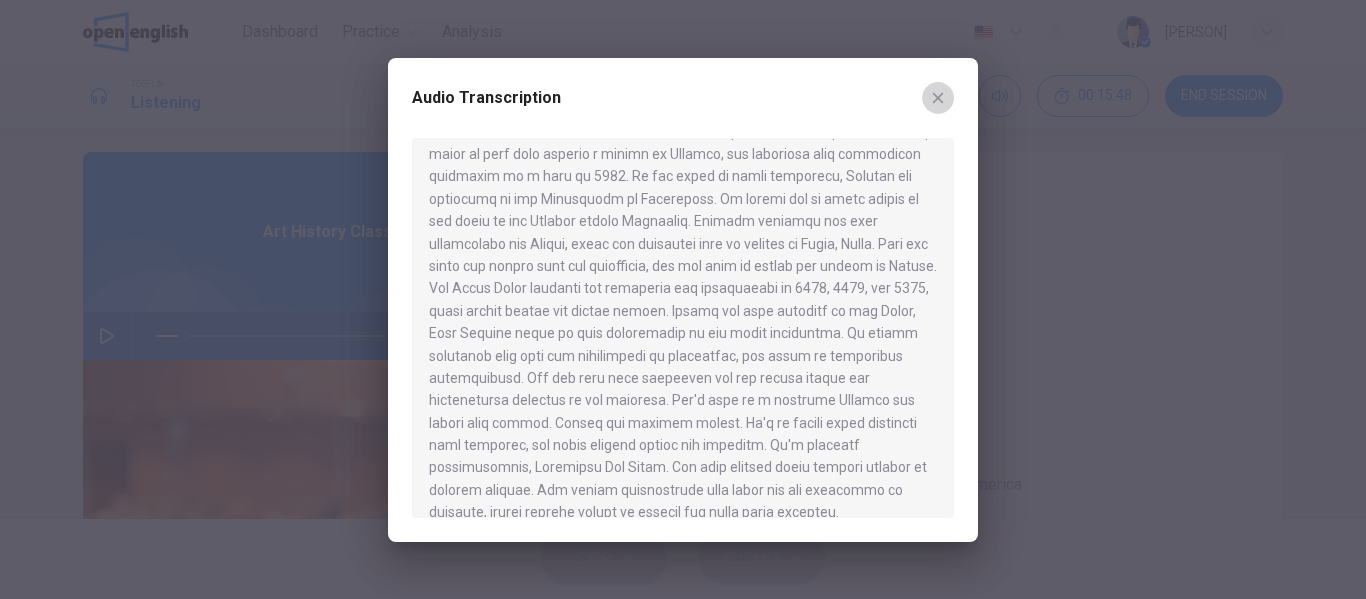 click at bounding box center [938, 98] 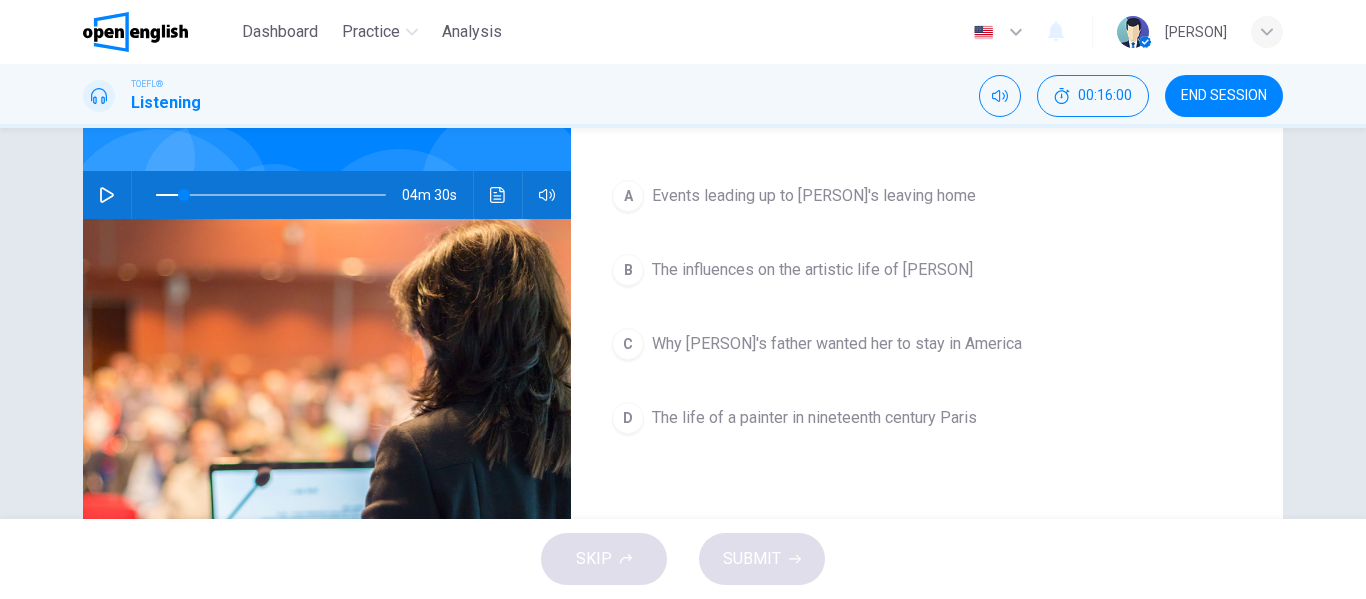 scroll, scrollTop: 156, scrollLeft: 0, axis: vertical 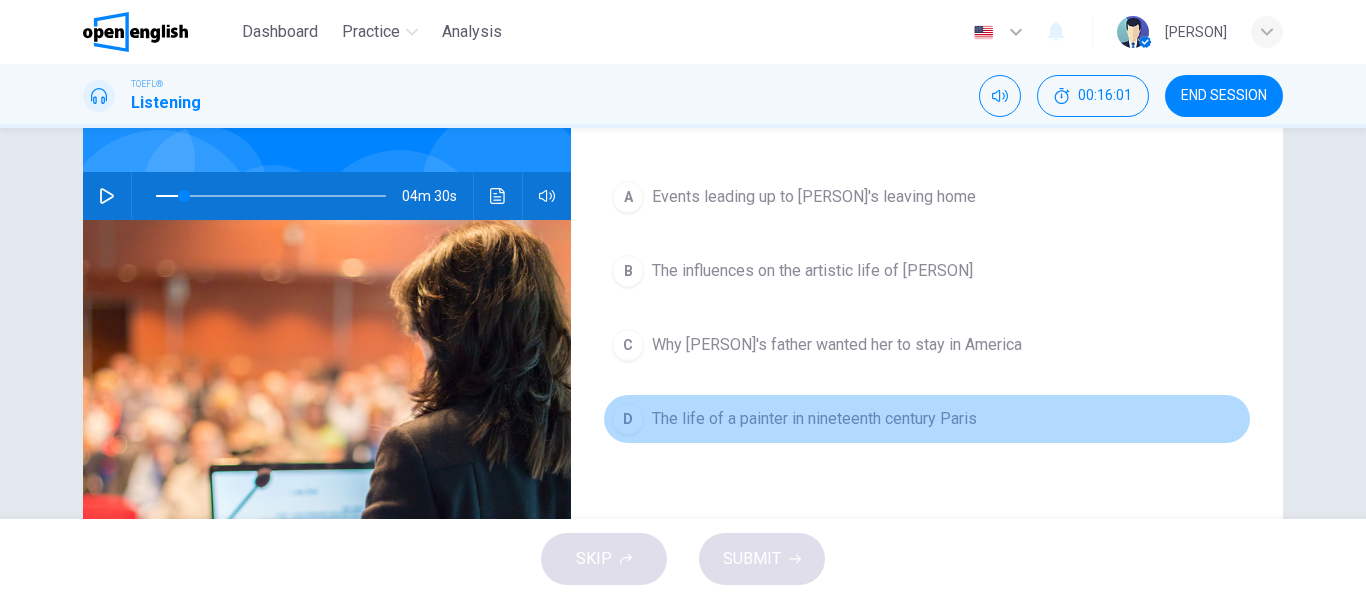 click on "The life of a painter in nineteenth century Paris" at bounding box center (814, 197) 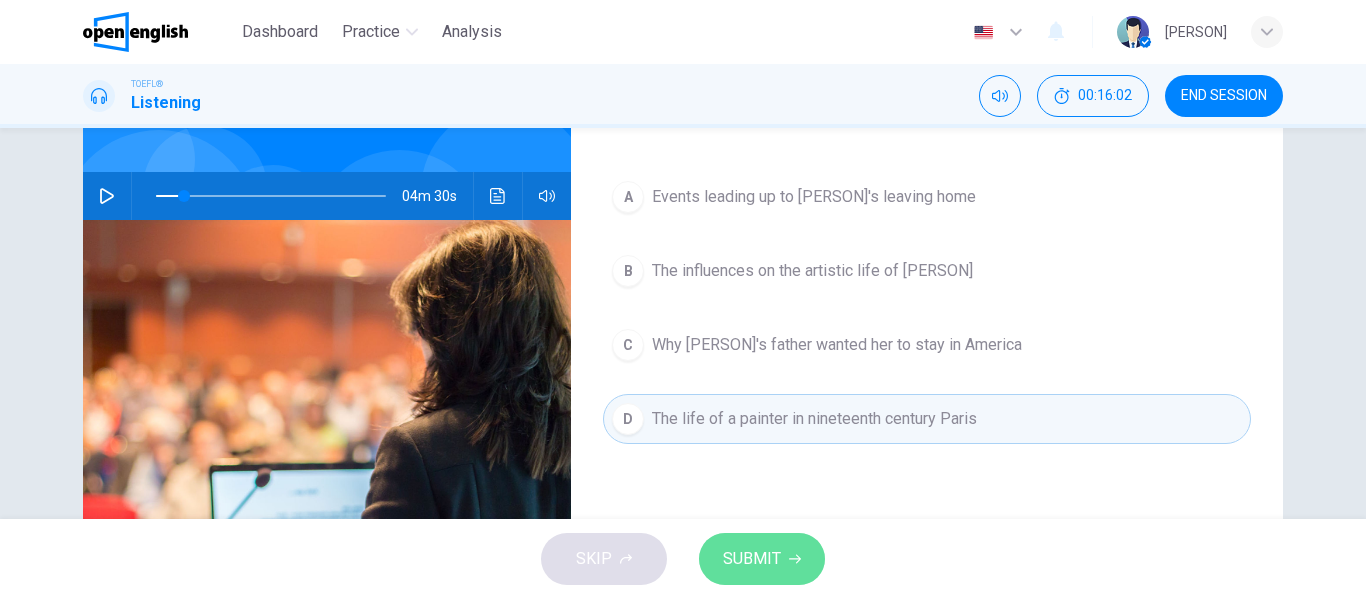 click on "SUBMIT" at bounding box center (752, 559) 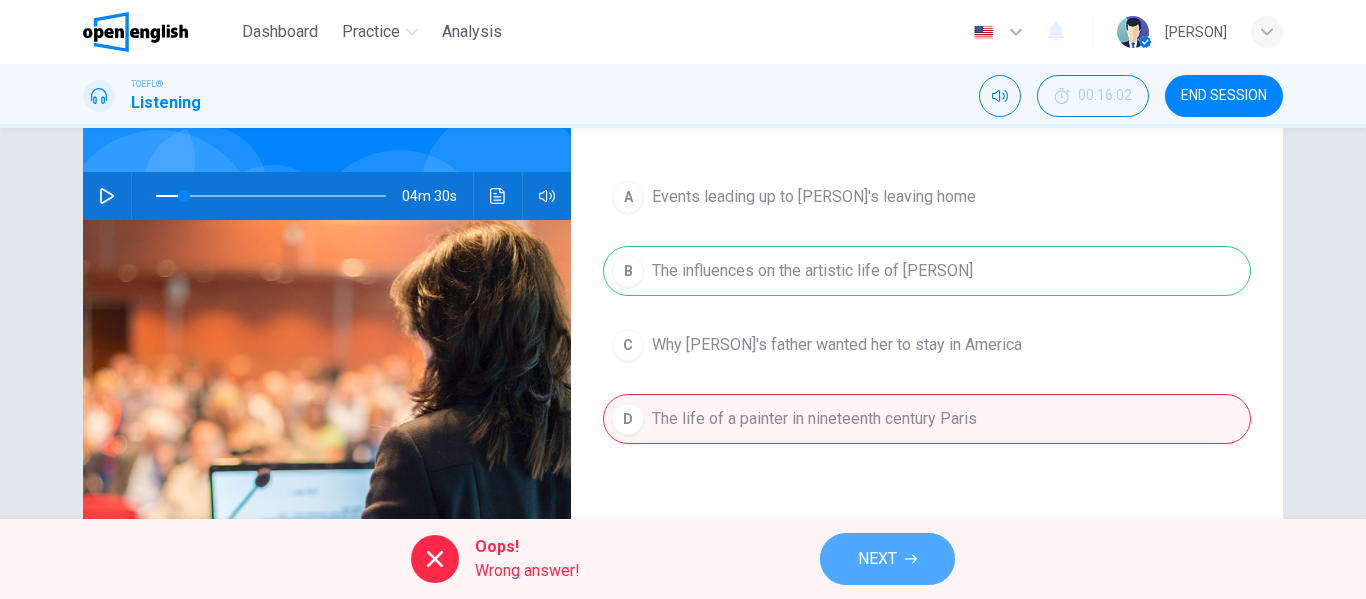 click at bounding box center [911, 559] 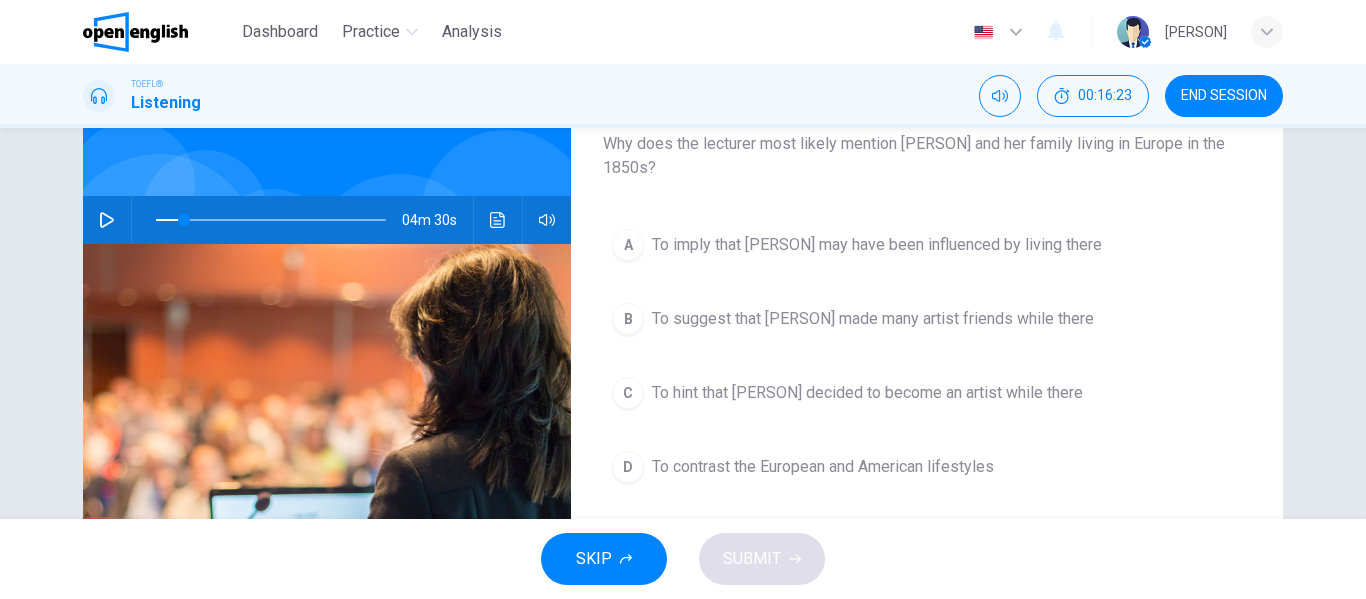 scroll, scrollTop: 129, scrollLeft: 0, axis: vertical 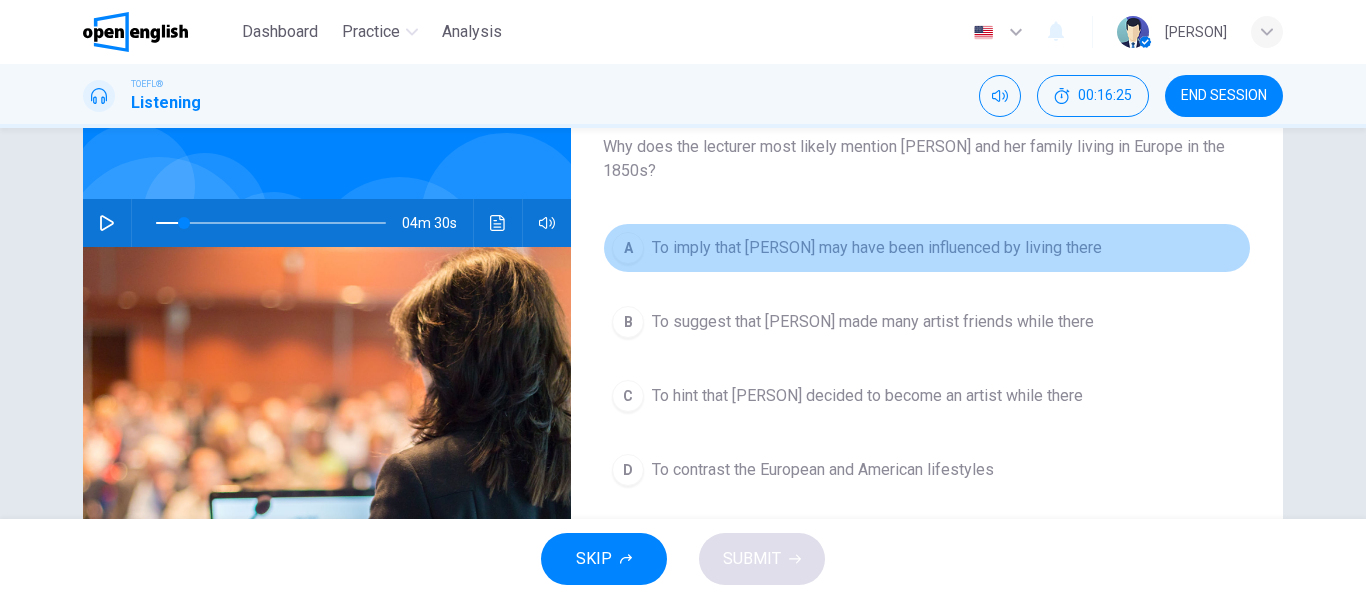 click on "To imply that [PERSON] may have been influenced by living there" at bounding box center (877, 248) 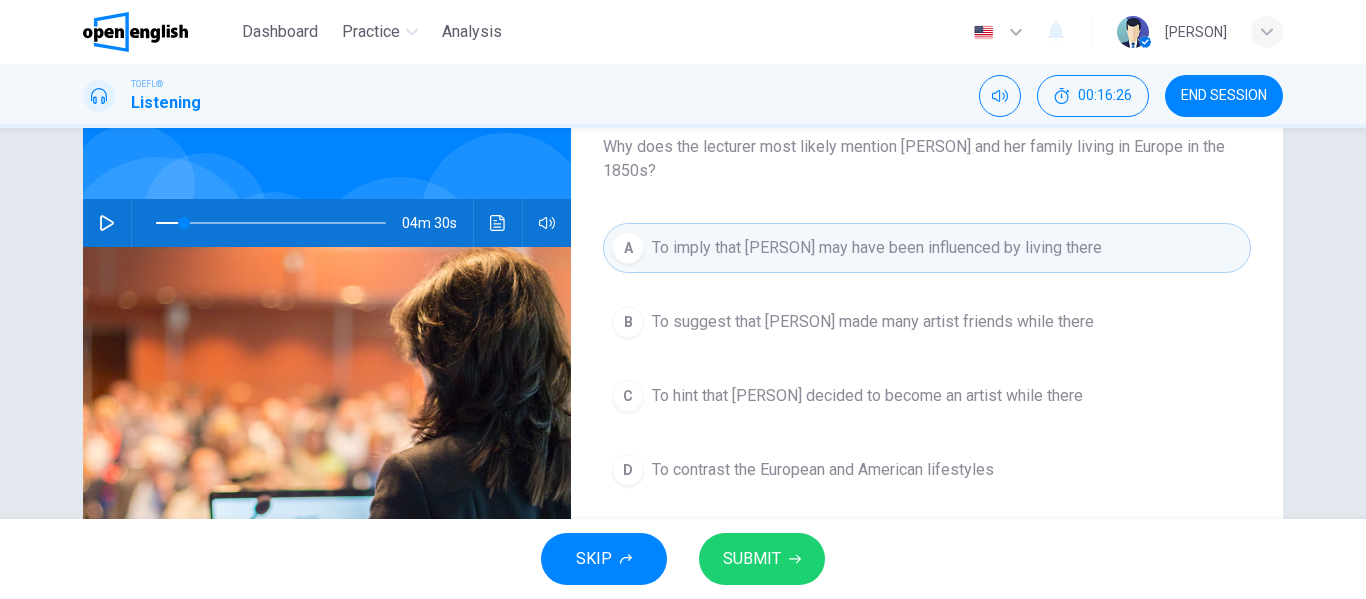 click on "SUBMIT" at bounding box center (762, 559) 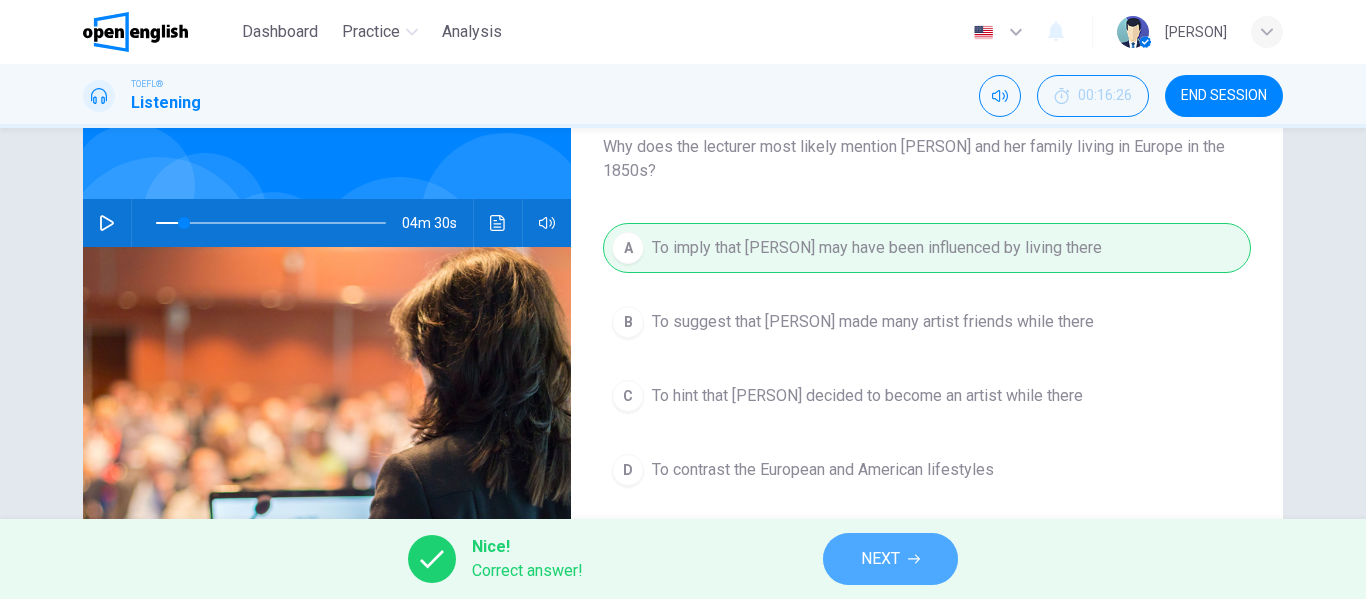 click on "NEXT" at bounding box center (880, 559) 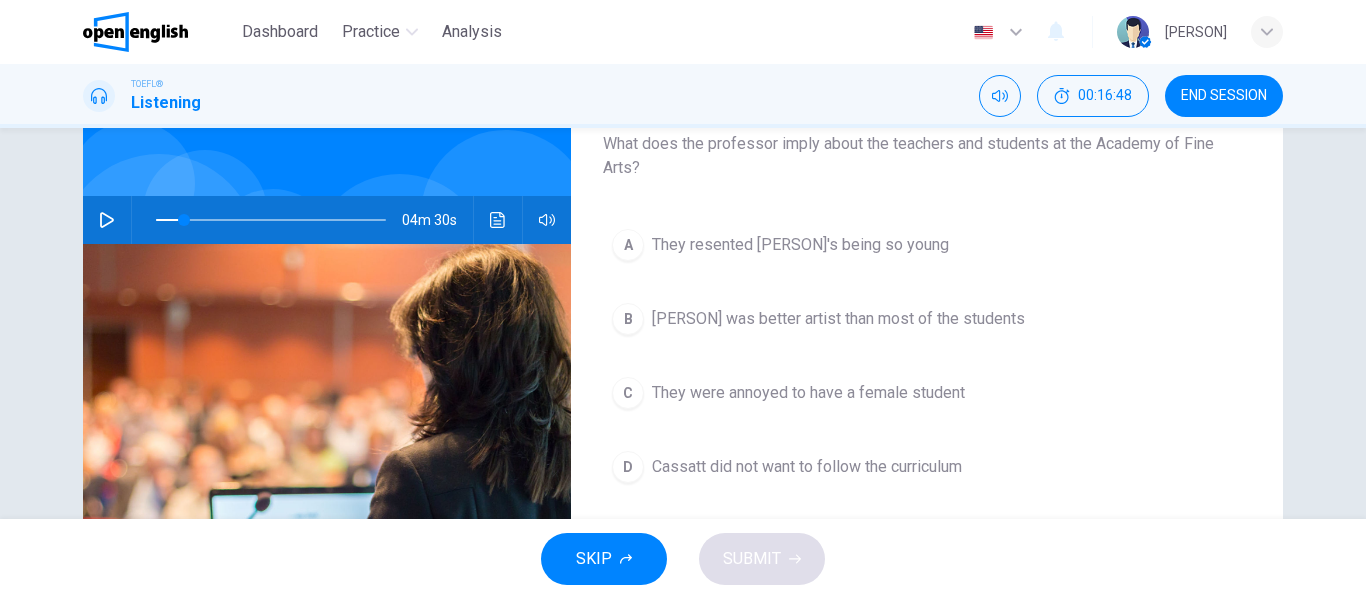 scroll, scrollTop: 133, scrollLeft: 0, axis: vertical 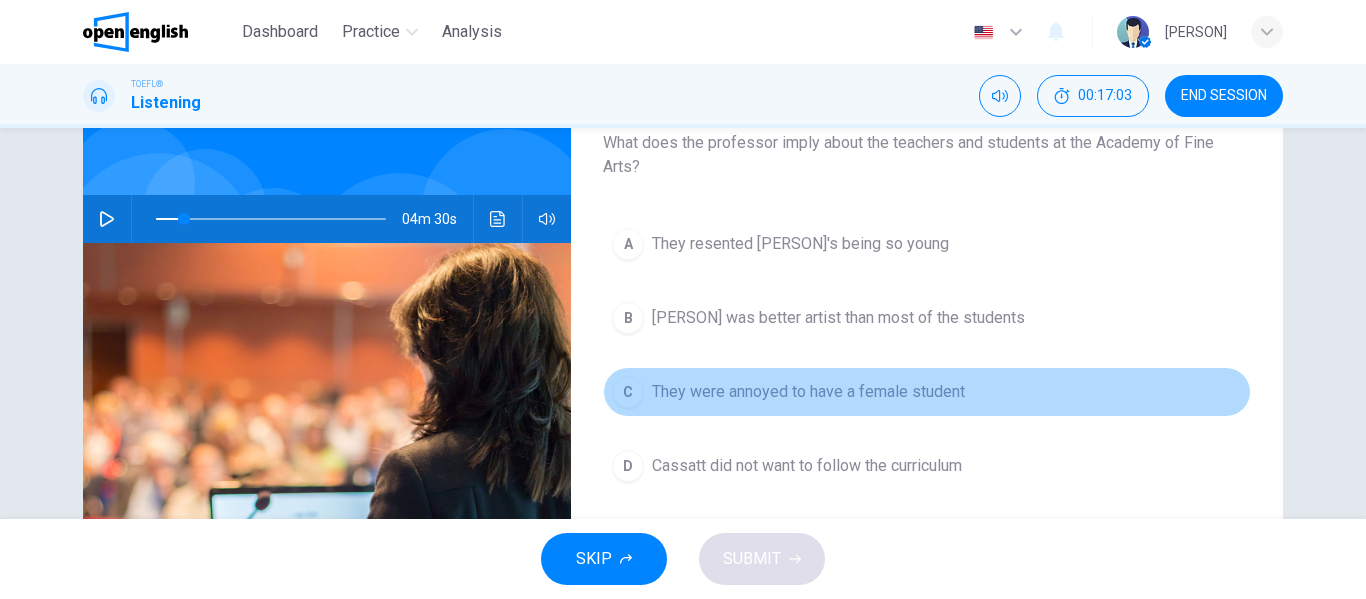 click on "They were annoyed to have a female student" at bounding box center [800, 244] 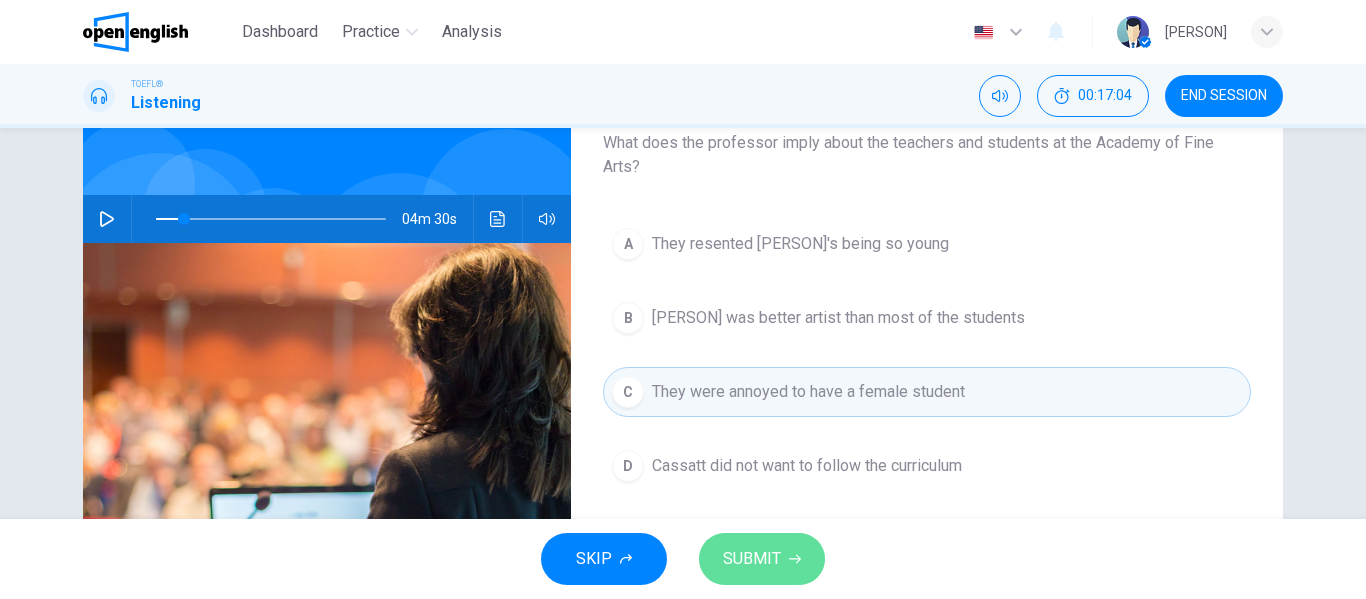 click on "SUBMIT" at bounding box center (762, 559) 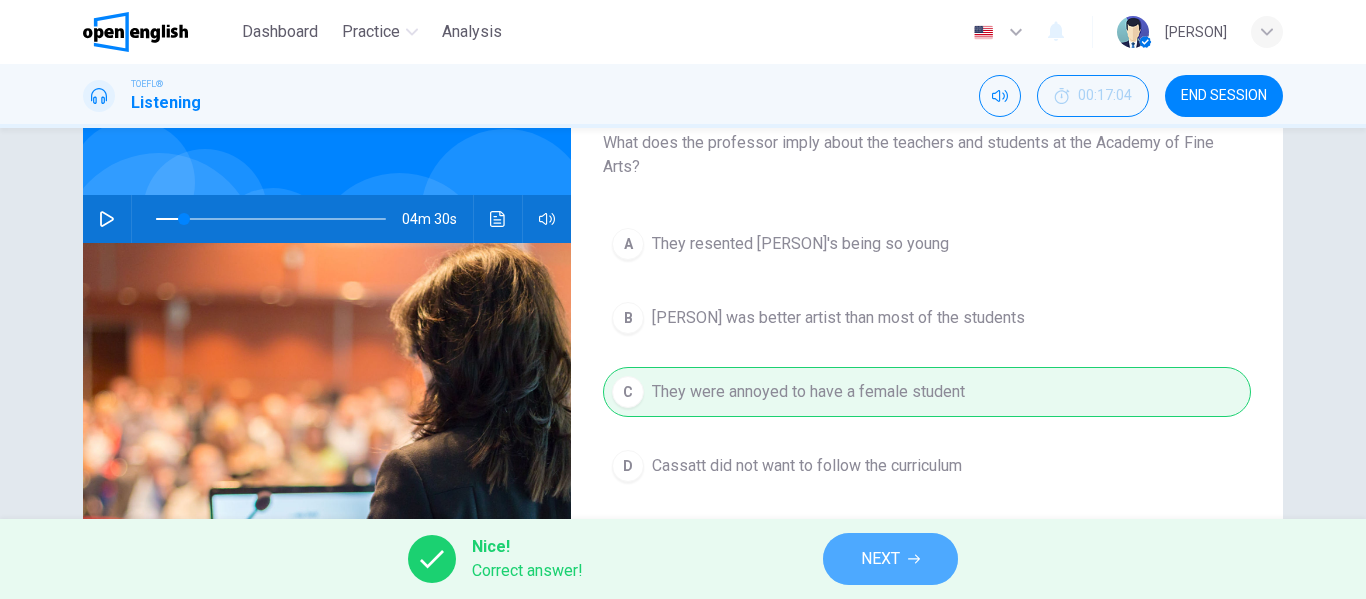 click on "NEXT" at bounding box center [890, 559] 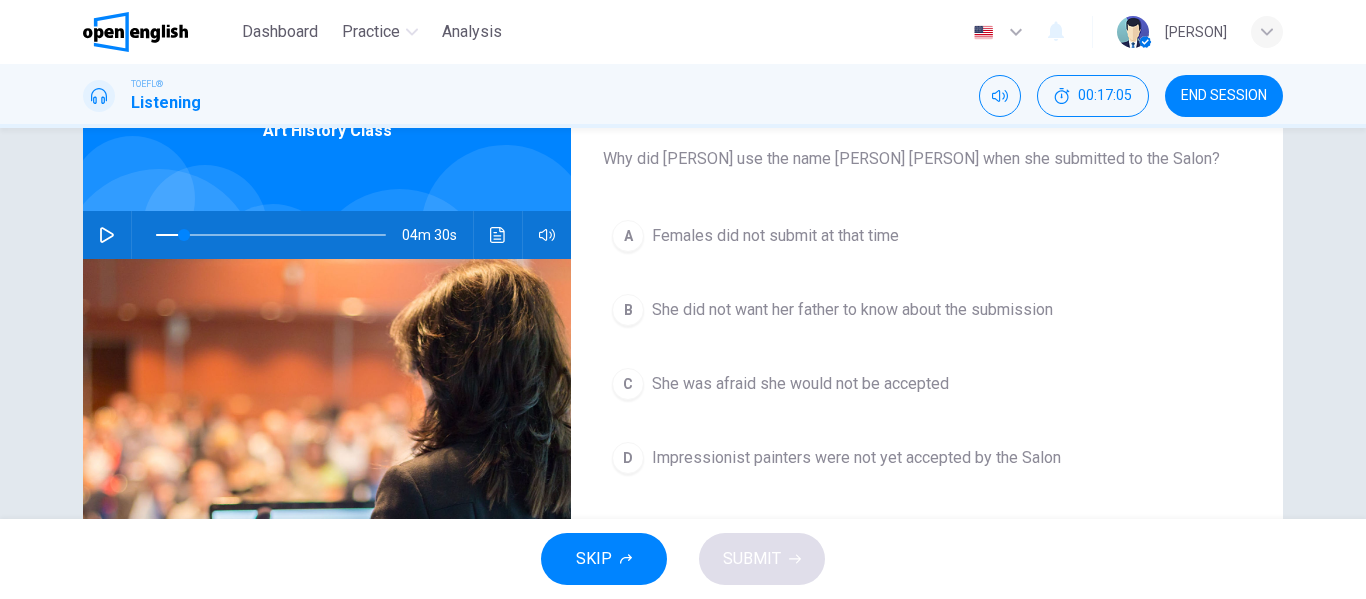 scroll, scrollTop: 116, scrollLeft: 0, axis: vertical 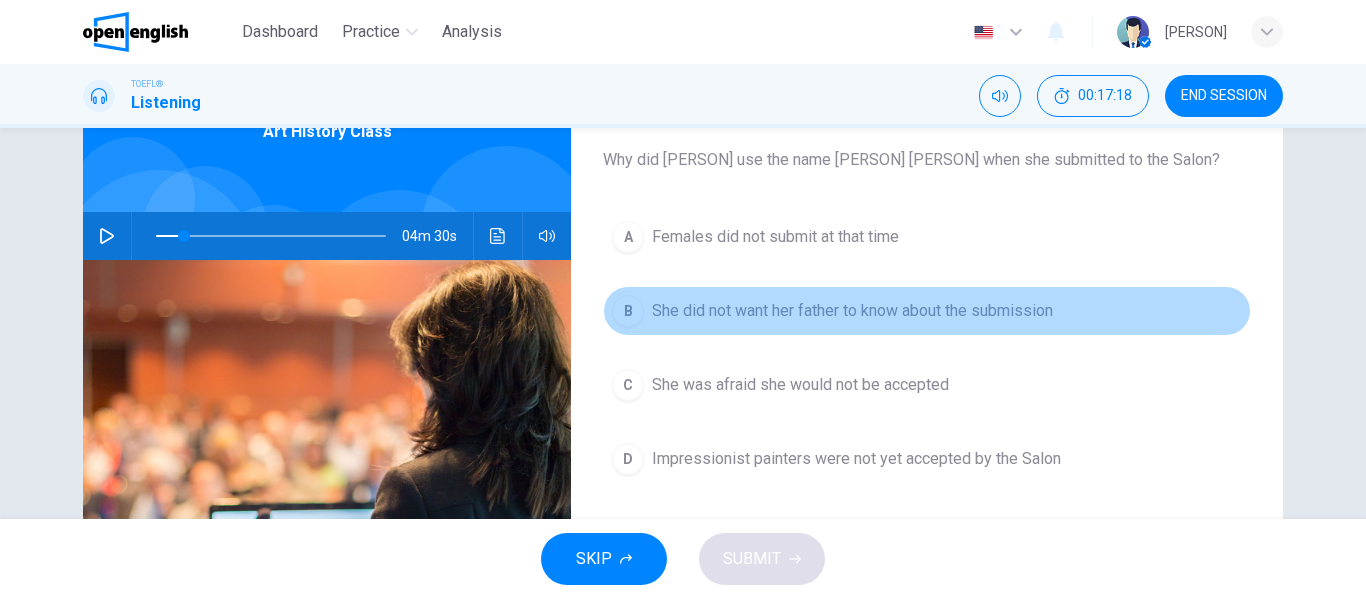 click on "She did not want her father to know about the submission" at bounding box center [775, 237] 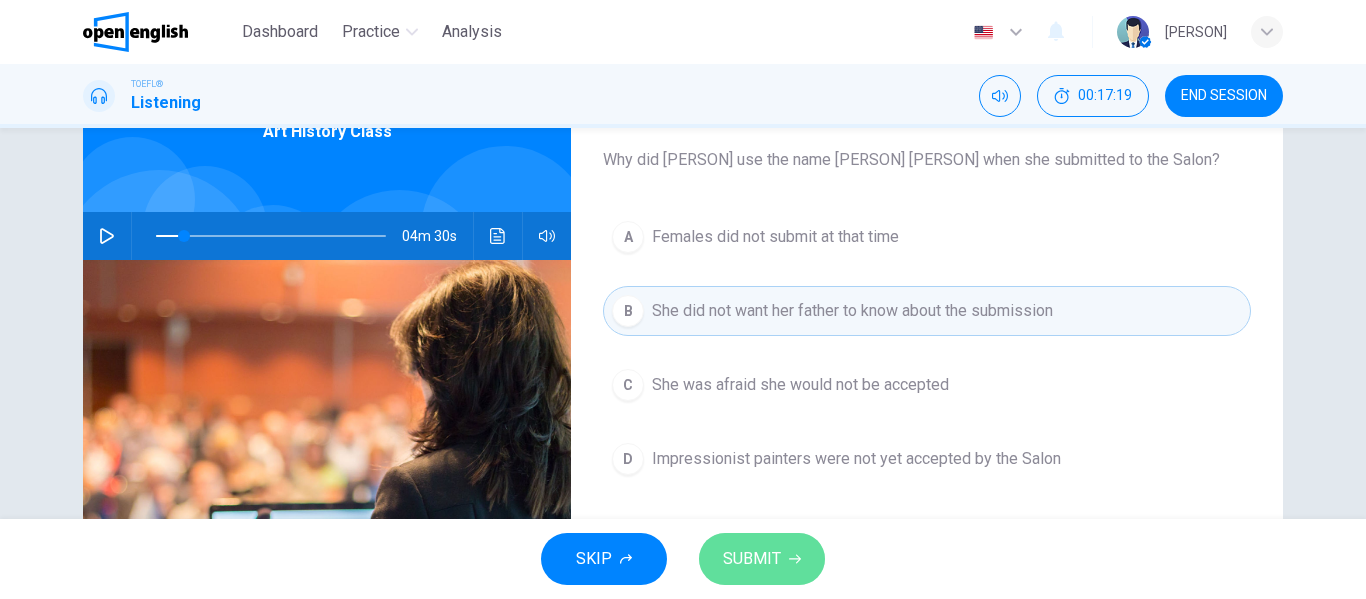 click on "SUBMIT" at bounding box center (762, 559) 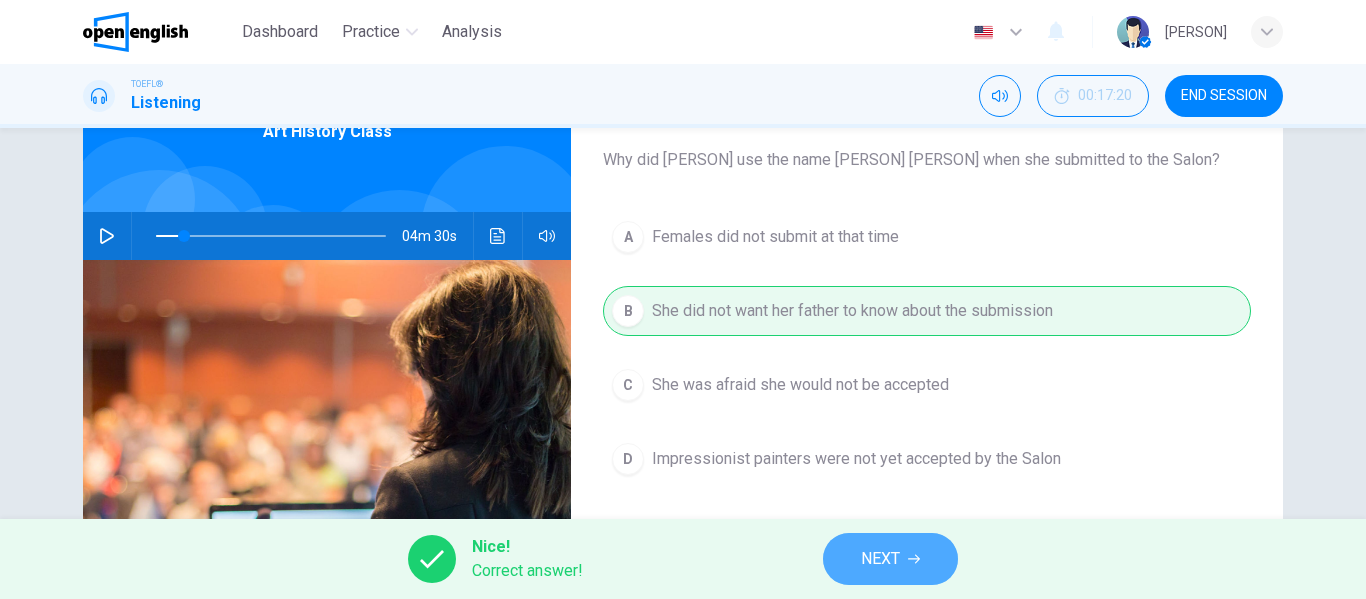 click on "NEXT" at bounding box center (890, 559) 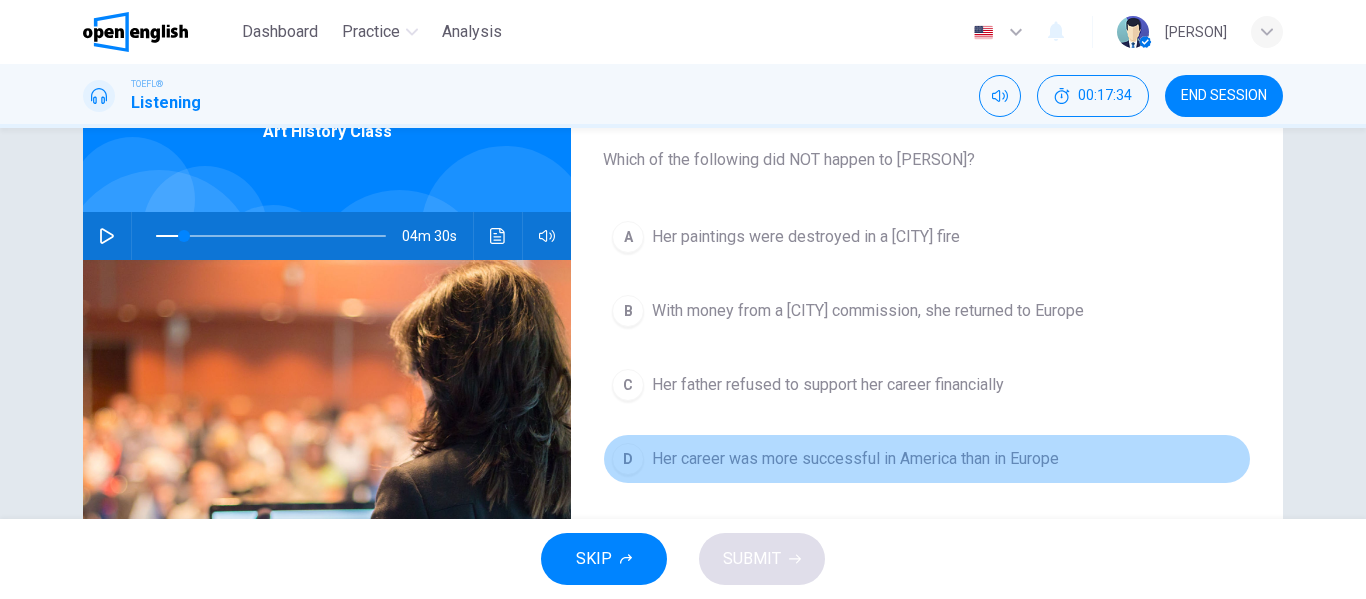 click on "Her career was more successful in America than in Europe" at bounding box center (806, 237) 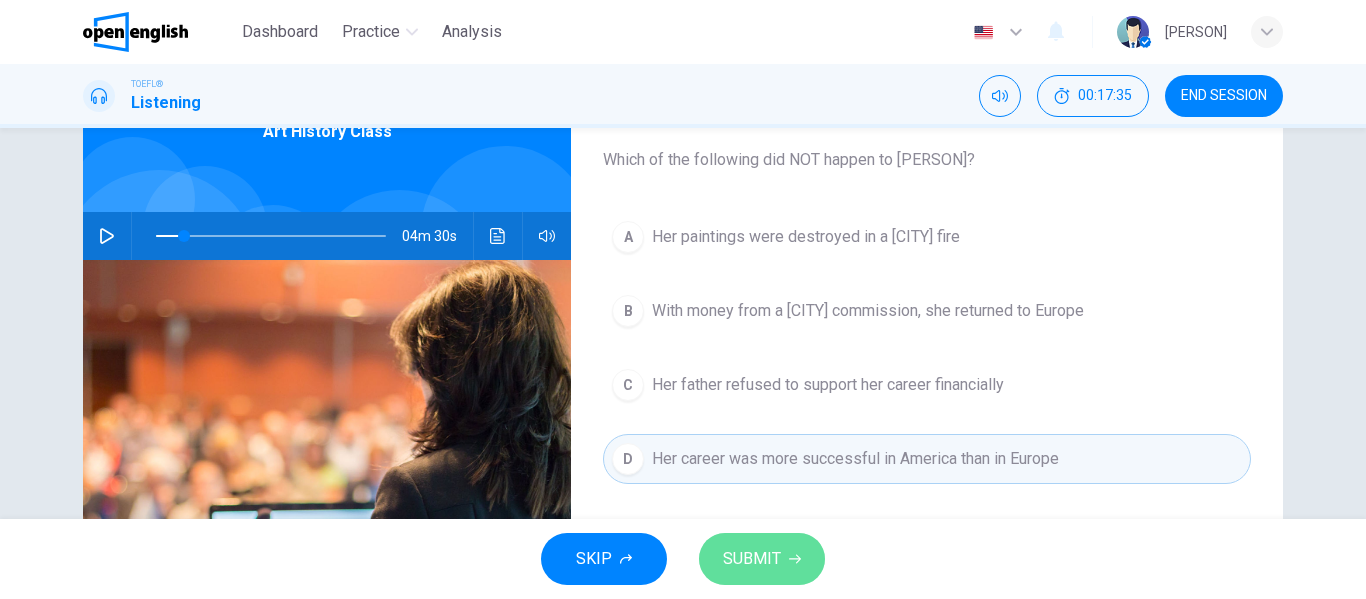 click on "SUBMIT" at bounding box center [752, 559] 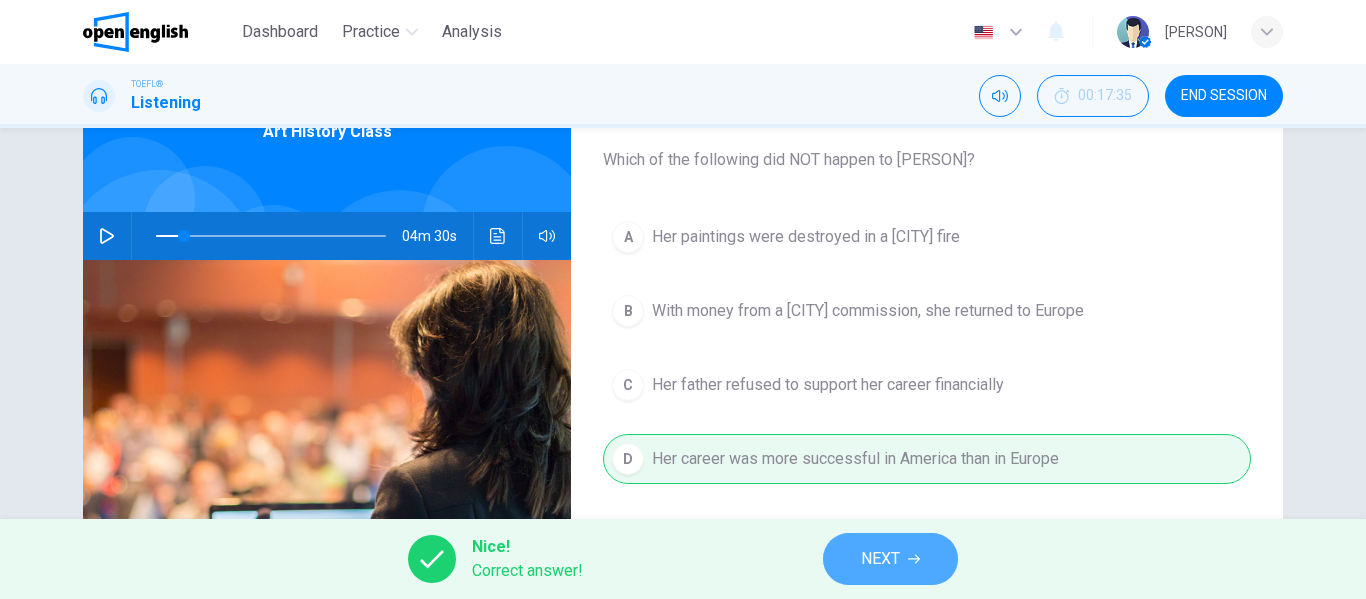 click on "NEXT" at bounding box center (880, 559) 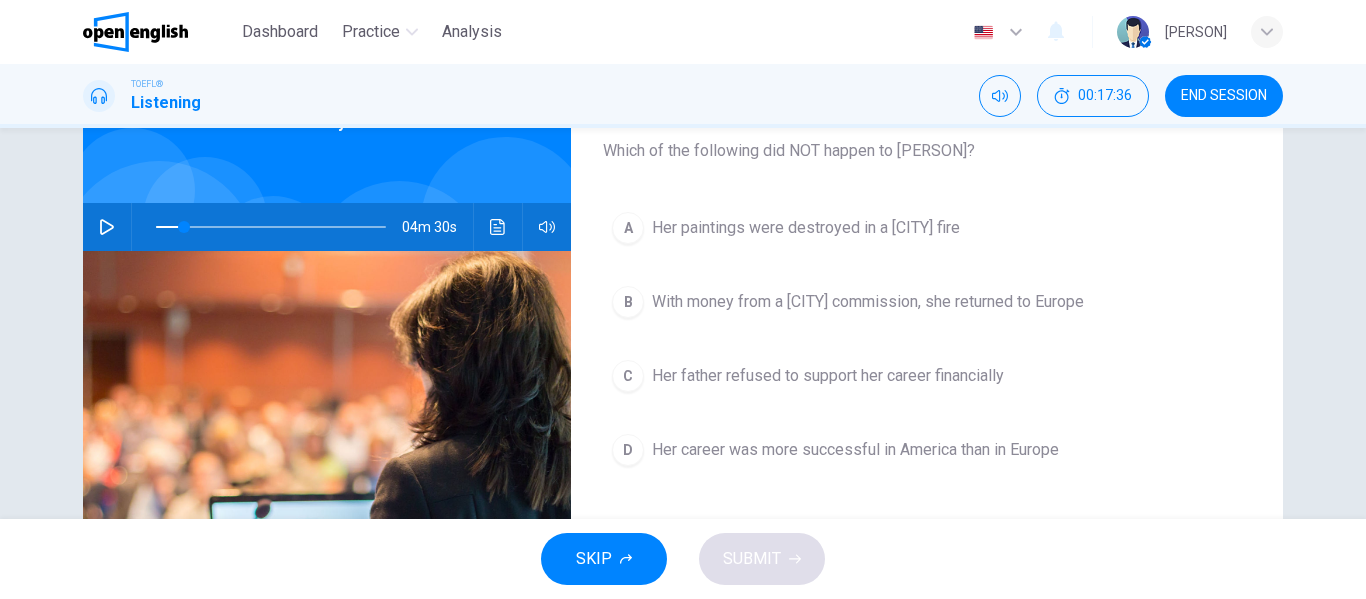 scroll, scrollTop: 126, scrollLeft: 0, axis: vertical 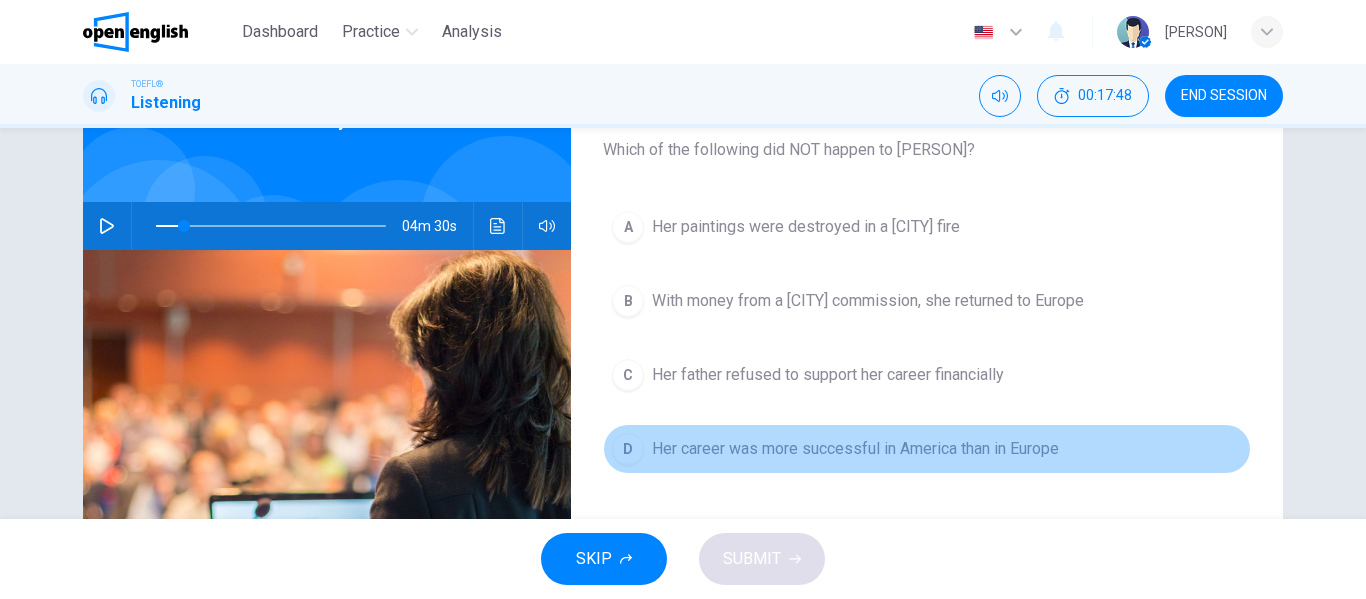 click on "Her career was more successful in America than in Europe" at bounding box center (806, 227) 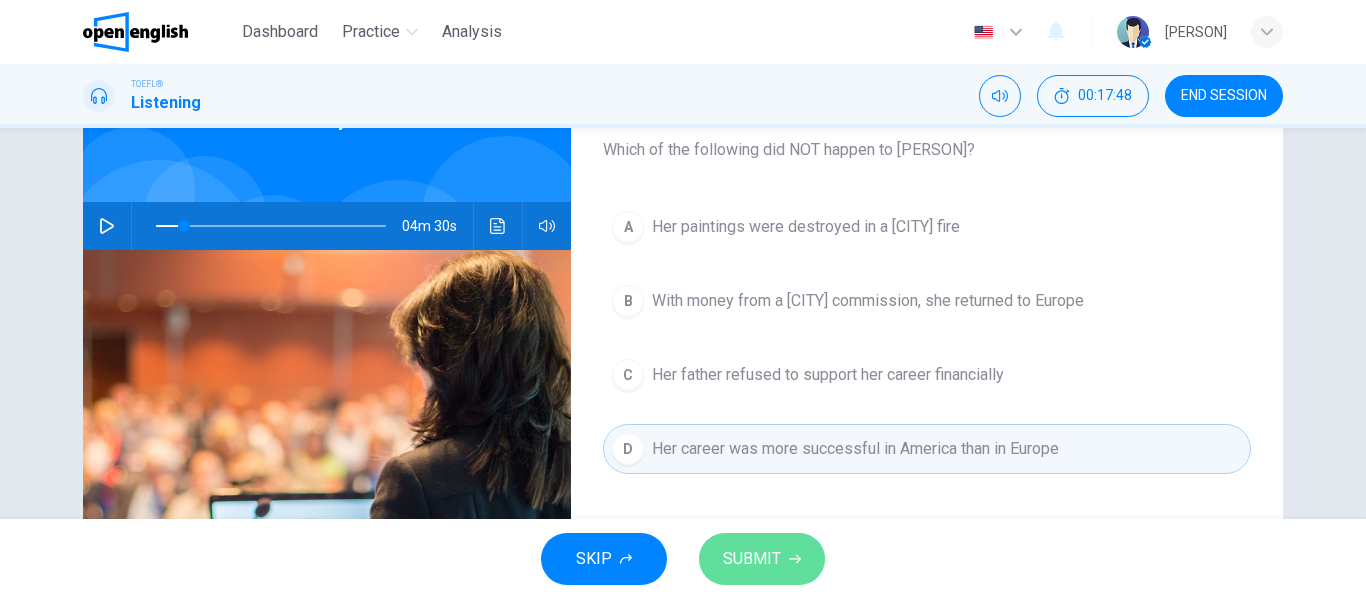 click at bounding box center [795, 559] 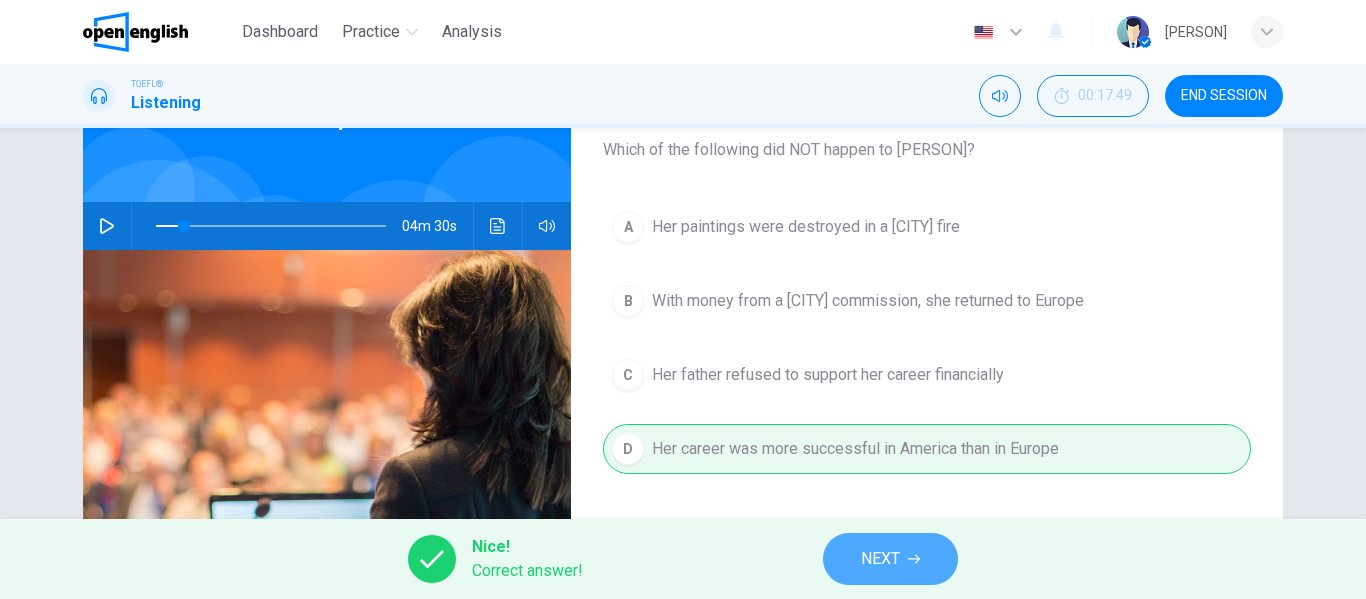 click on "NEXT" at bounding box center (890, 559) 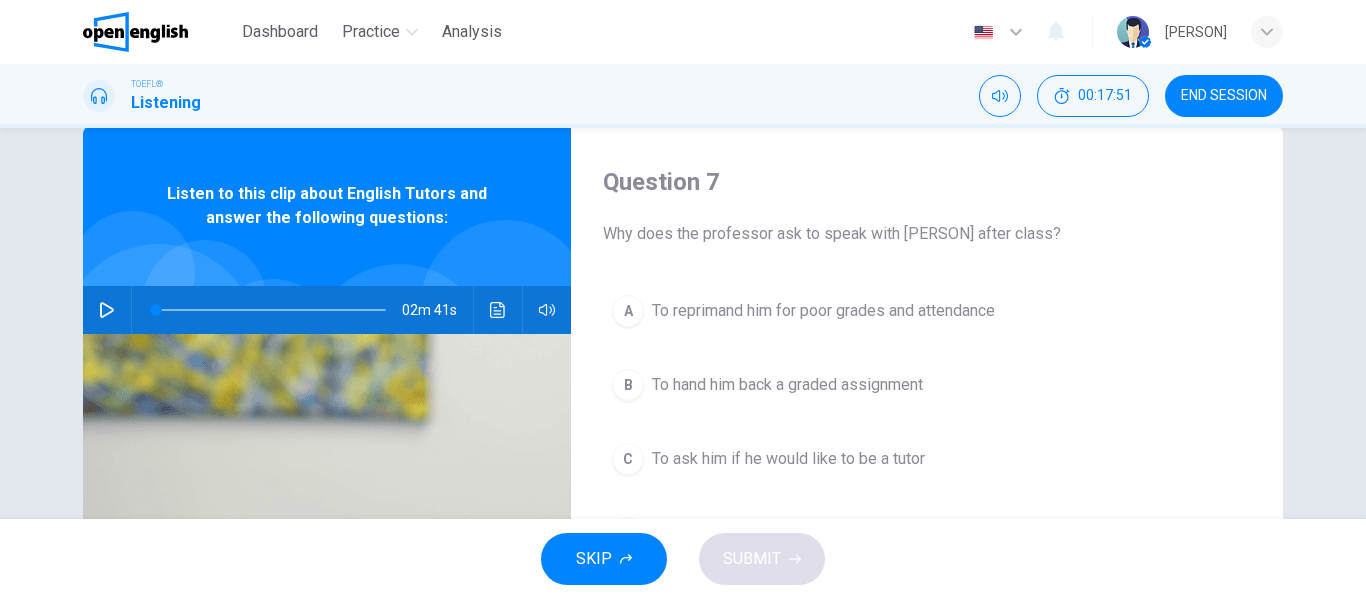 scroll, scrollTop: 49, scrollLeft: 0, axis: vertical 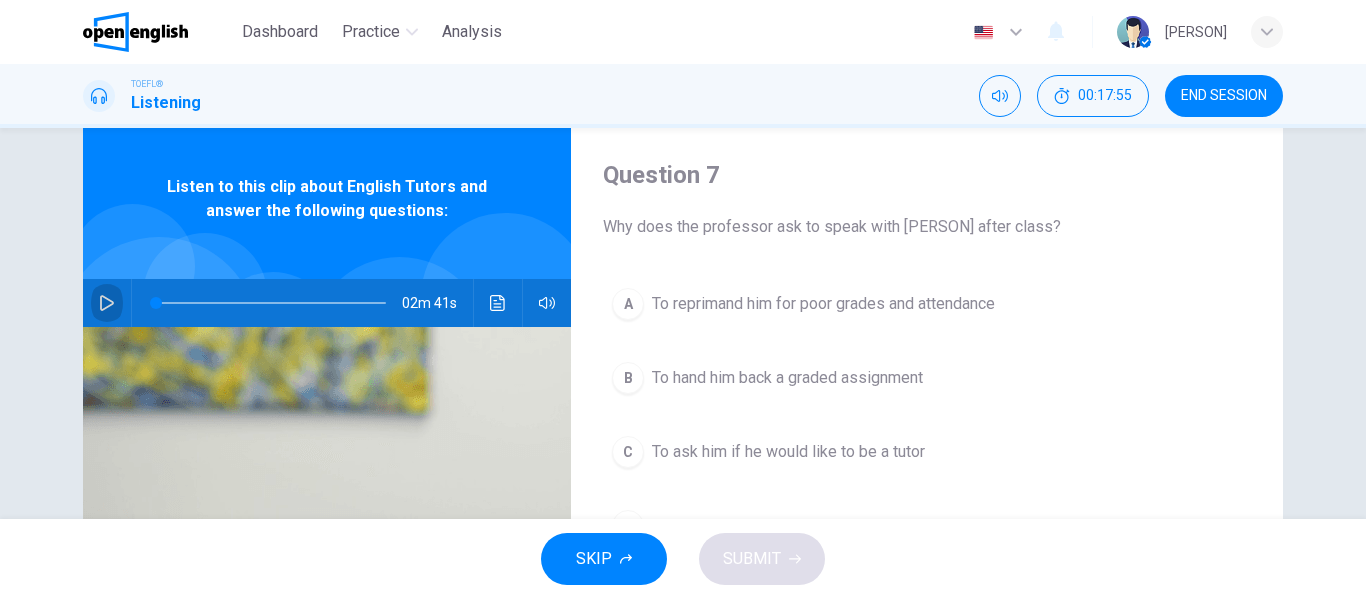 click at bounding box center [107, 303] 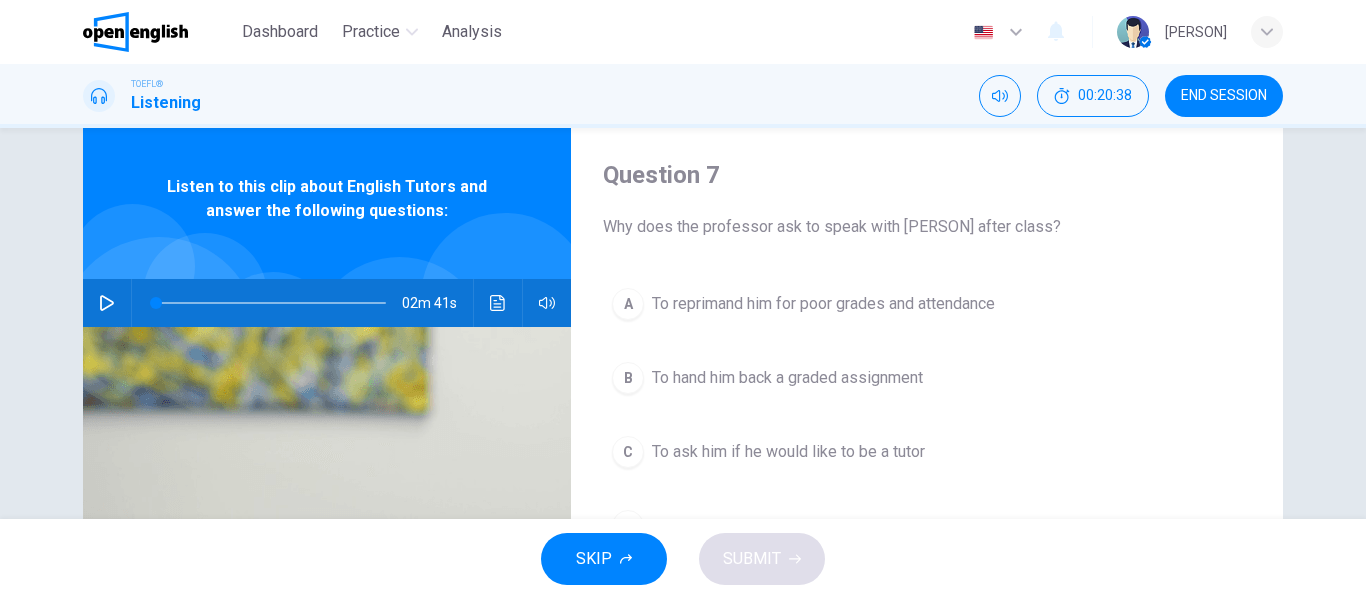 click on "02m 41s" at bounding box center (327, 303) 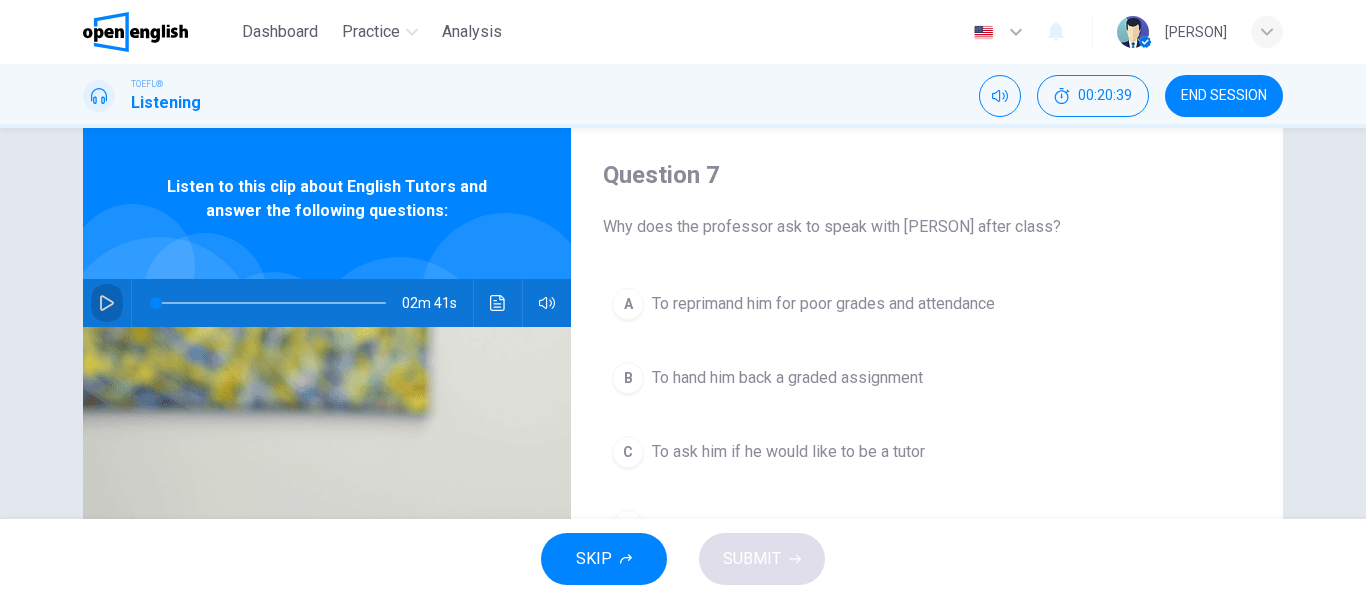 click at bounding box center [107, 303] 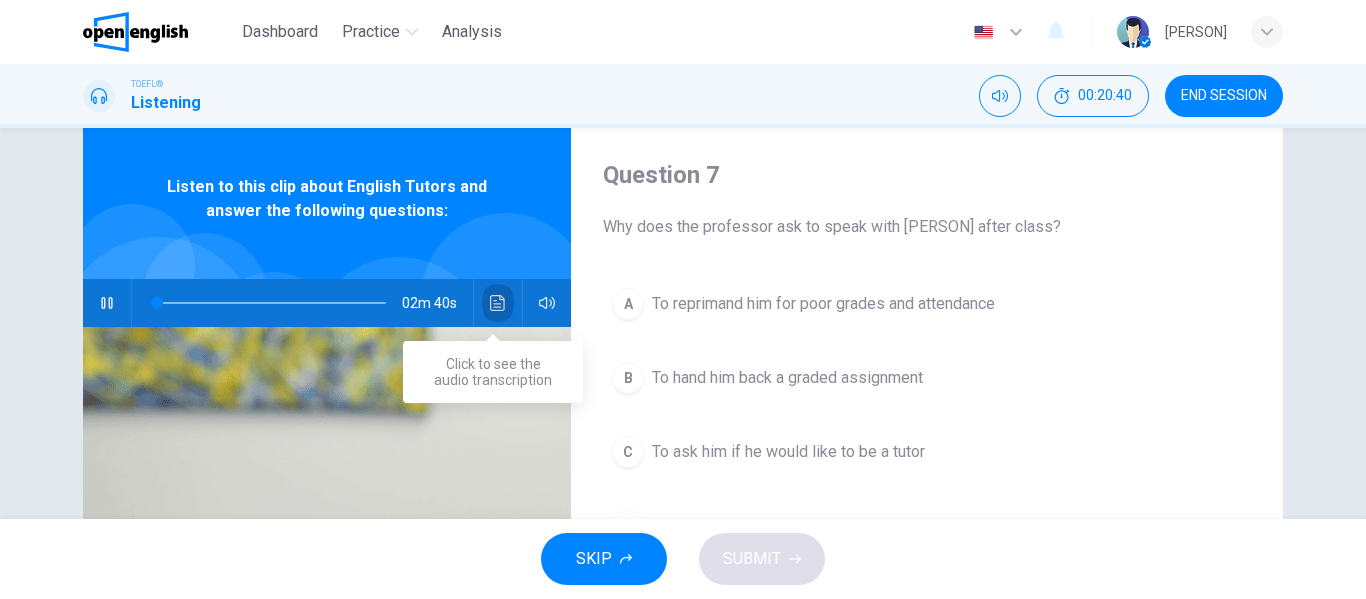click at bounding box center [497, 303] 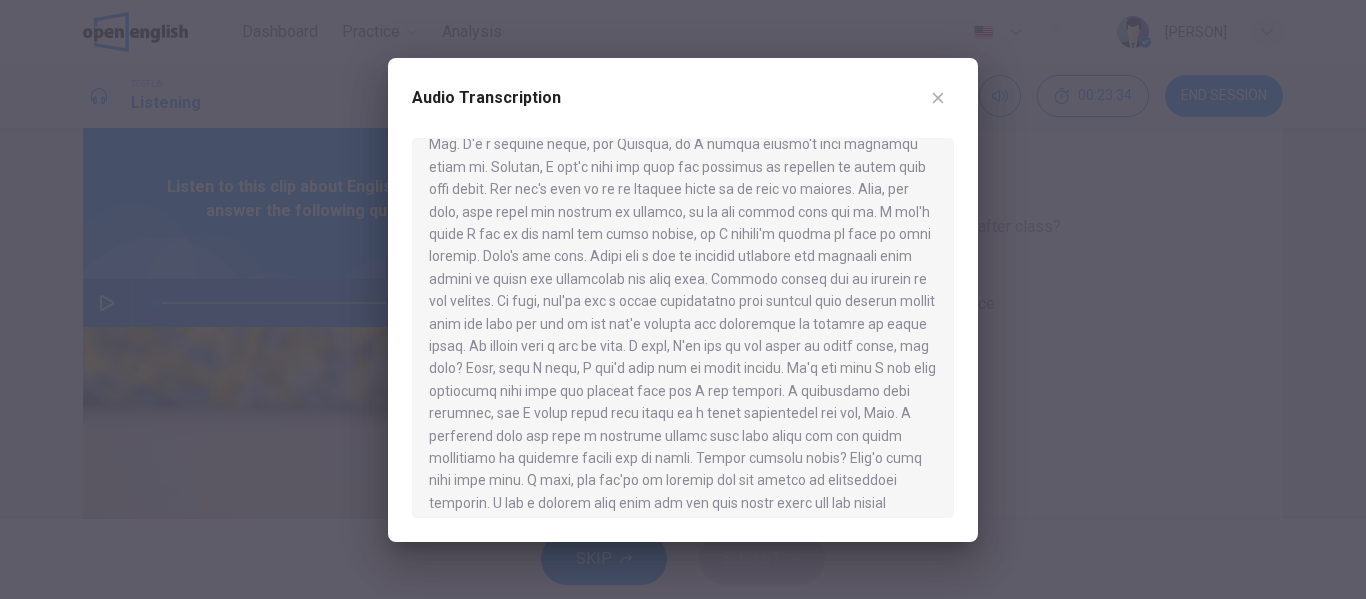 scroll, scrollTop: 109, scrollLeft: 0, axis: vertical 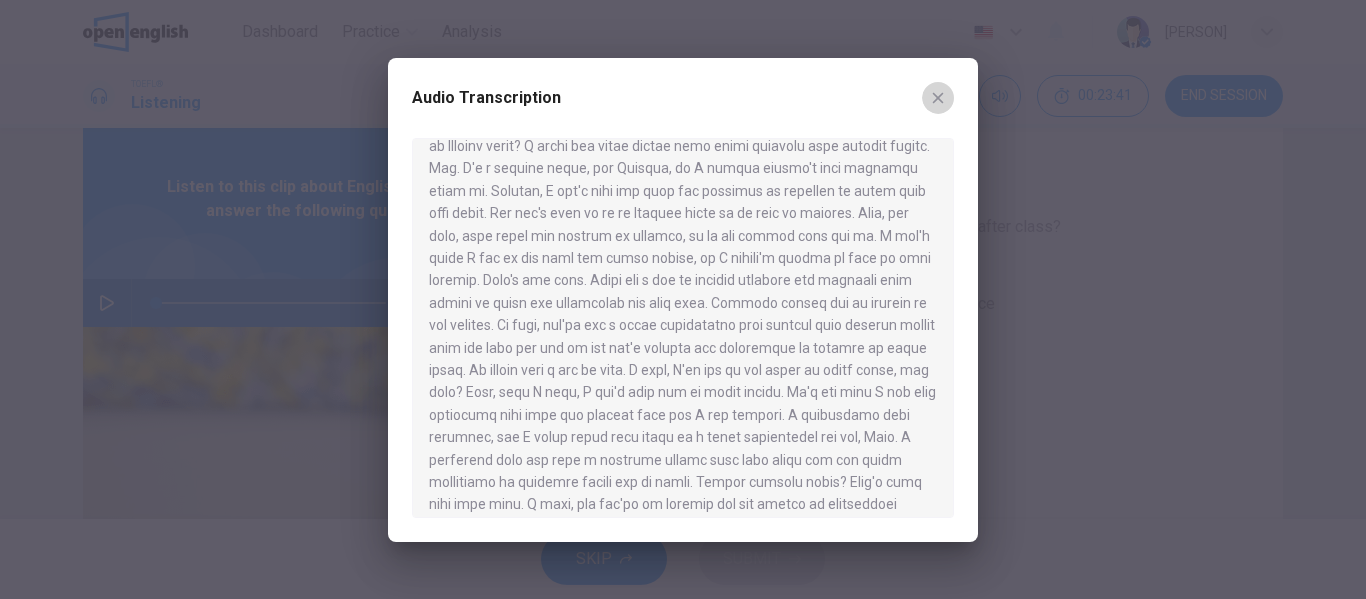 click at bounding box center [938, 98] 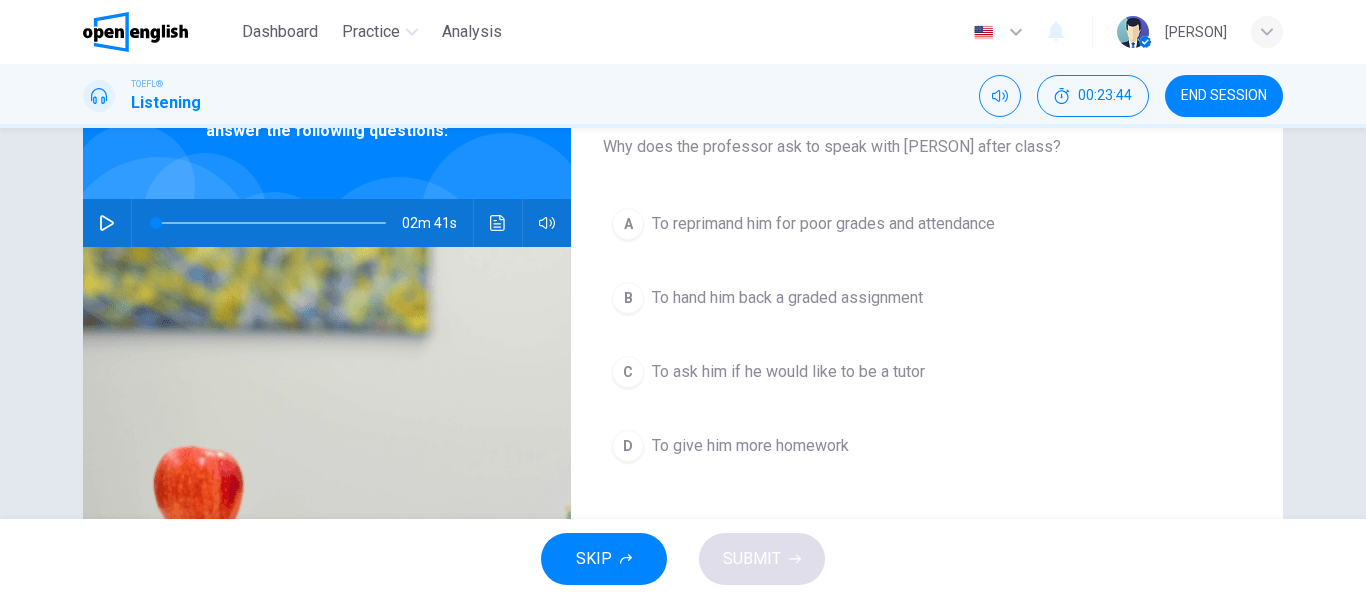 scroll, scrollTop: 130, scrollLeft: 0, axis: vertical 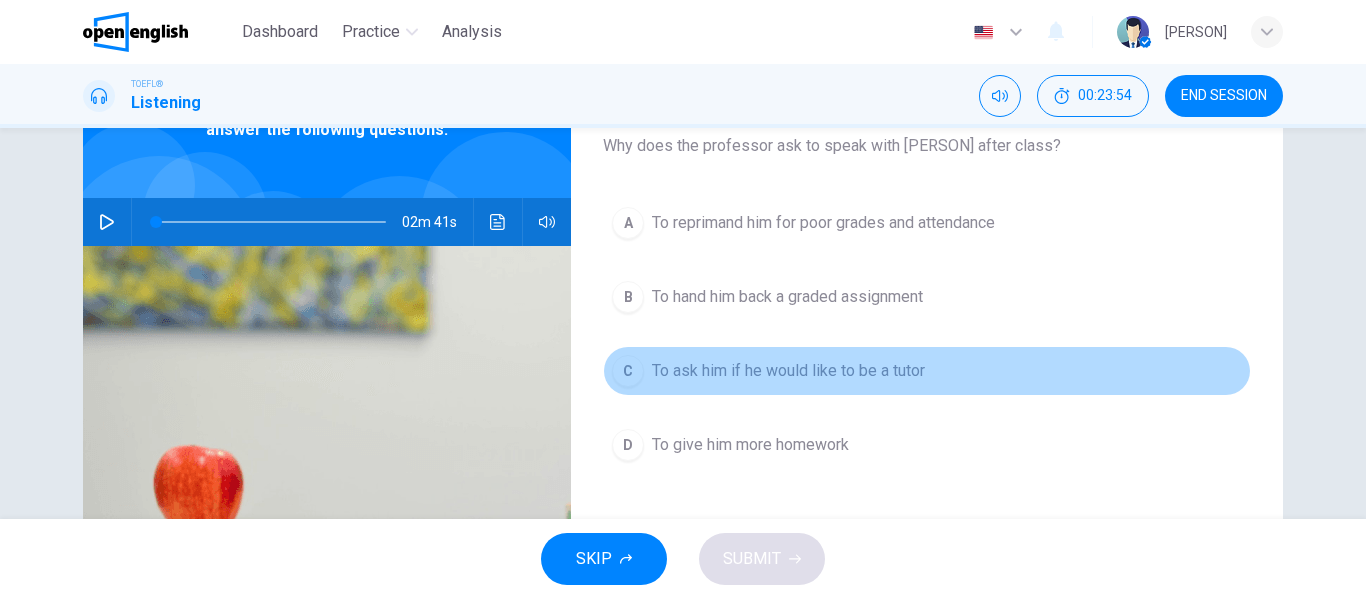 click on "To ask him if he would like to be a tutor" at bounding box center [823, 223] 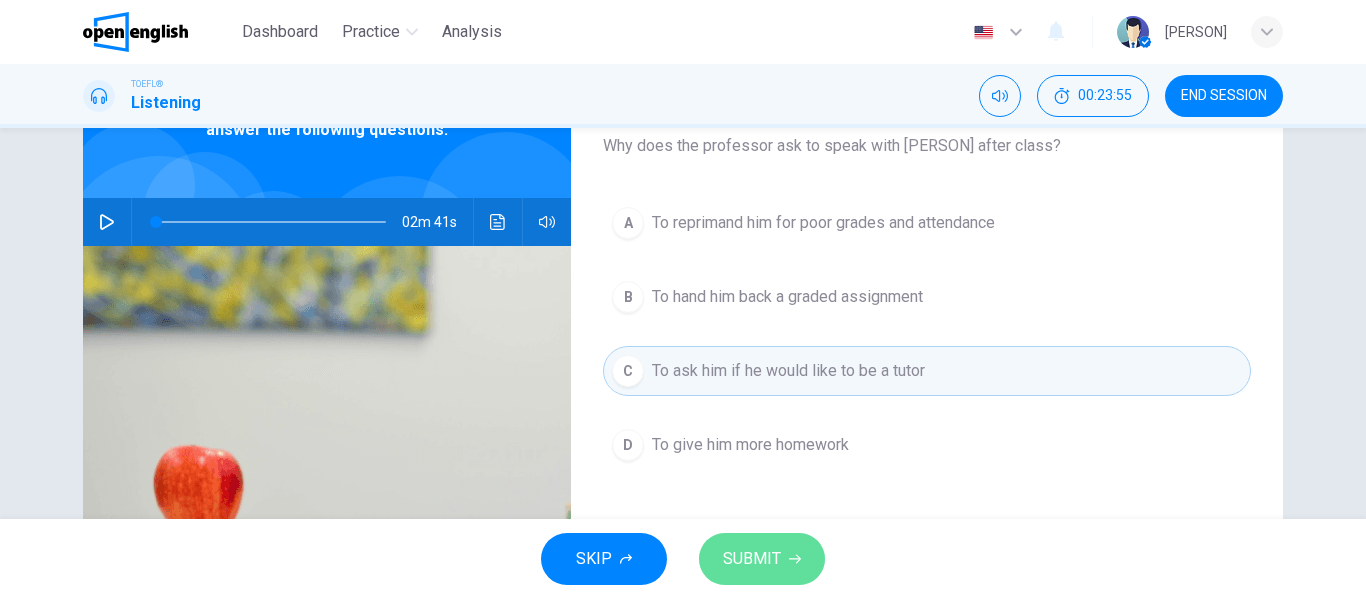 click on "SUBMIT" at bounding box center (752, 559) 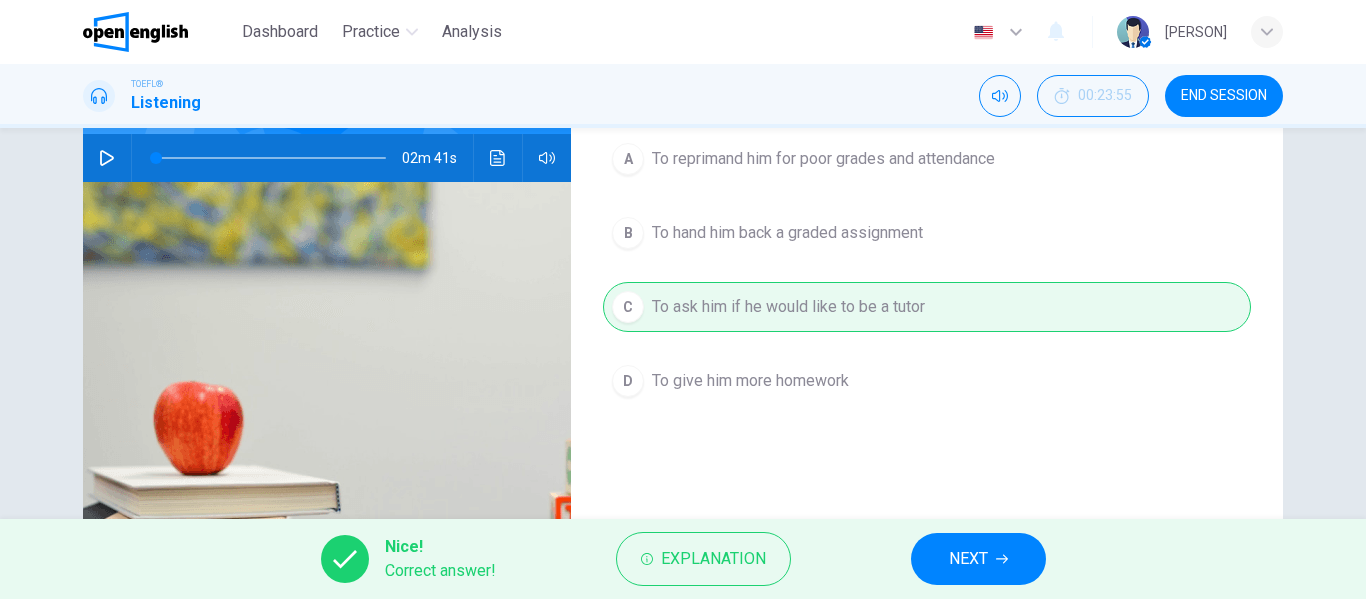 scroll, scrollTop: 197, scrollLeft: 0, axis: vertical 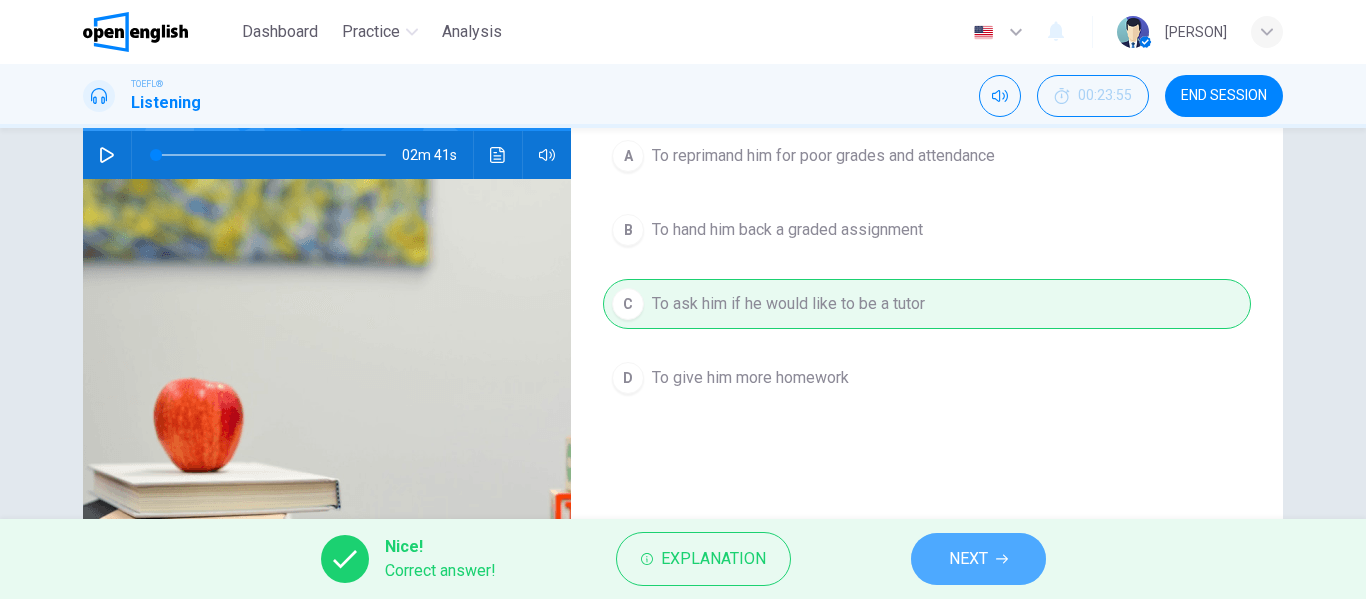 click on "NEXT" at bounding box center [968, 559] 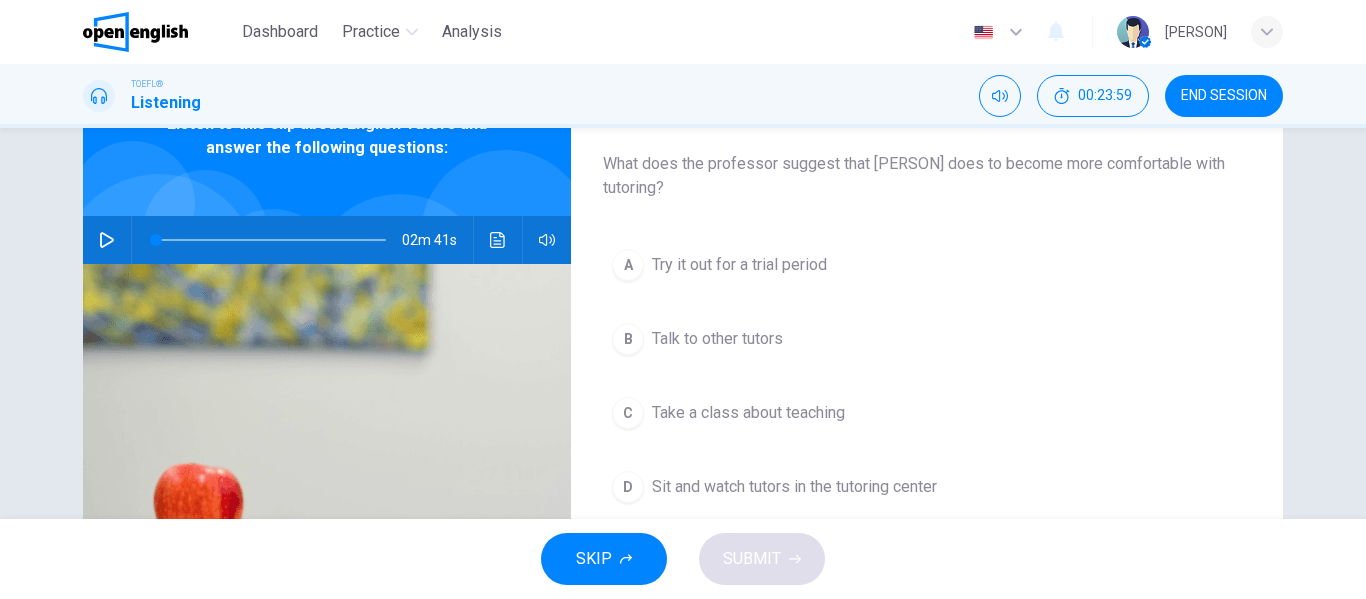 scroll, scrollTop: 113, scrollLeft: 0, axis: vertical 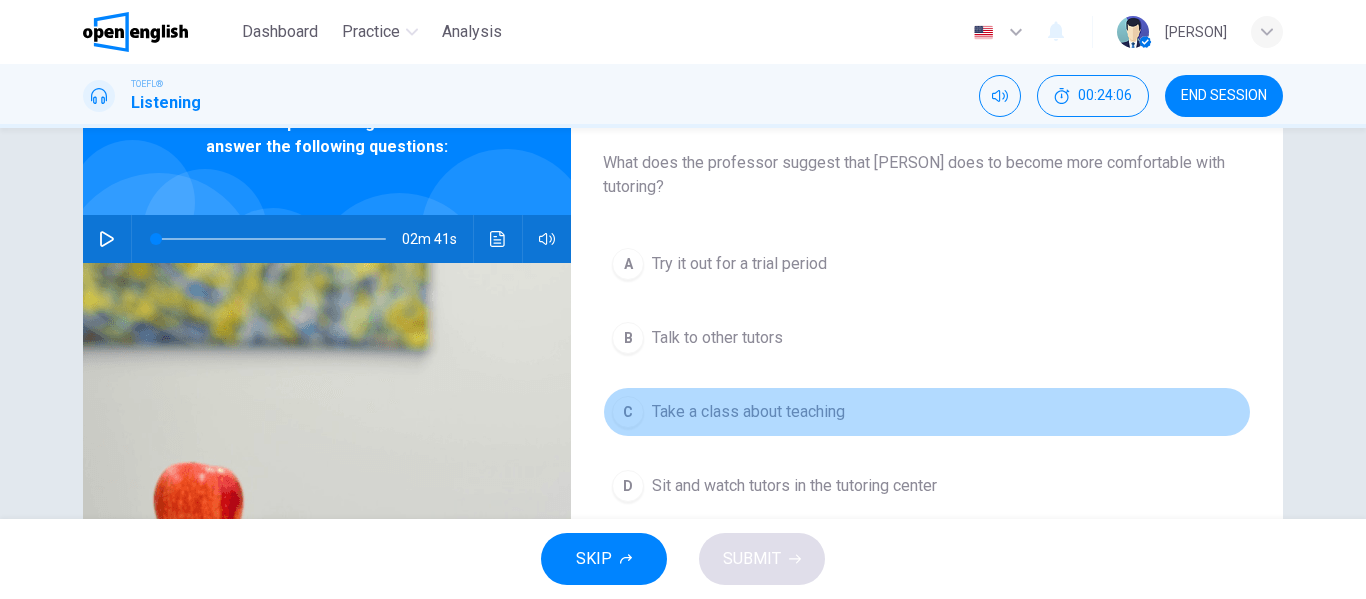 click on "C Take a class about teaching" at bounding box center [927, 412] 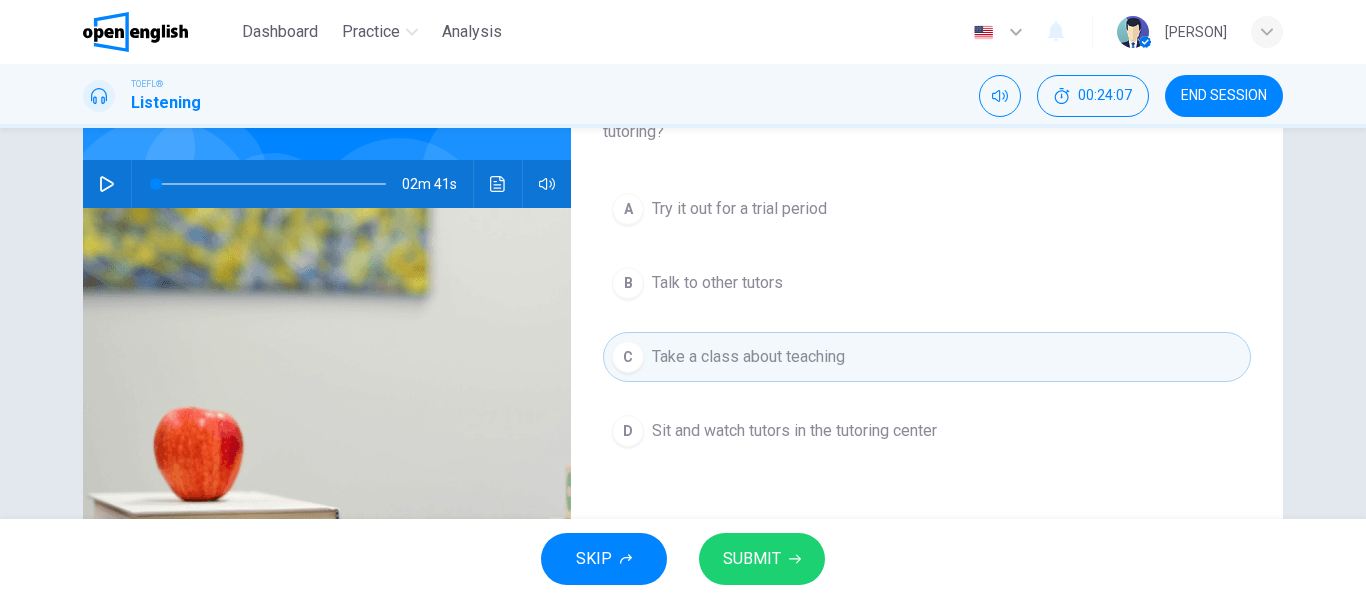 scroll, scrollTop: 169, scrollLeft: 0, axis: vertical 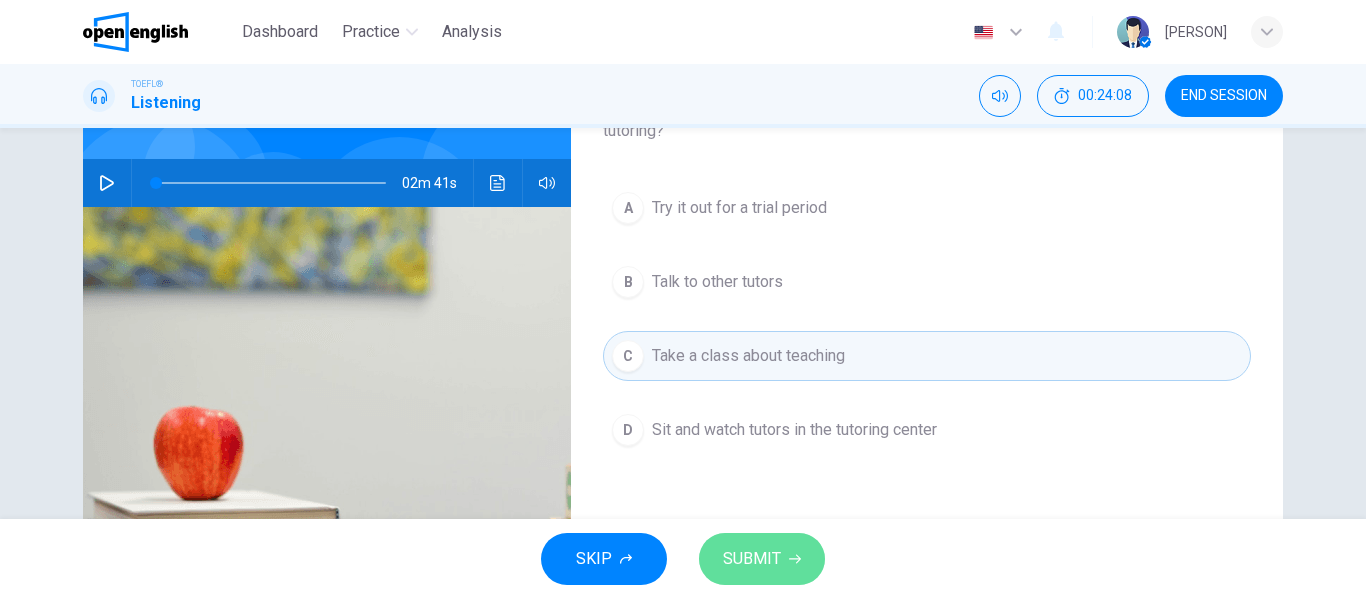 click on "SUBMIT" at bounding box center (752, 559) 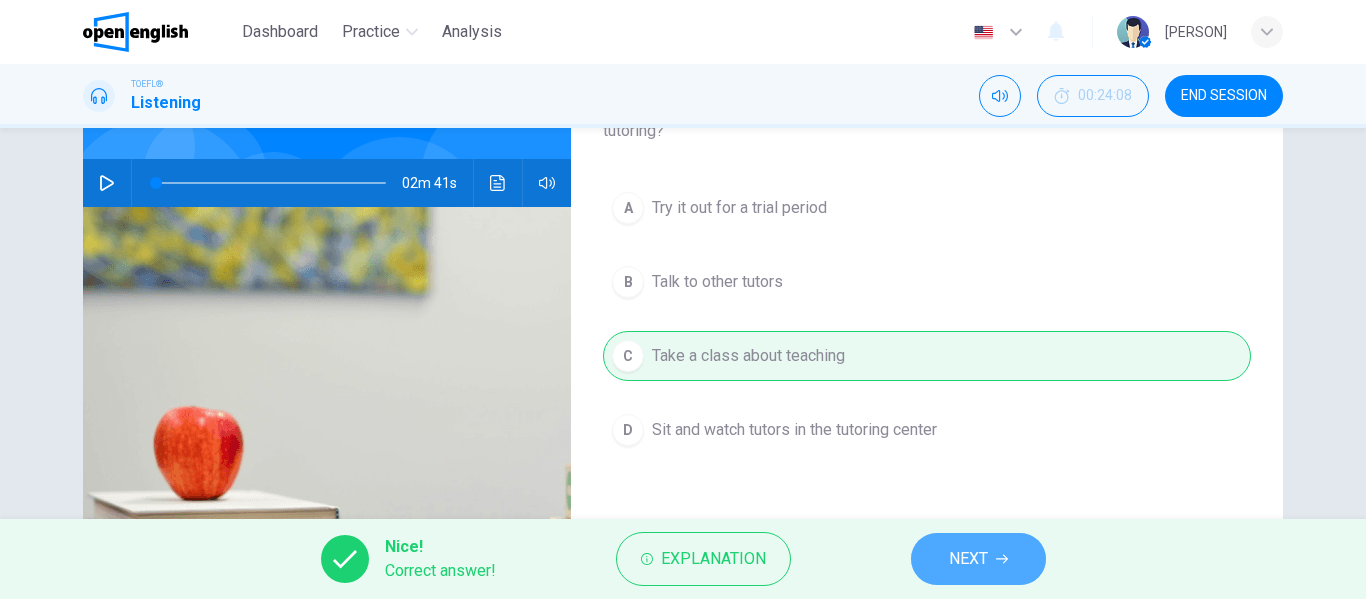 click on "NEXT" at bounding box center [968, 559] 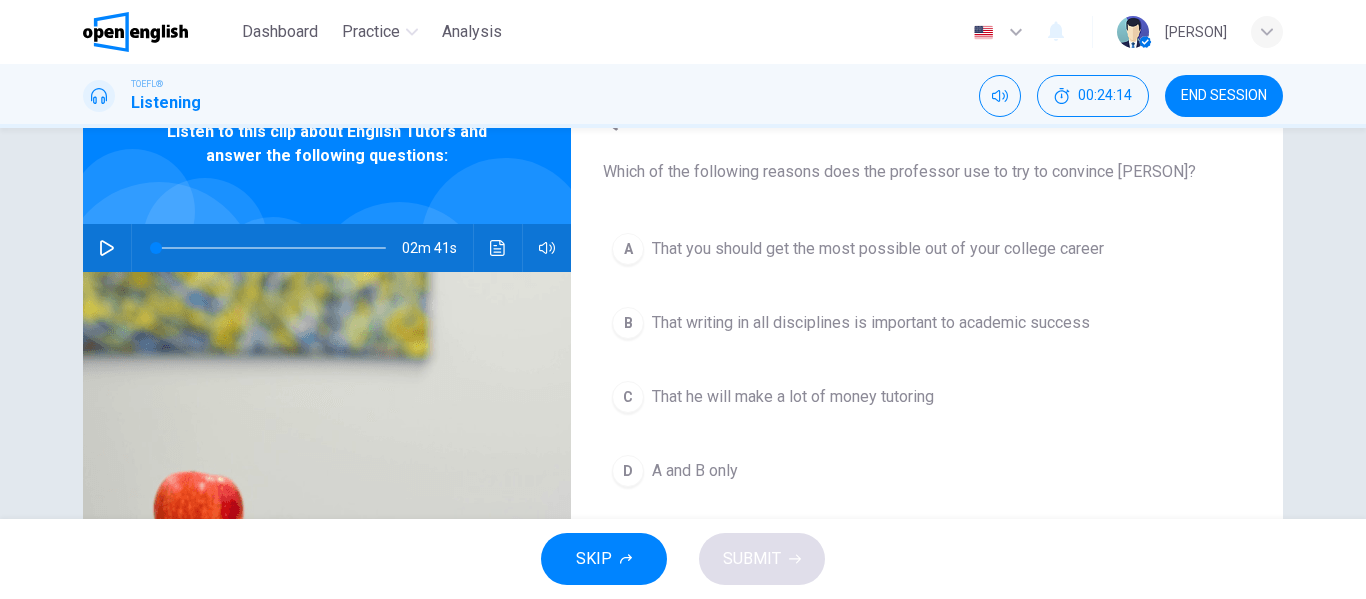 scroll, scrollTop: 105, scrollLeft: 0, axis: vertical 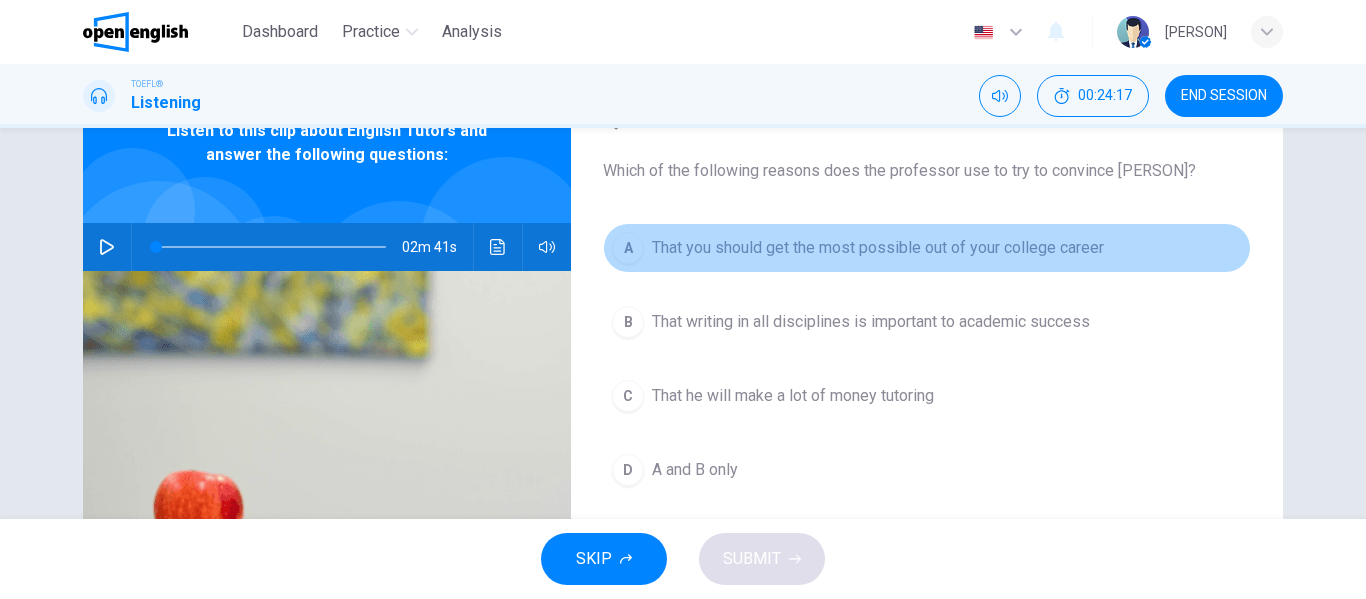 click on "A That you should get the most possible out of your college career" at bounding box center (927, 248) 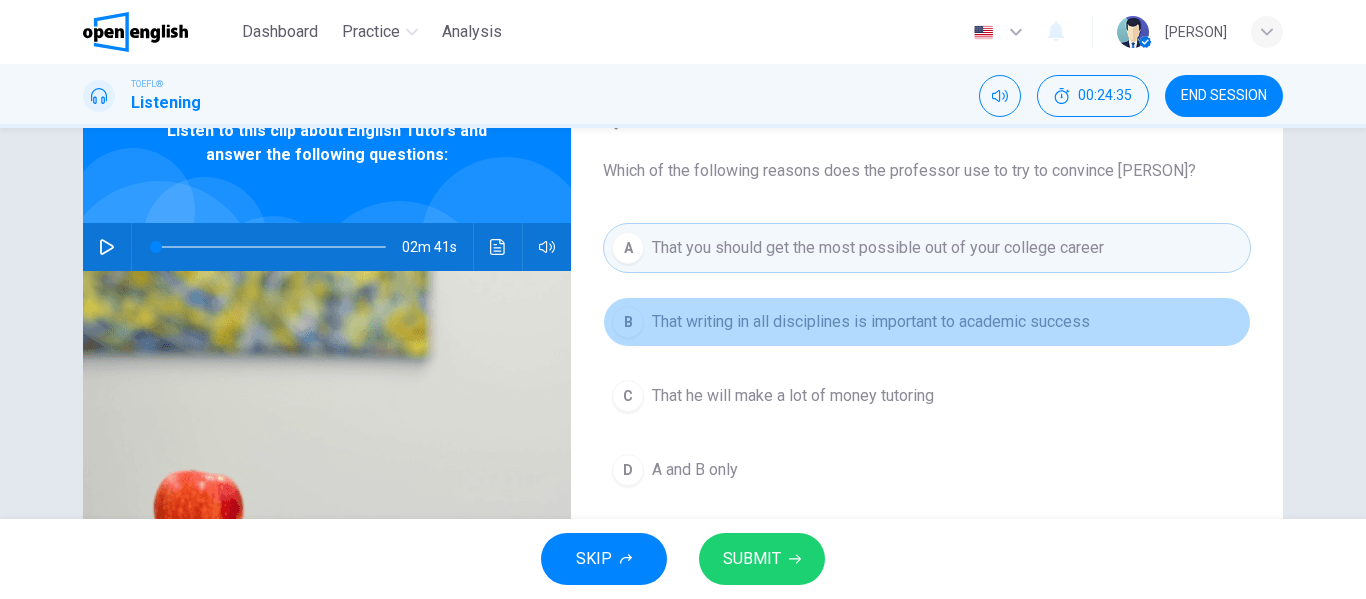 click on "B That writing in all disciplines is important to academic success" at bounding box center (927, 322) 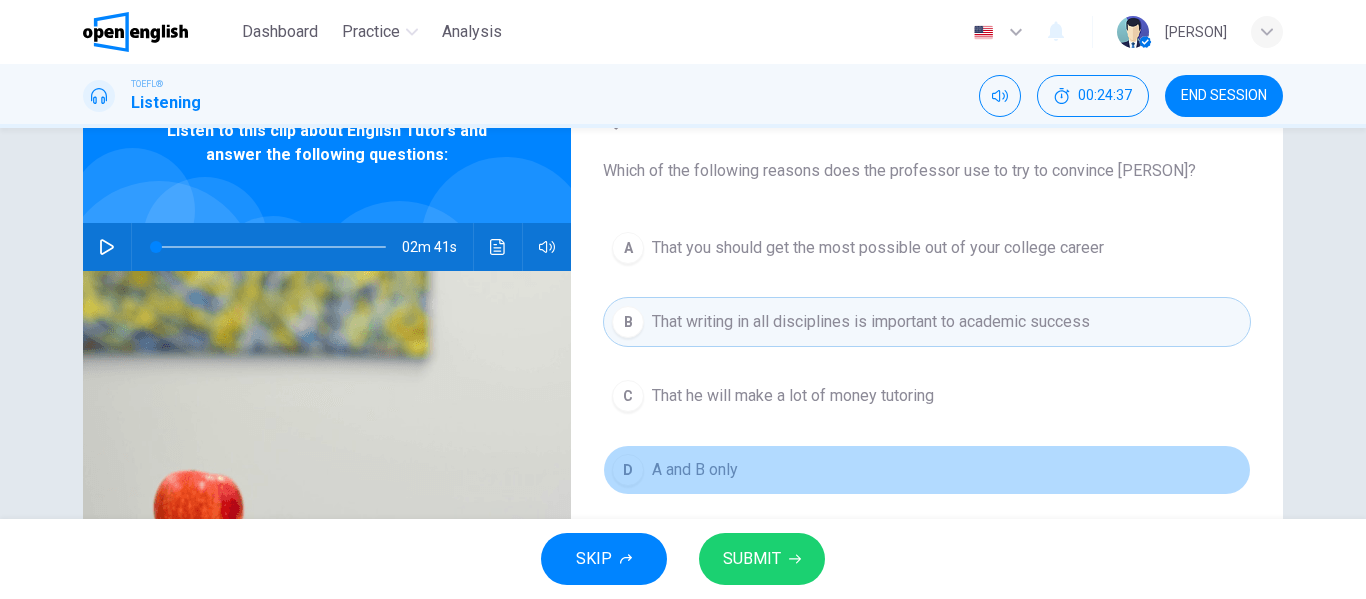 click on "D A and B only" at bounding box center [927, 470] 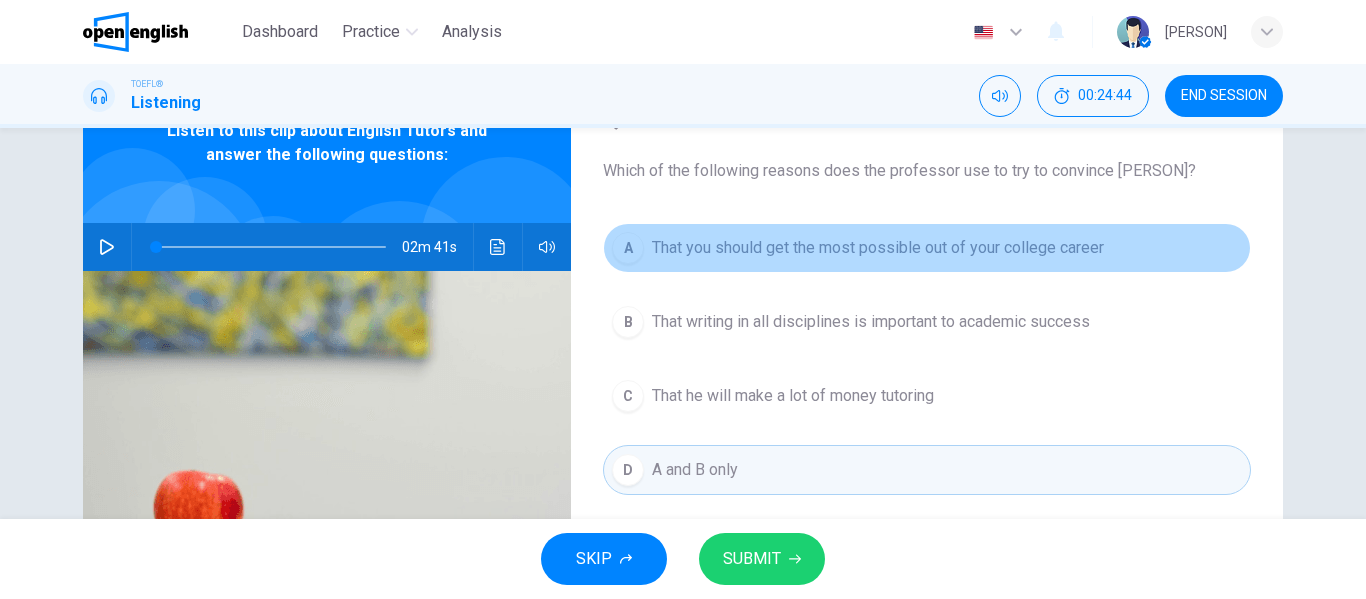 click on "That you should get the most possible out of your college career" at bounding box center [878, 248] 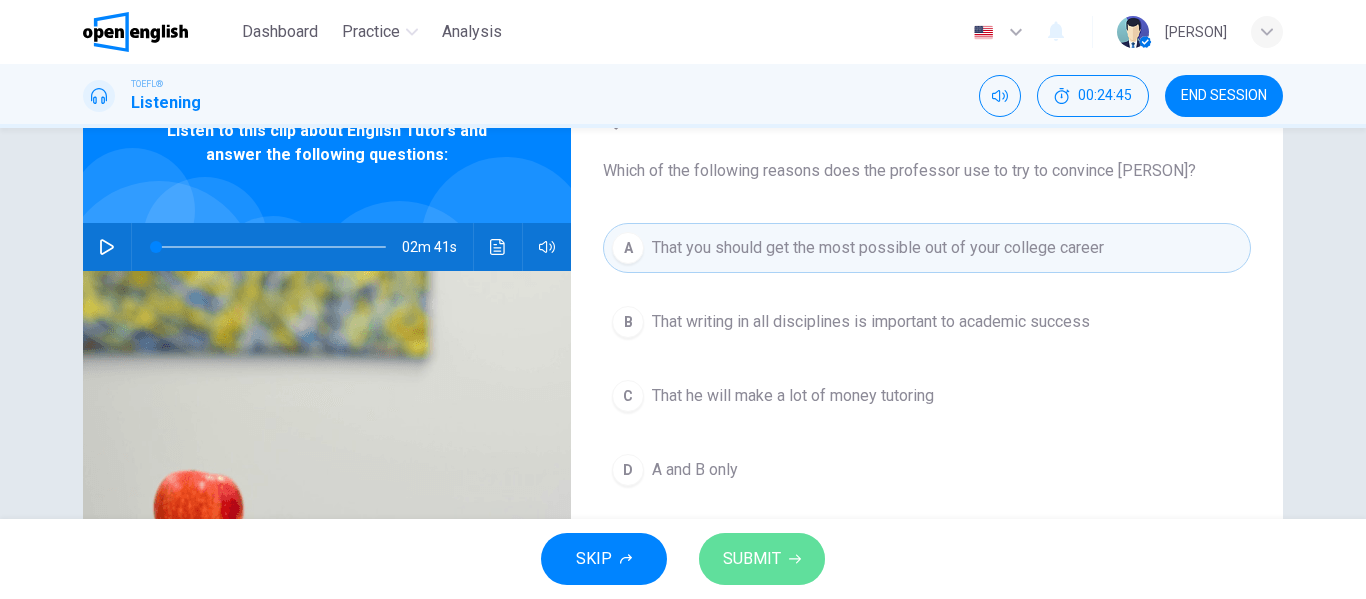 click on "SUBMIT" at bounding box center (752, 559) 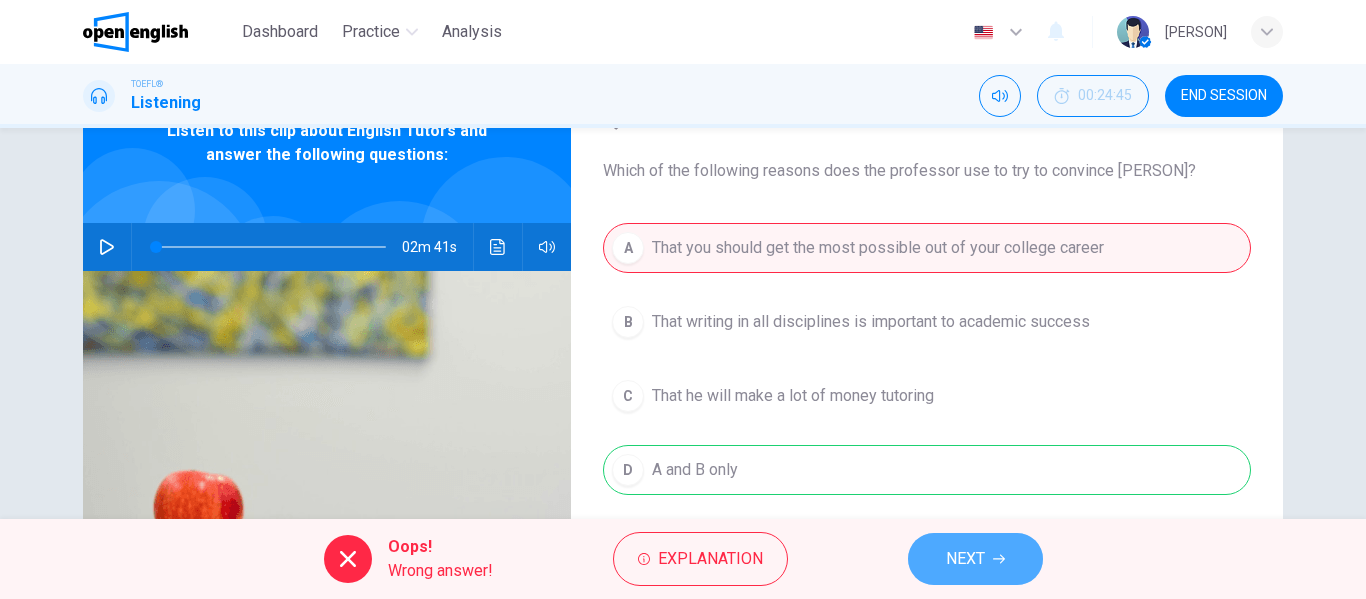 click on "NEXT" at bounding box center (965, 559) 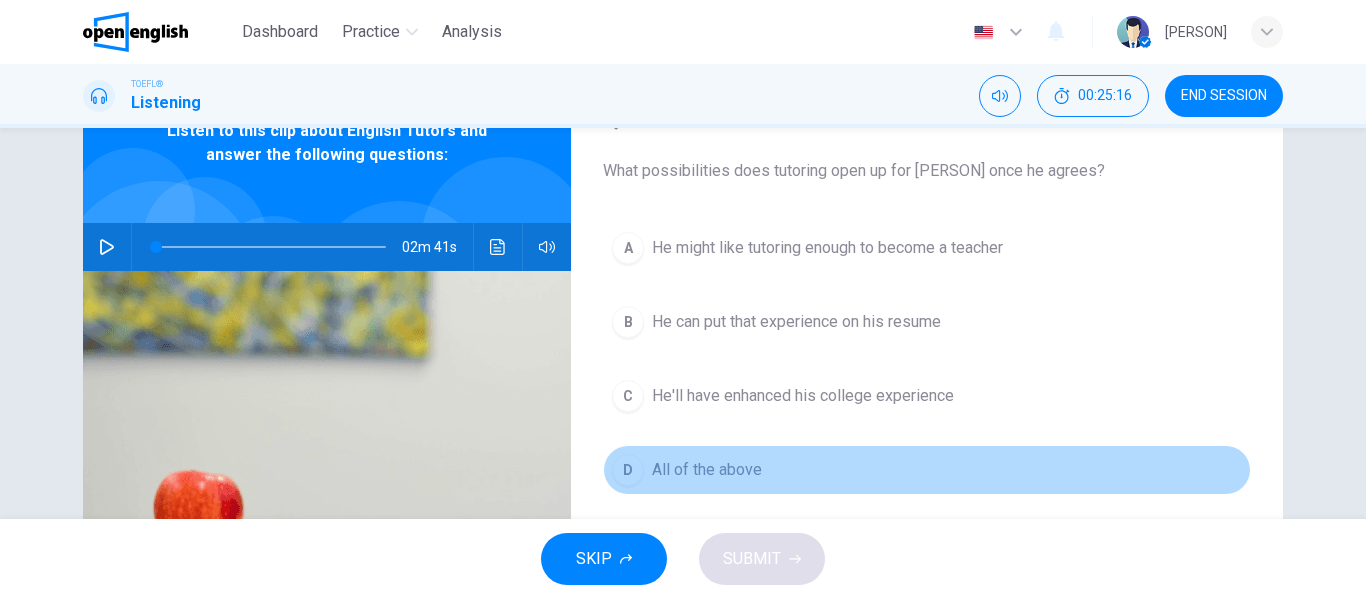 click on "All of the above" at bounding box center [827, 248] 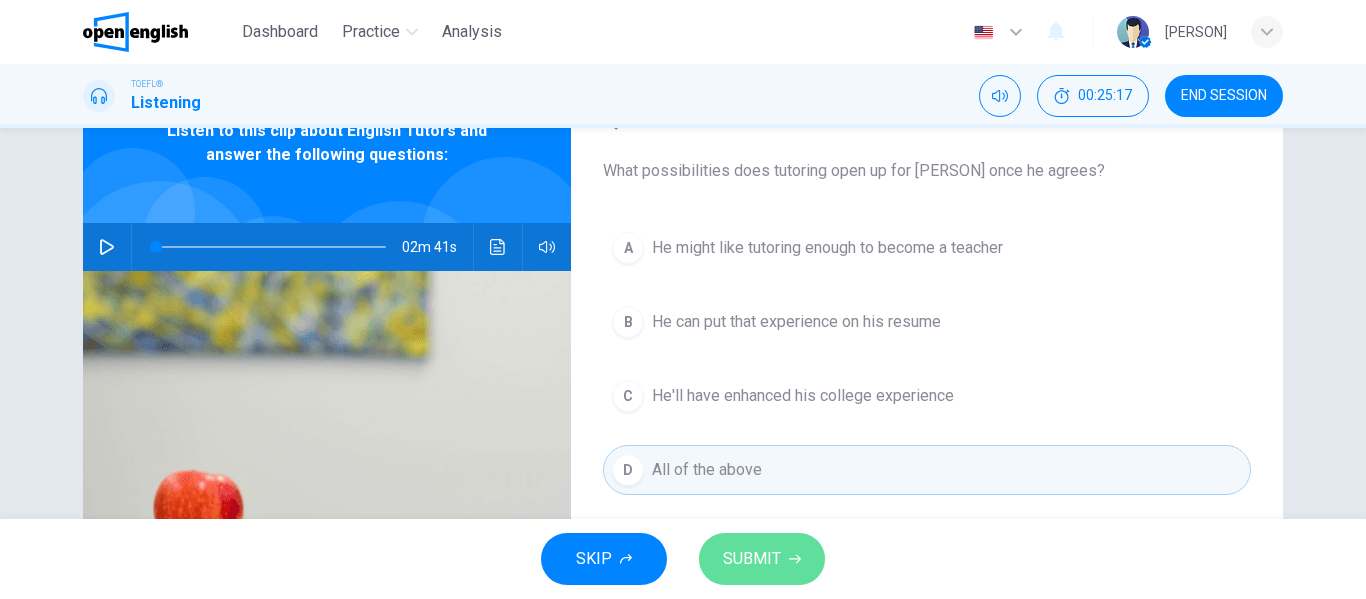 click on "SUBMIT" at bounding box center (762, 559) 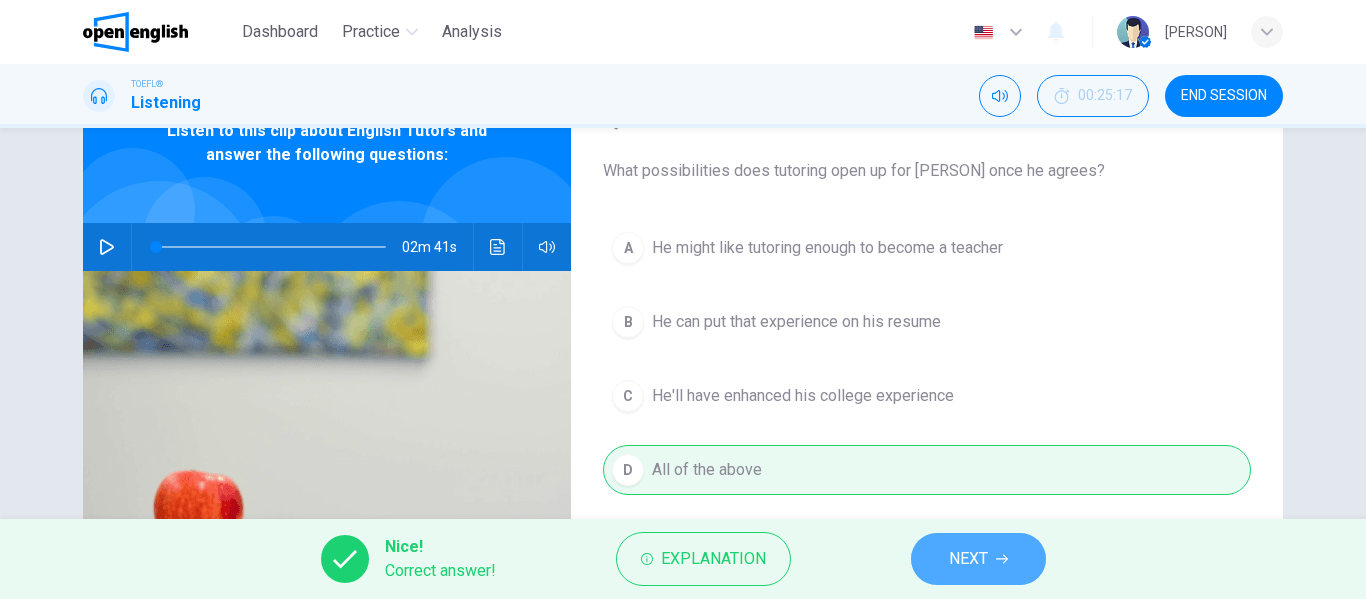 click on "NEXT" at bounding box center [968, 559] 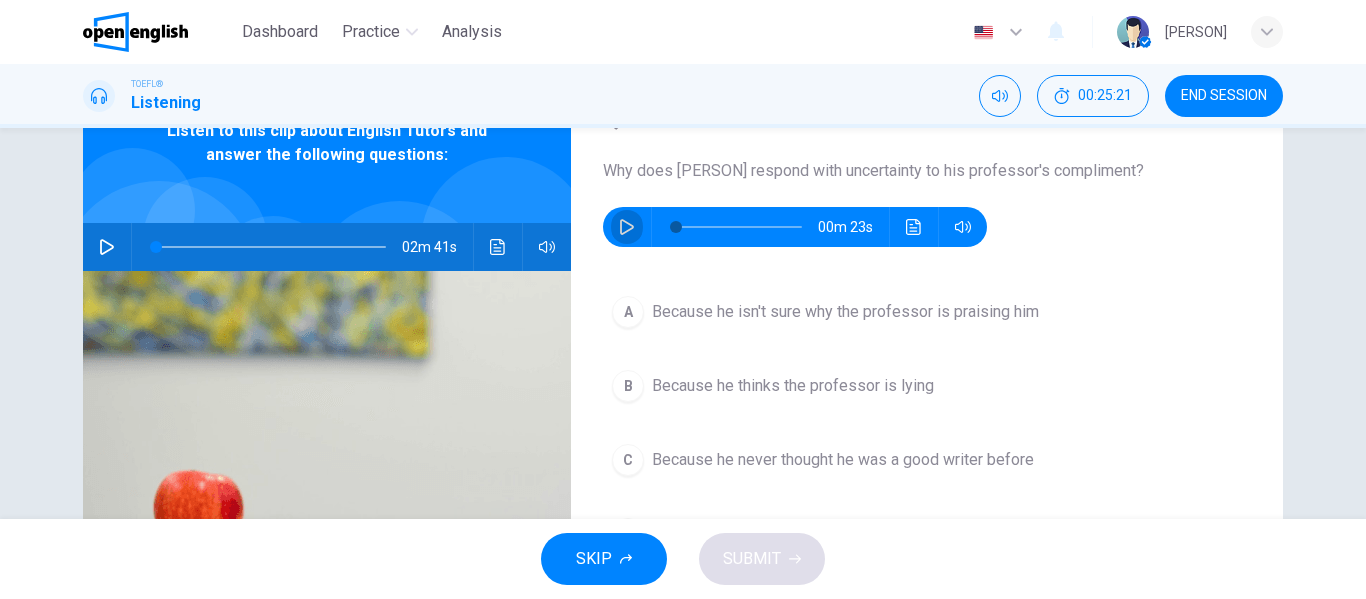 click at bounding box center [627, 227] 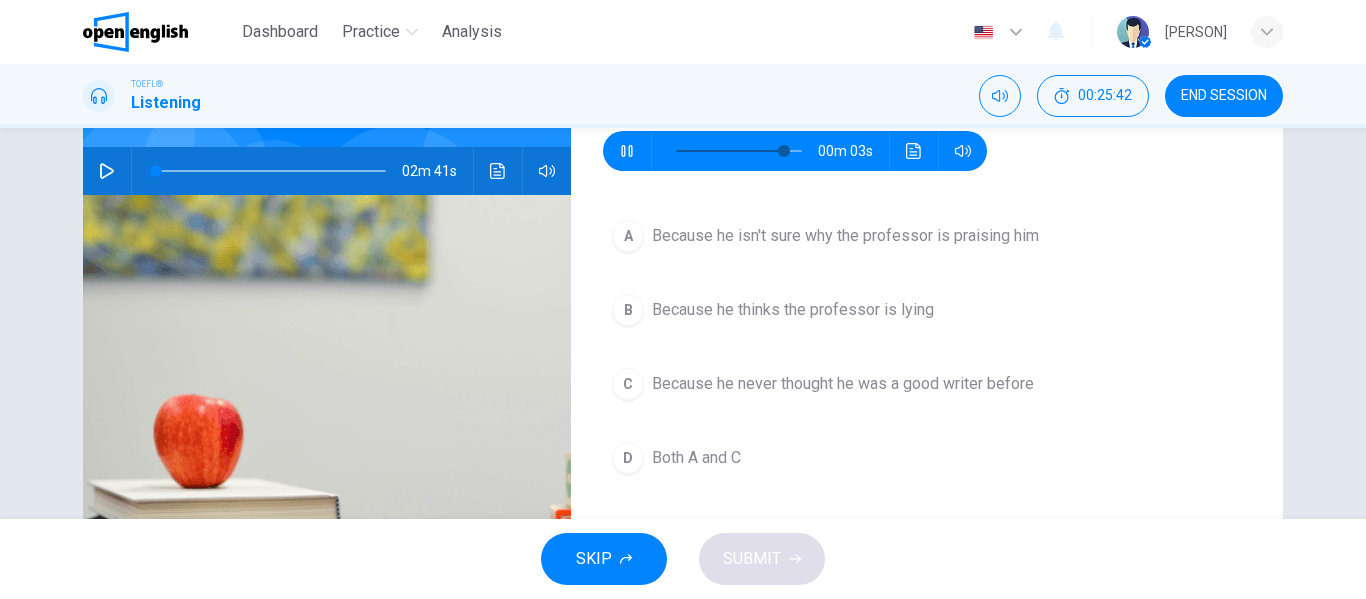scroll, scrollTop: 182, scrollLeft: 0, axis: vertical 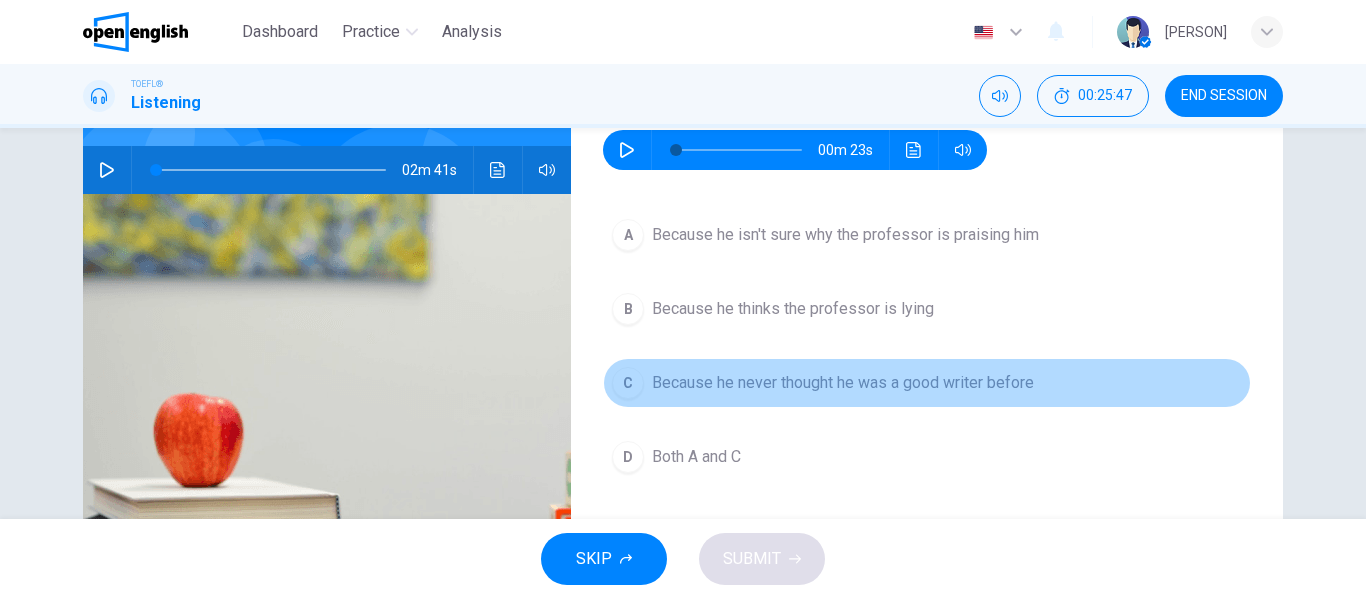 click on "Because he never thought he was a good writer before" at bounding box center (845, 235) 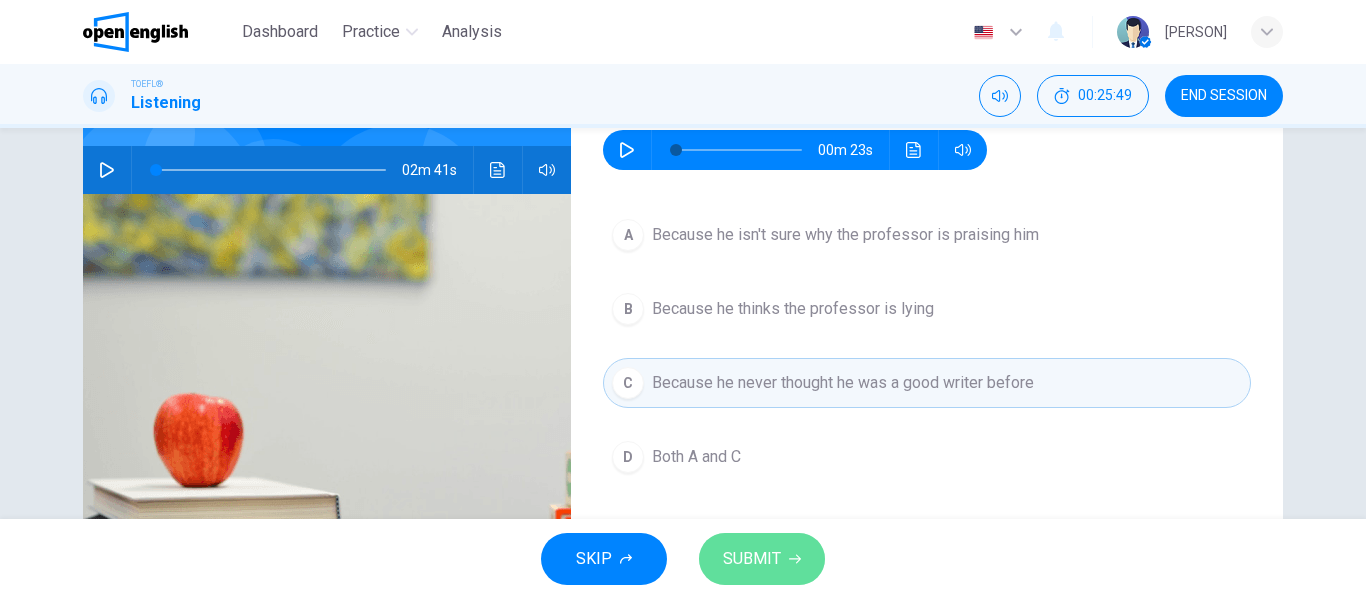 click on "SUBMIT" at bounding box center (752, 559) 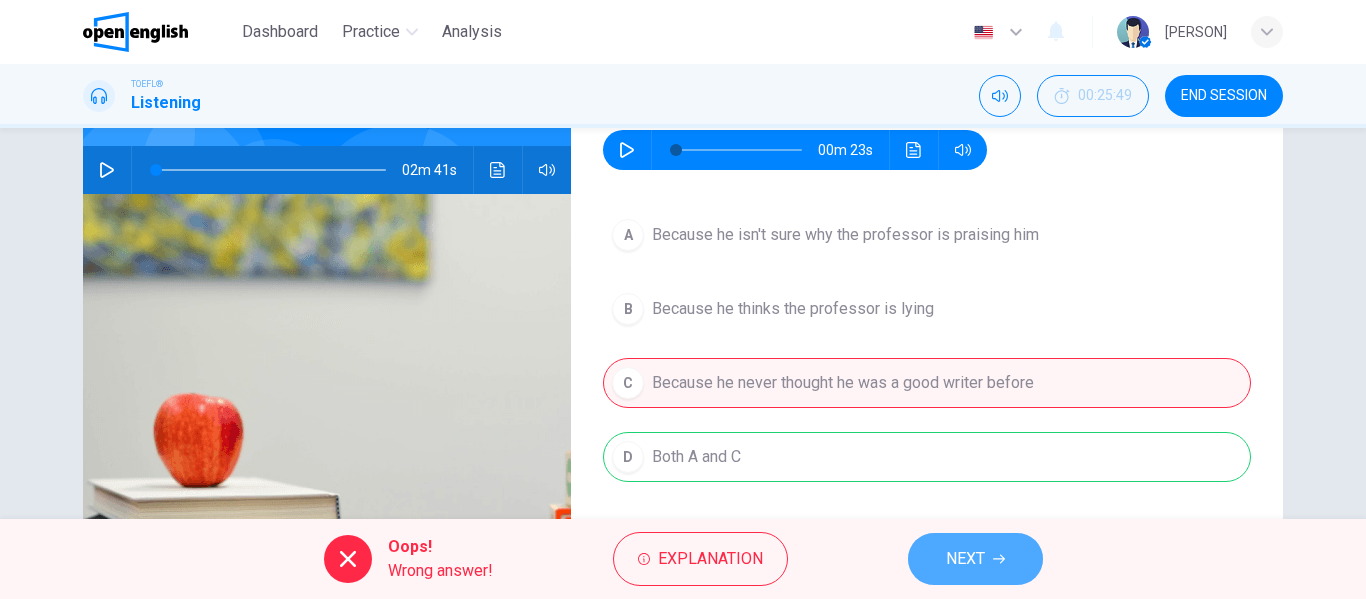 click on "NEXT" at bounding box center [965, 559] 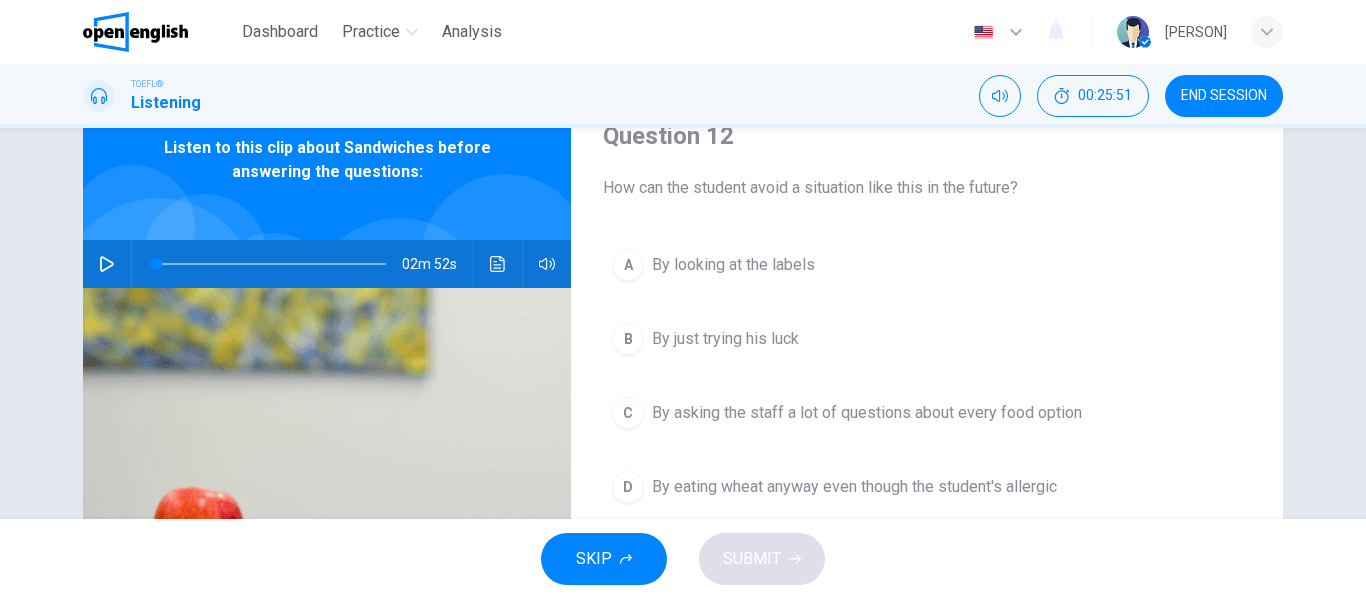 scroll, scrollTop: 87, scrollLeft: 0, axis: vertical 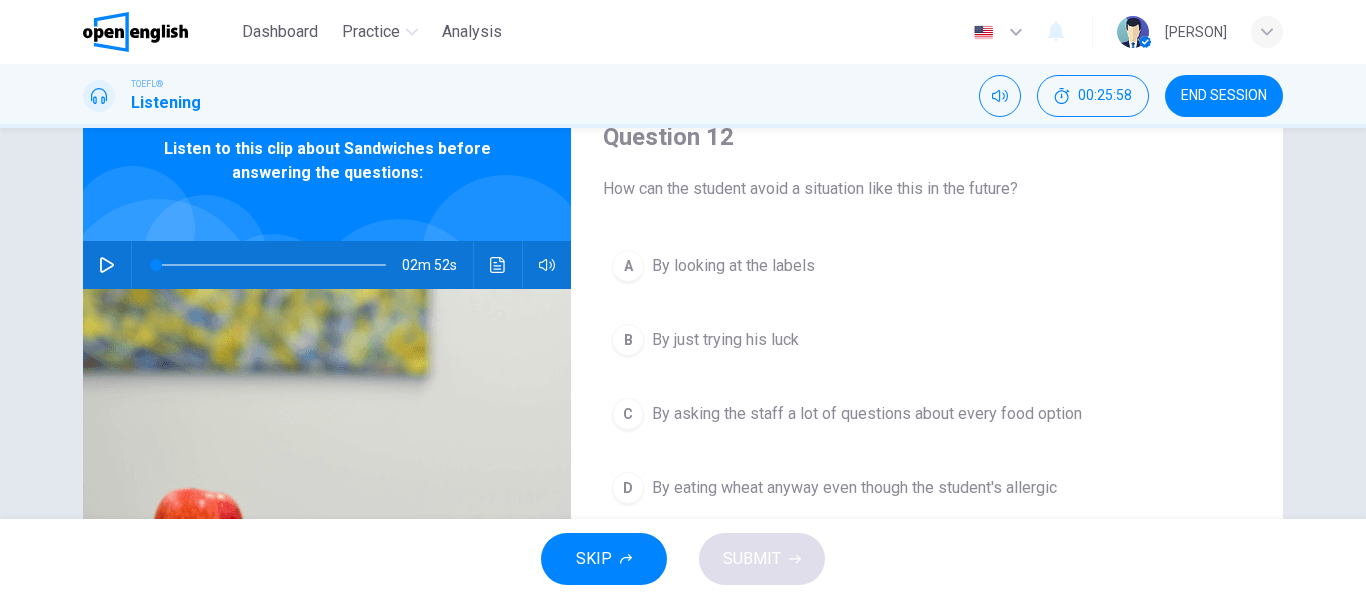drag, startPoint x: 459, startPoint y: 328, endPoint x: 101, endPoint y: 264, distance: 363.6757 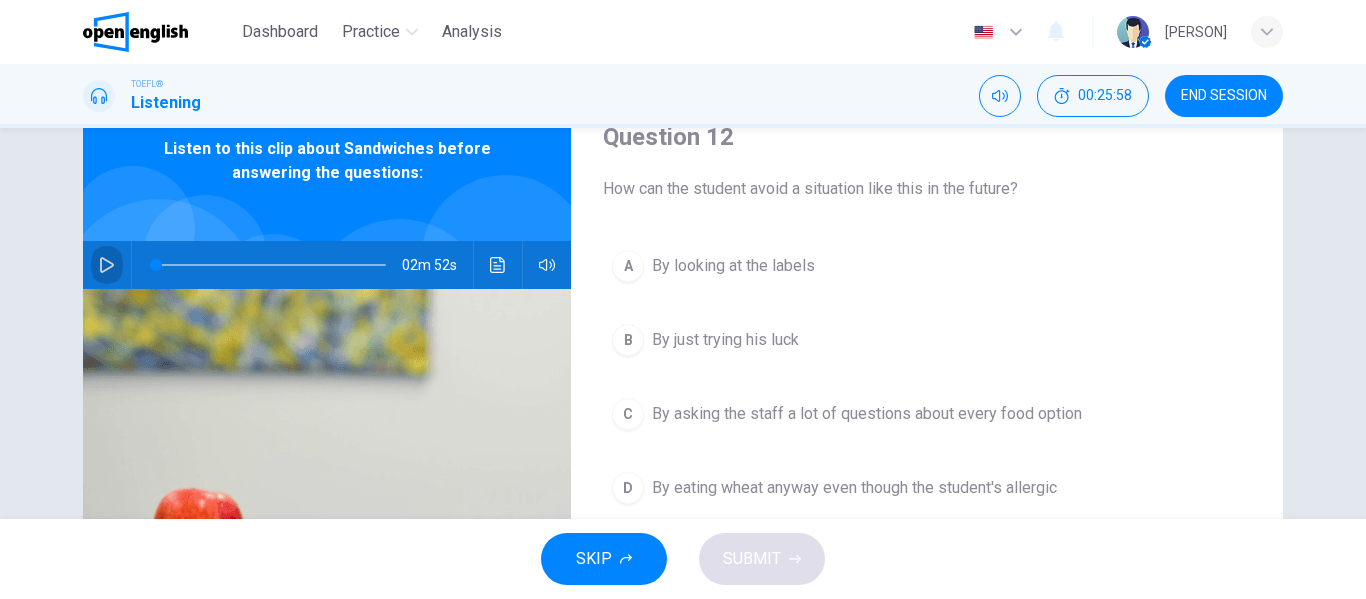 click at bounding box center [107, 265] 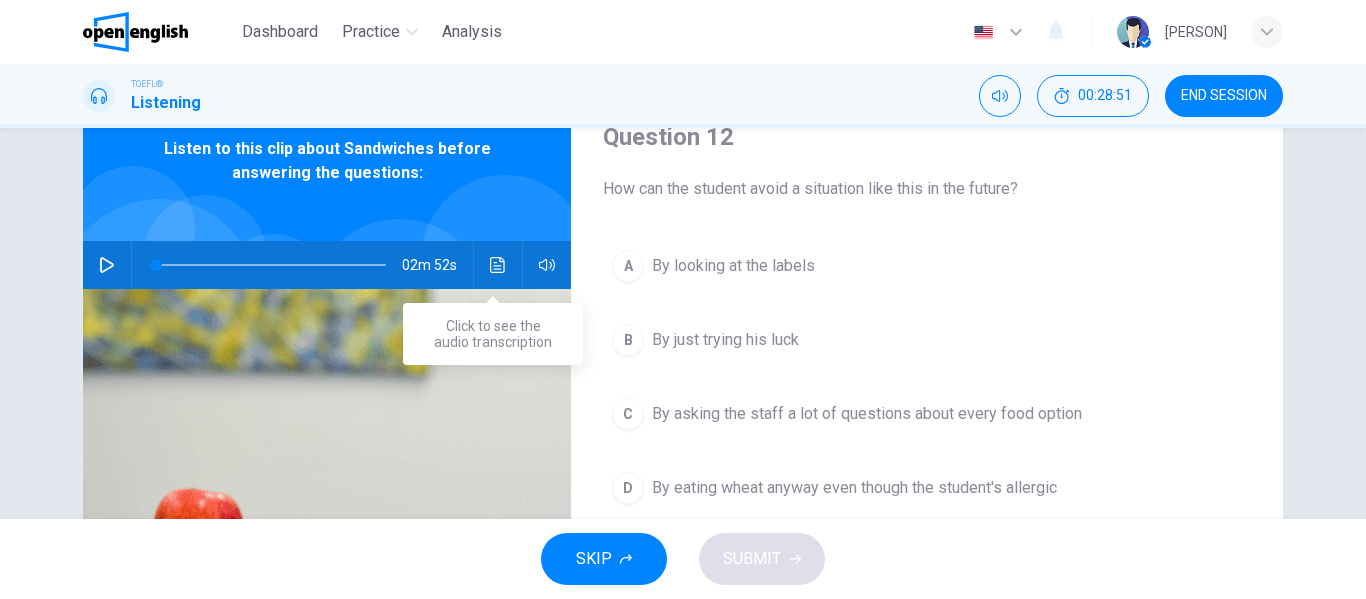click at bounding box center (497, 265) 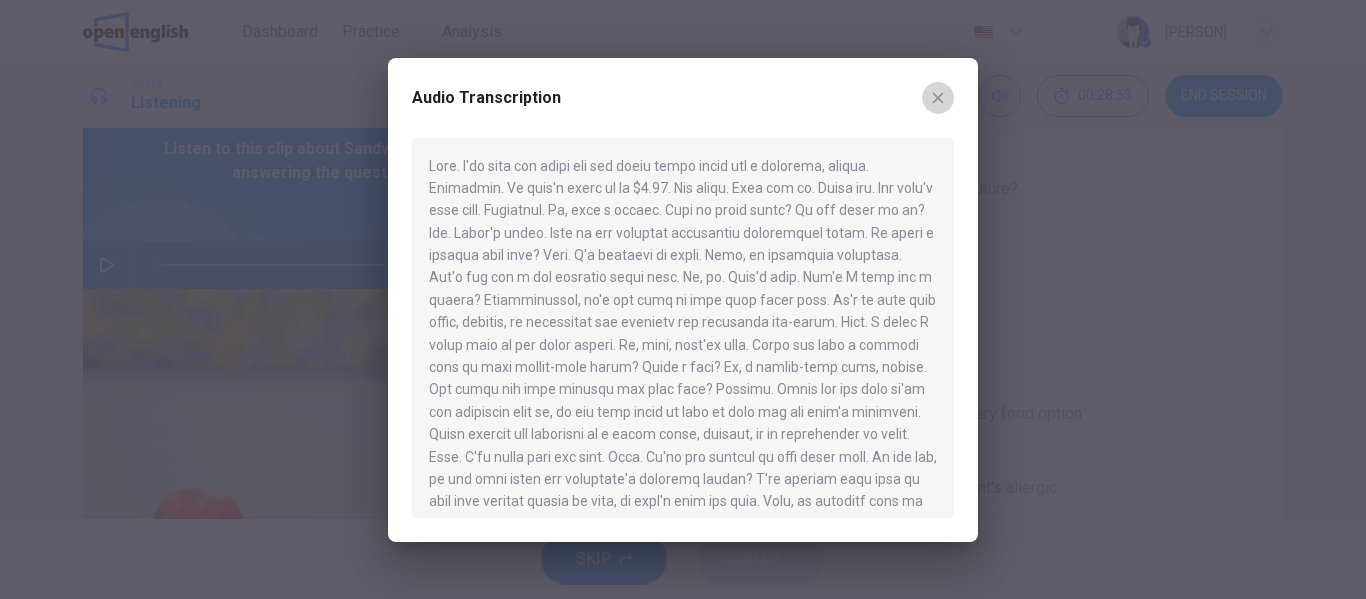 click at bounding box center (938, 98) 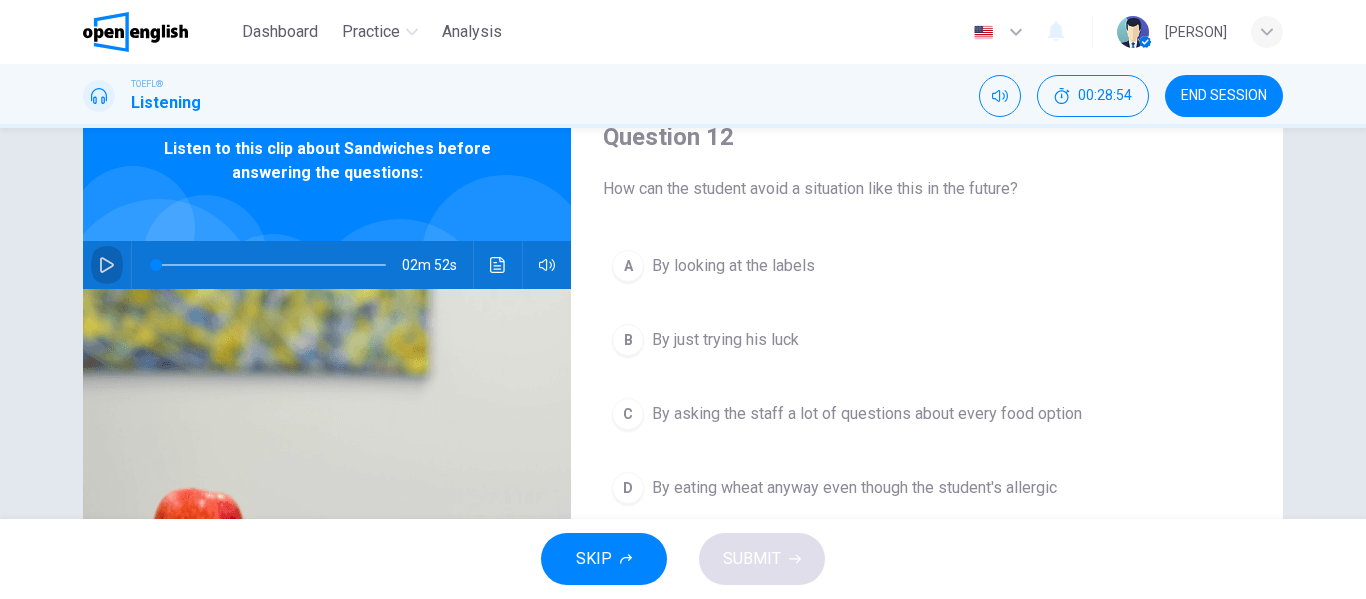 click at bounding box center (107, 265) 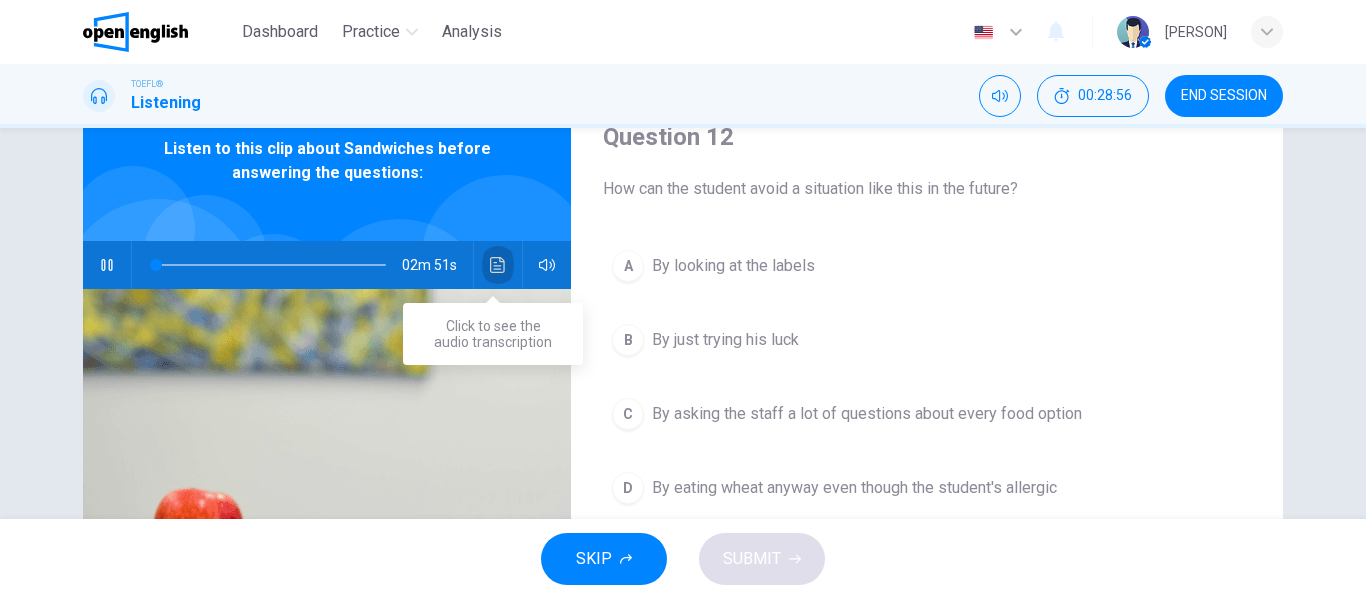 click at bounding box center (498, 265) 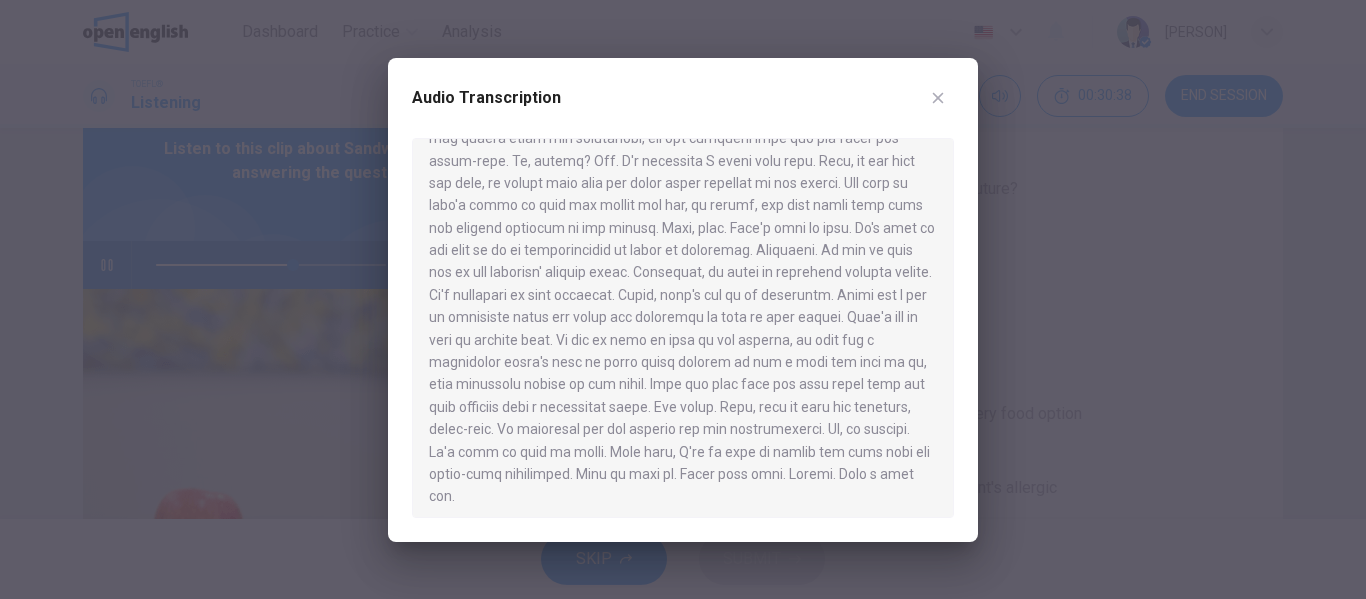 scroll, scrollTop: 415, scrollLeft: 0, axis: vertical 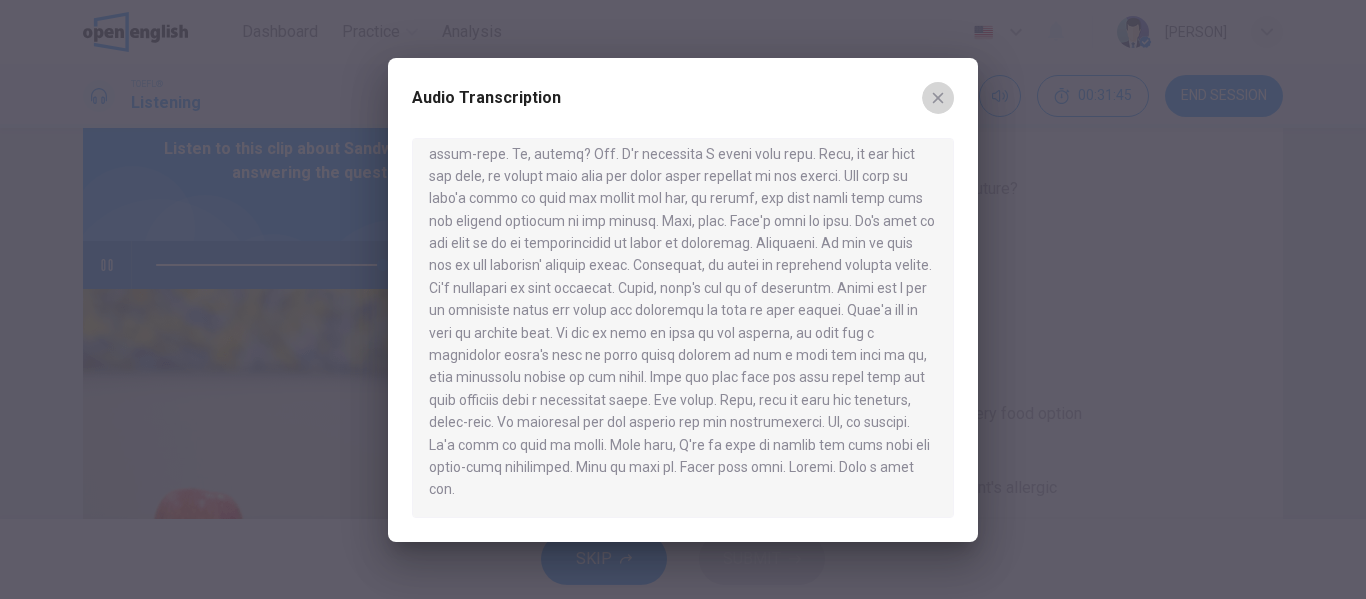 click at bounding box center [938, 98] 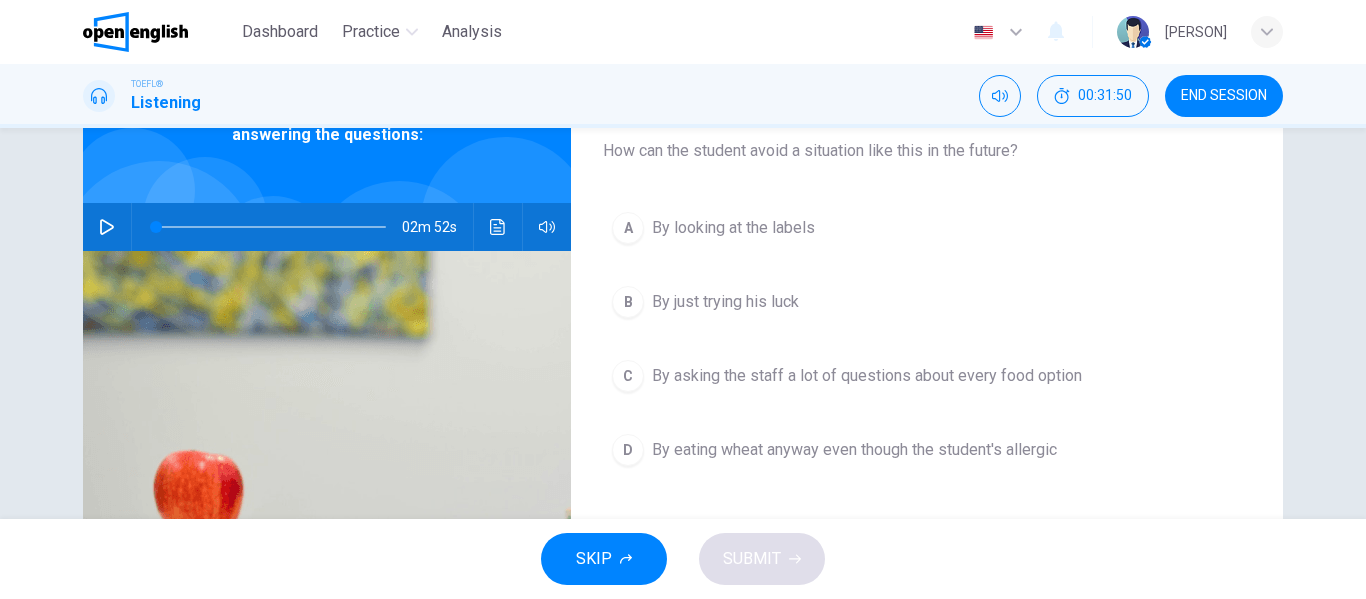 scroll, scrollTop: 126, scrollLeft: 0, axis: vertical 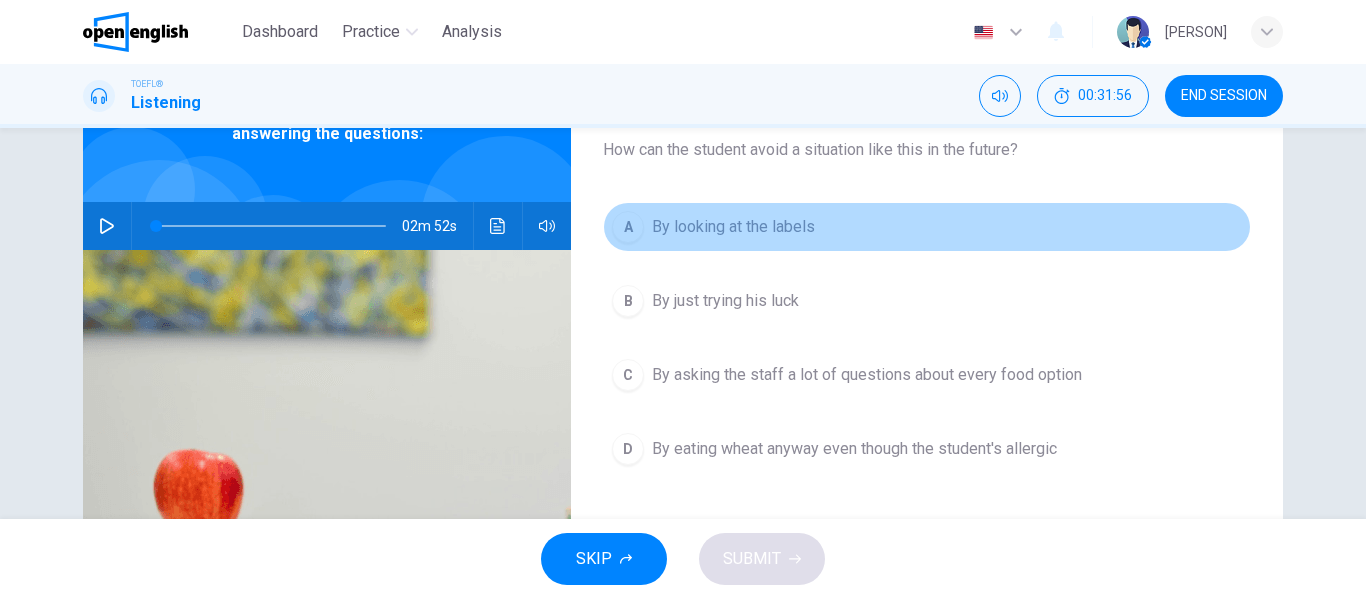 click on "By looking at the labels" at bounding box center [733, 227] 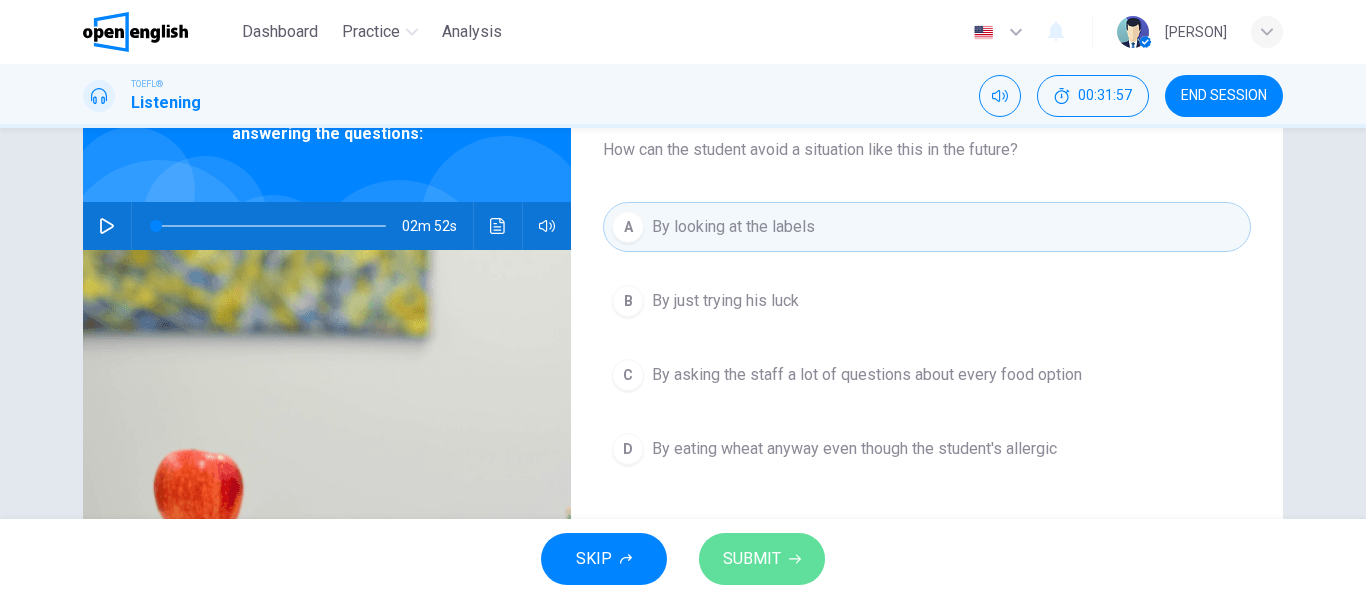click on "SUBMIT" at bounding box center (752, 559) 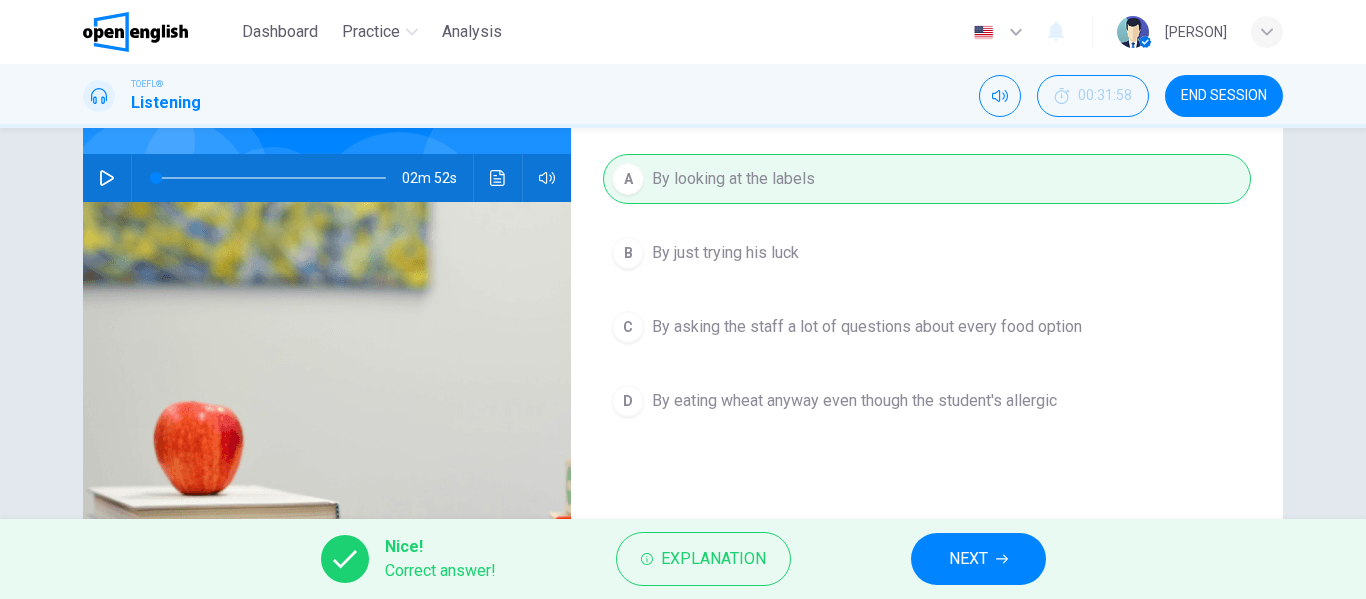 scroll, scrollTop: 175, scrollLeft: 0, axis: vertical 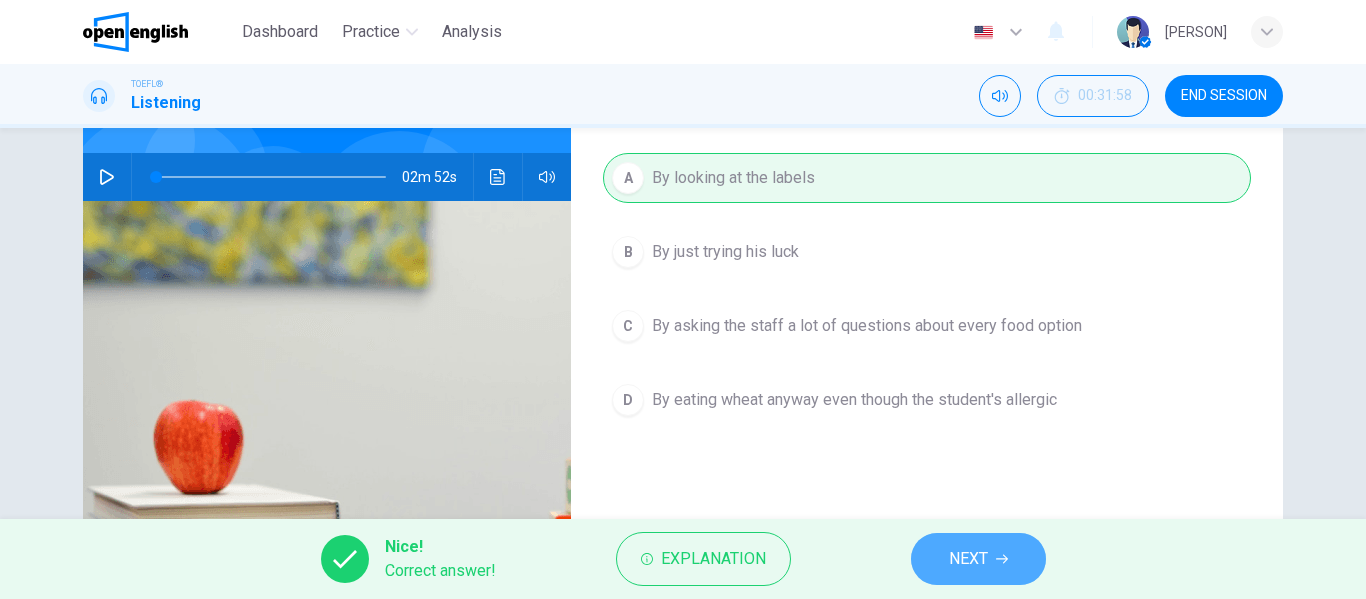 click on "NEXT" at bounding box center [968, 559] 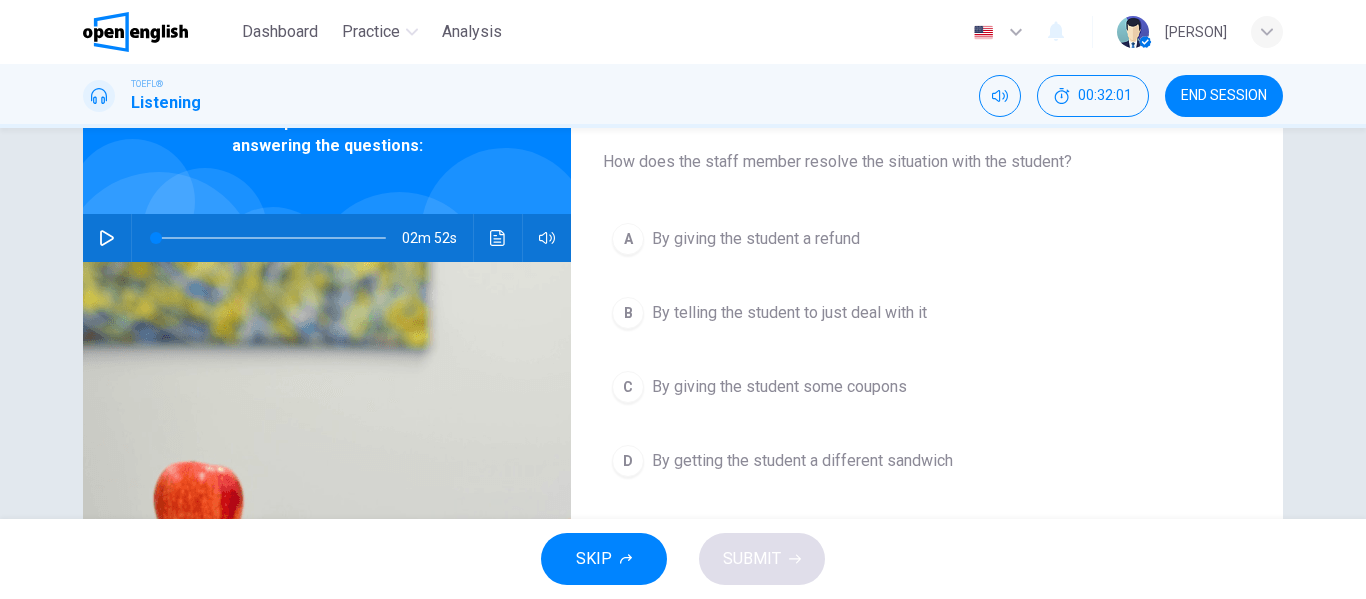 scroll, scrollTop: 118, scrollLeft: 0, axis: vertical 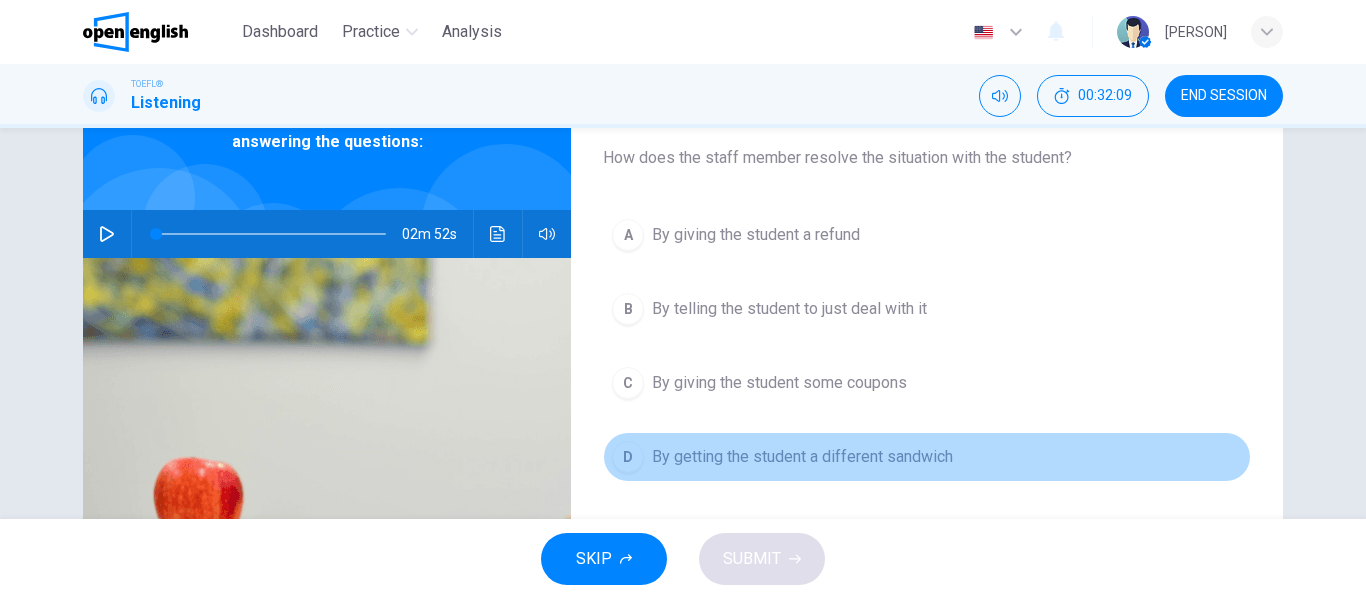 click on "By getting the student a different sandwich" at bounding box center (756, 235) 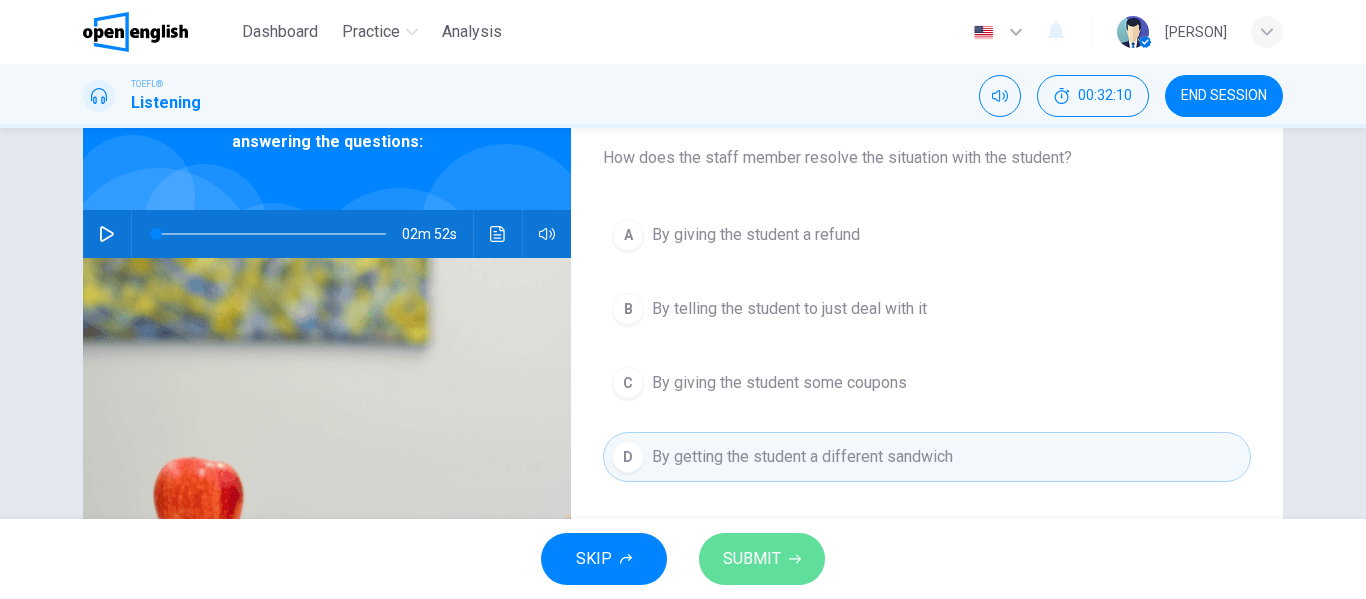 click on "SUBMIT" at bounding box center (752, 559) 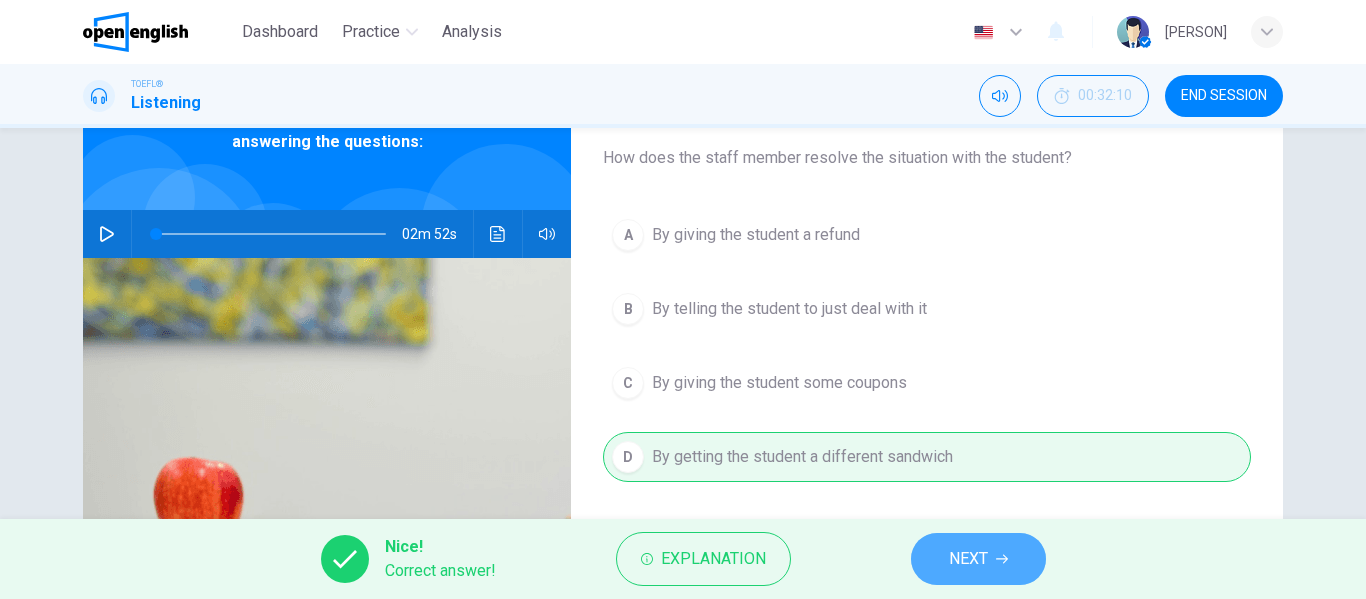 click at bounding box center (1002, 559) 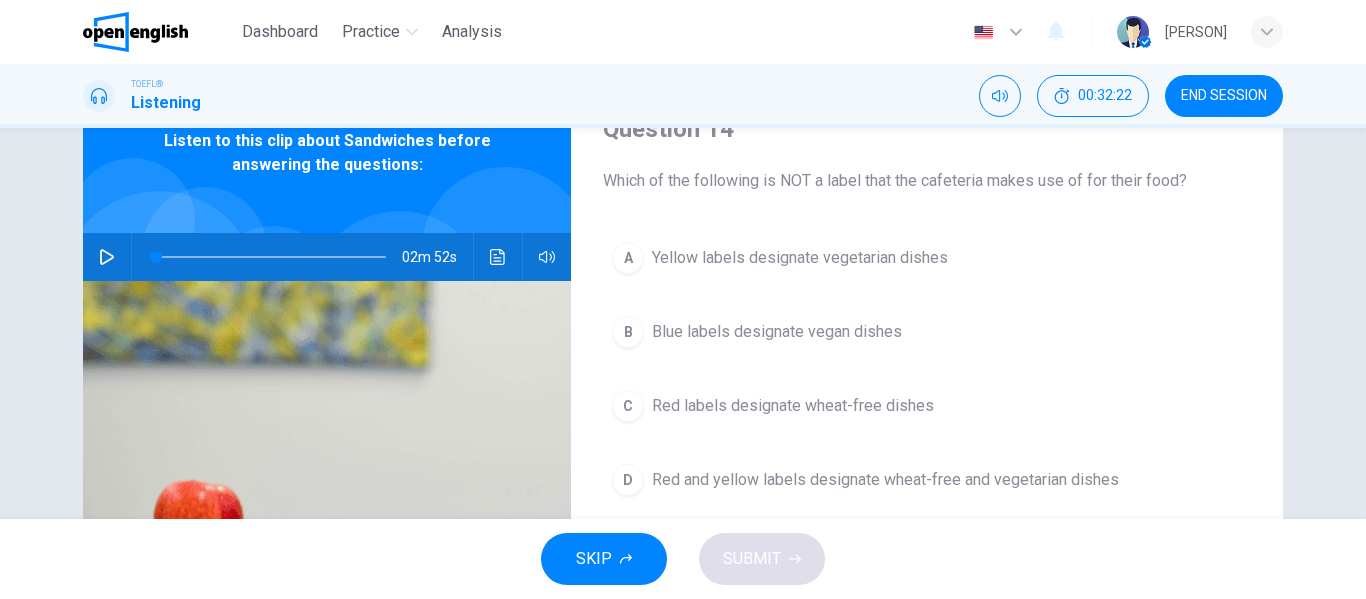scroll, scrollTop: 96, scrollLeft: 0, axis: vertical 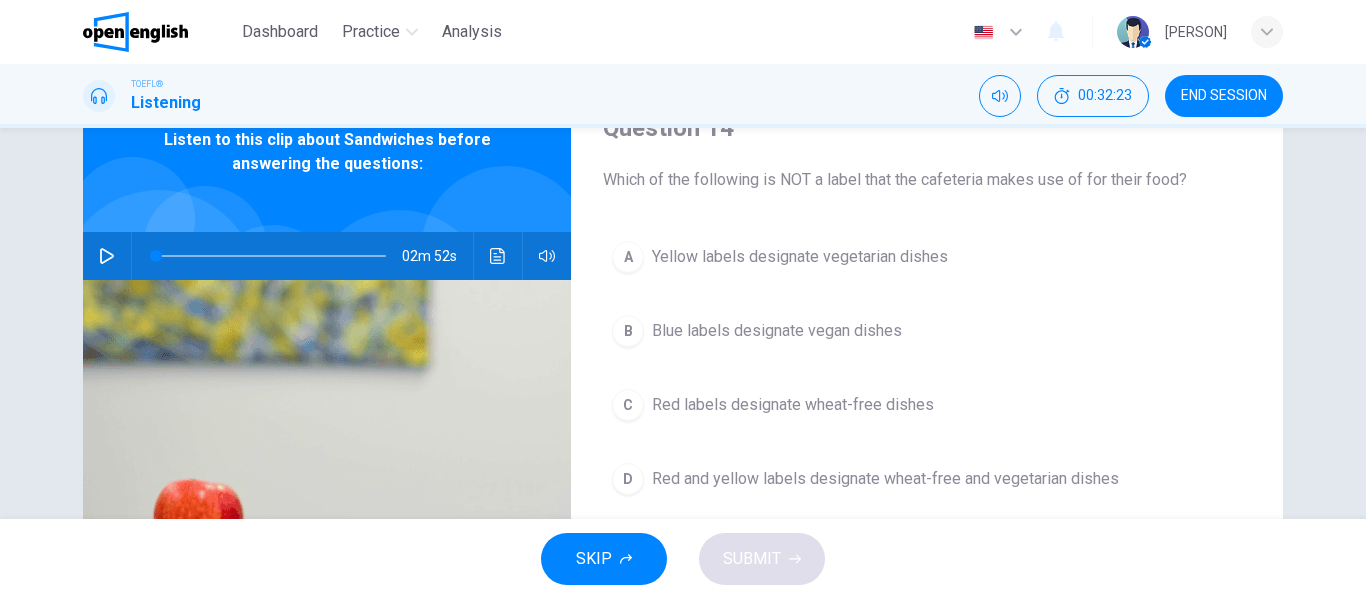 click on "Blue labels designate vegan dishes" at bounding box center (800, 257) 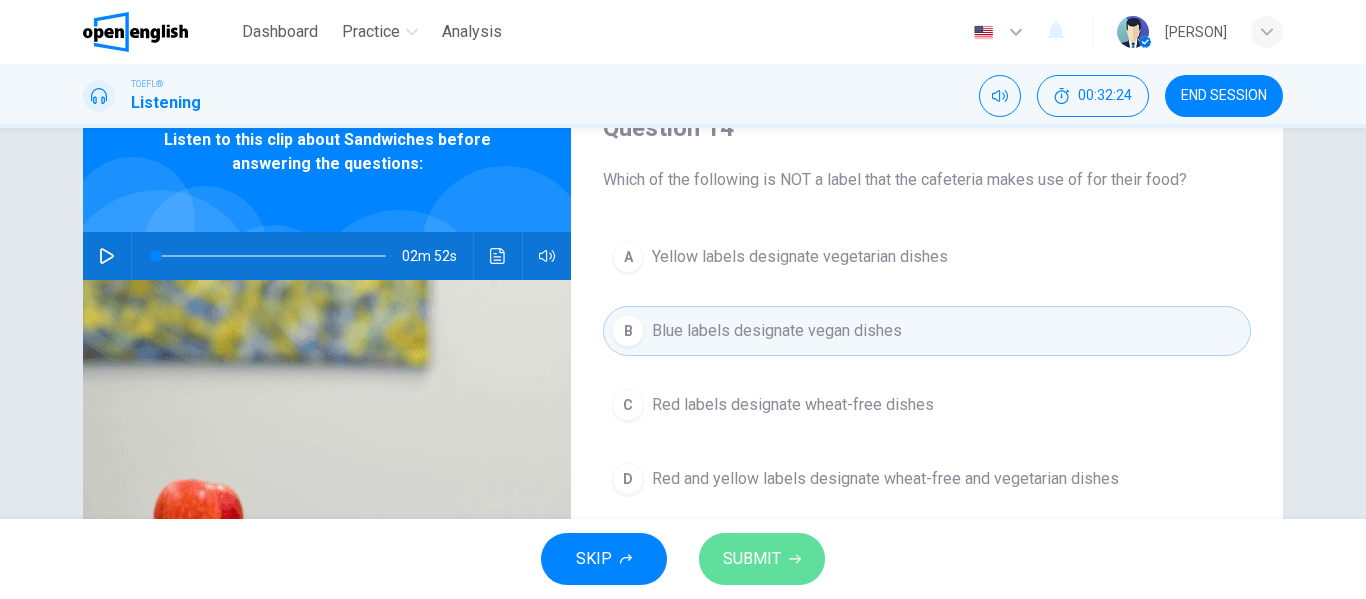 click on "SUBMIT" at bounding box center (752, 559) 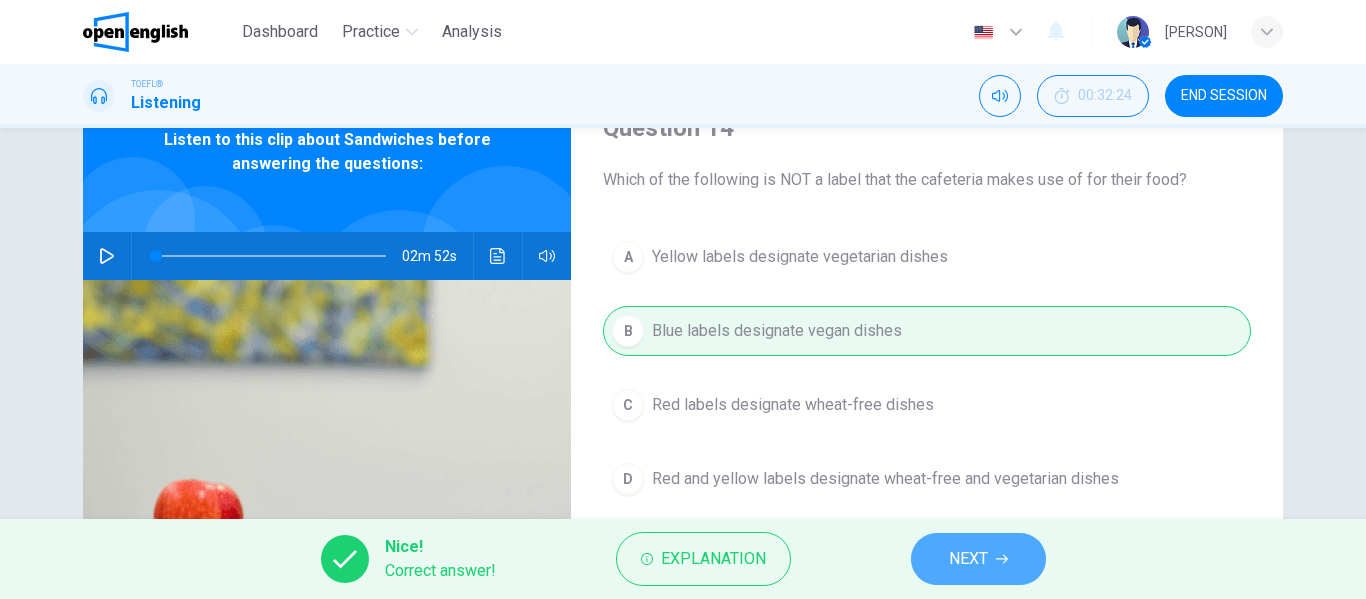 click on "NEXT" at bounding box center (978, 559) 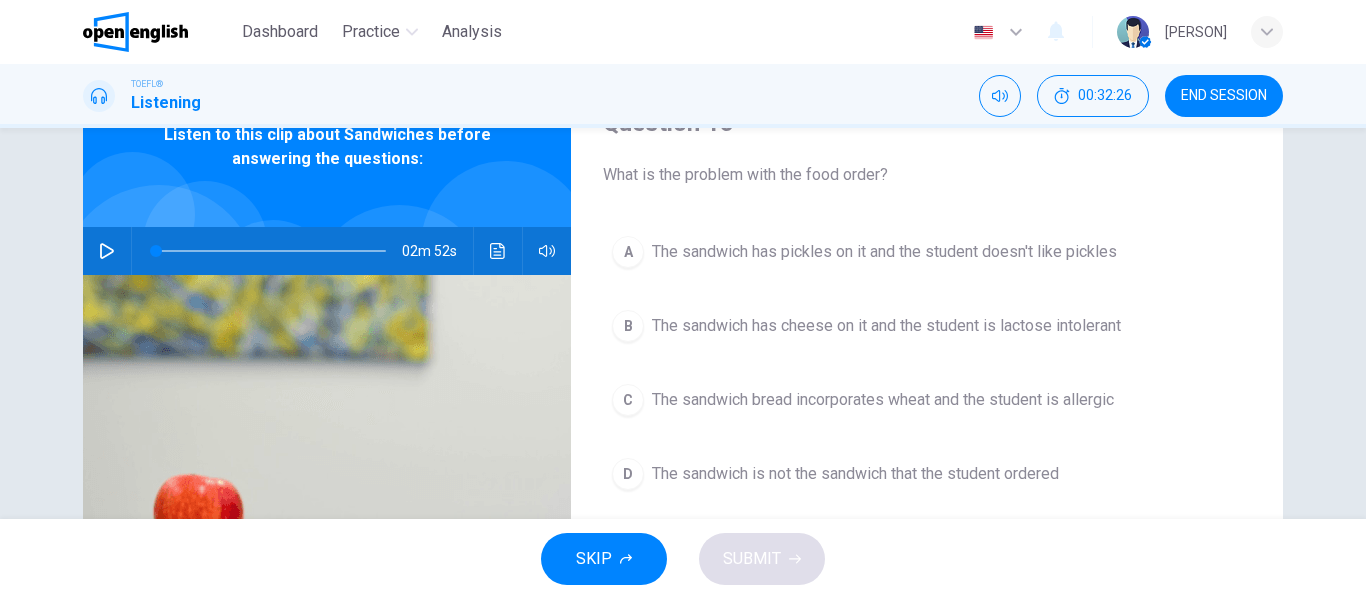 scroll, scrollTop: 102, scrollLeft: 0, axis: vertical 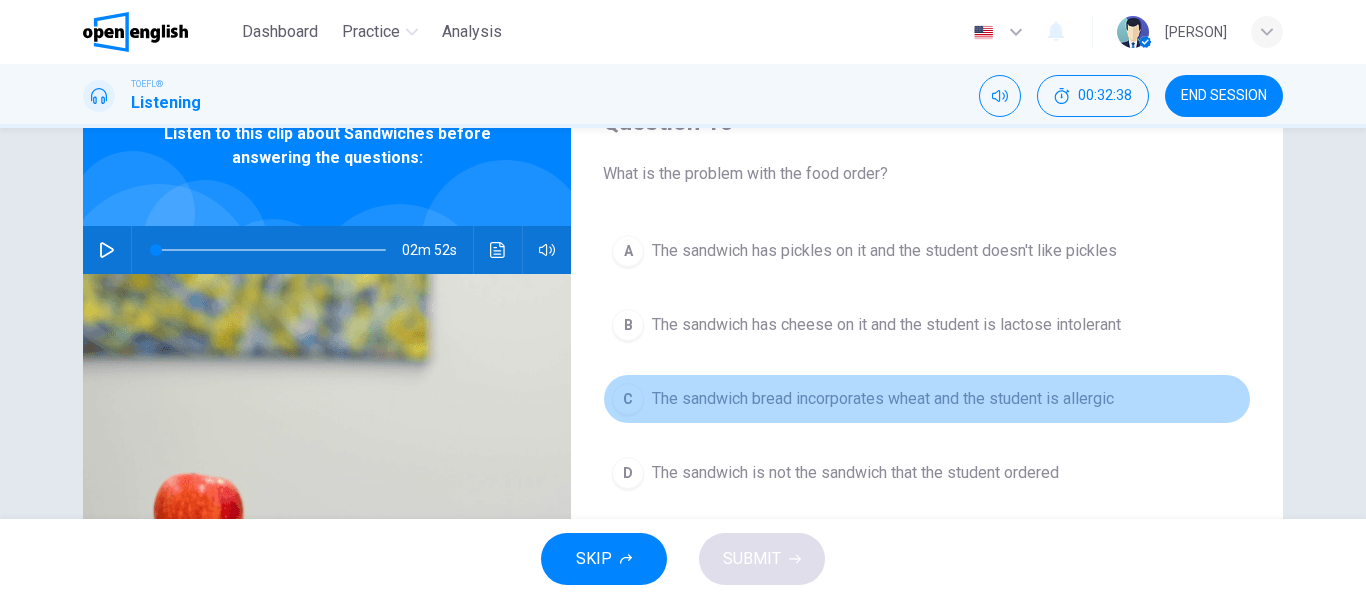 click on "The sandwich bread incorporates wheat and the student is allergic" at bounding box center [884, 251] 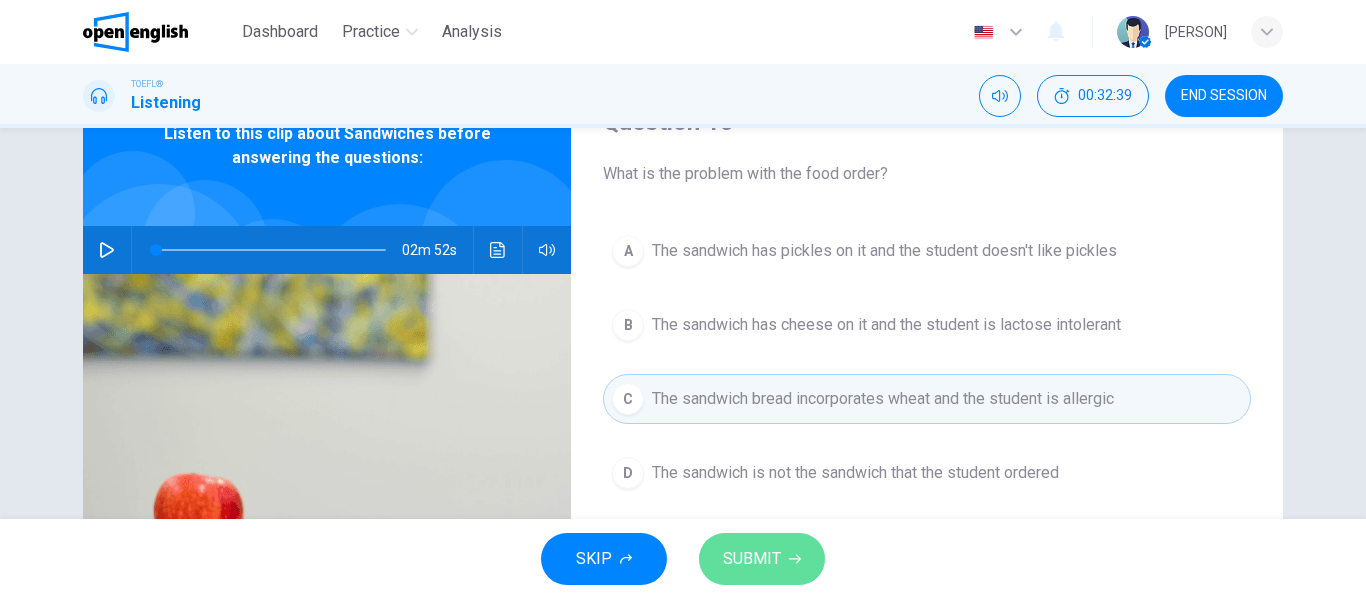 click on "SUBMIT" at bounding box center [762, 559] 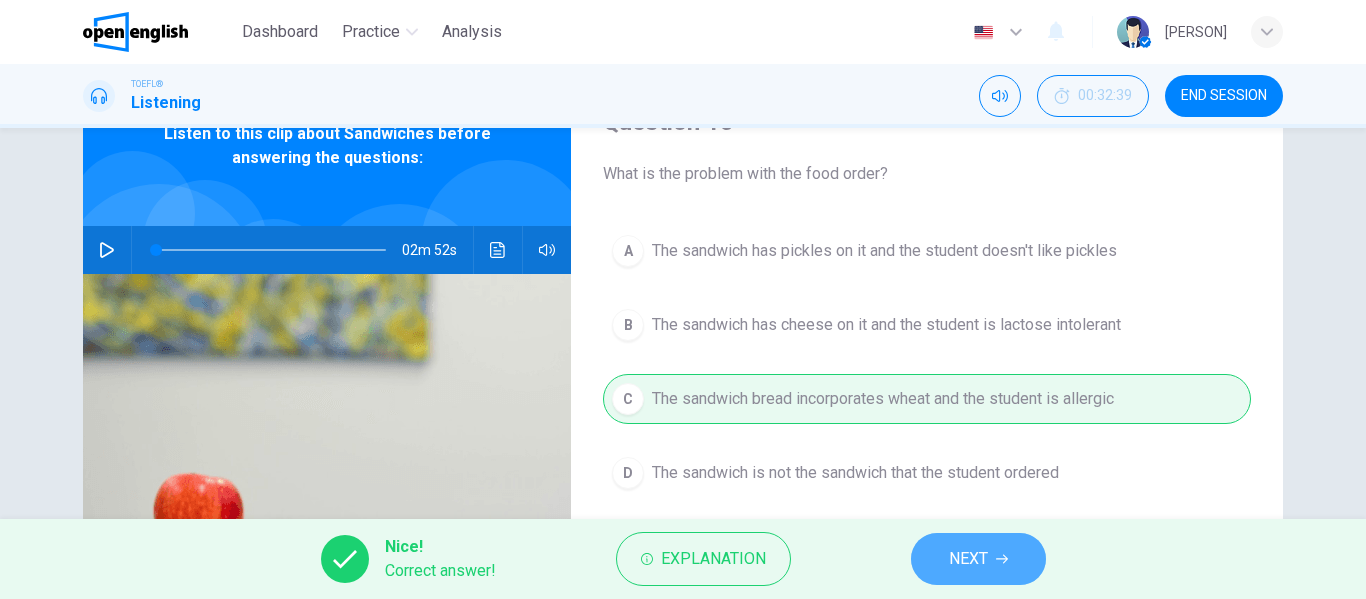 click on "NEXT" at bounding box center [968, 559] 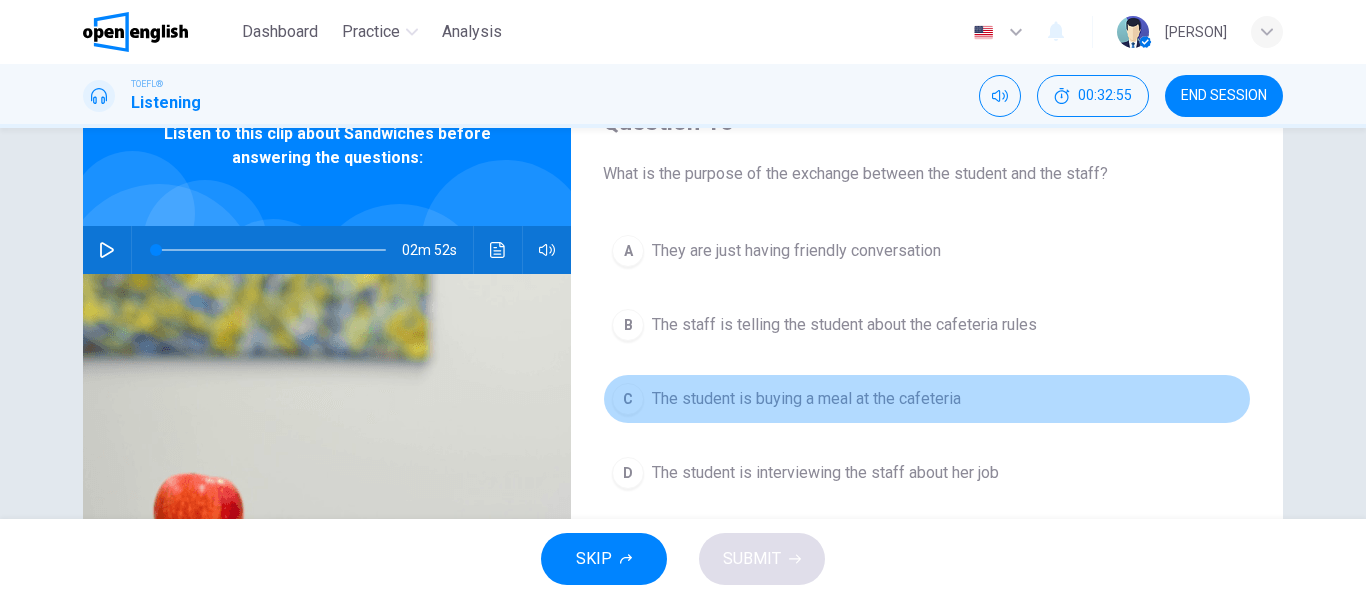 click on "The student is buying a meal at the cafeteria" at bounding box center [796, 251] 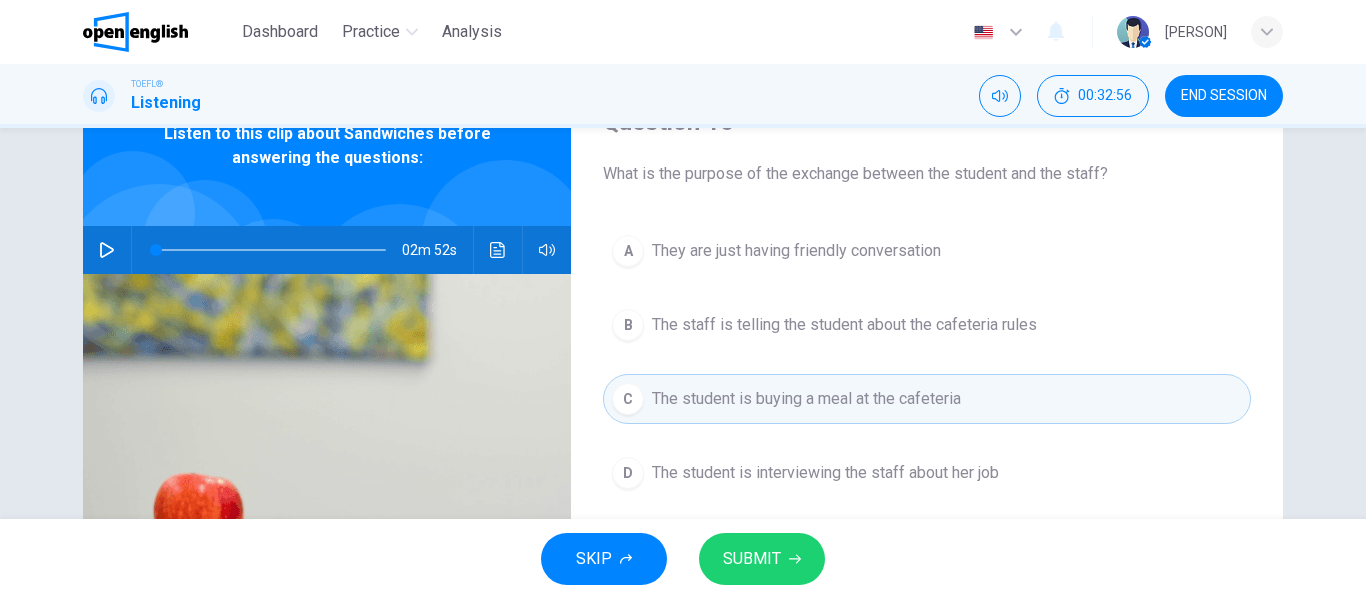 click on "SUBMIT" at bounding box center (762, 559) 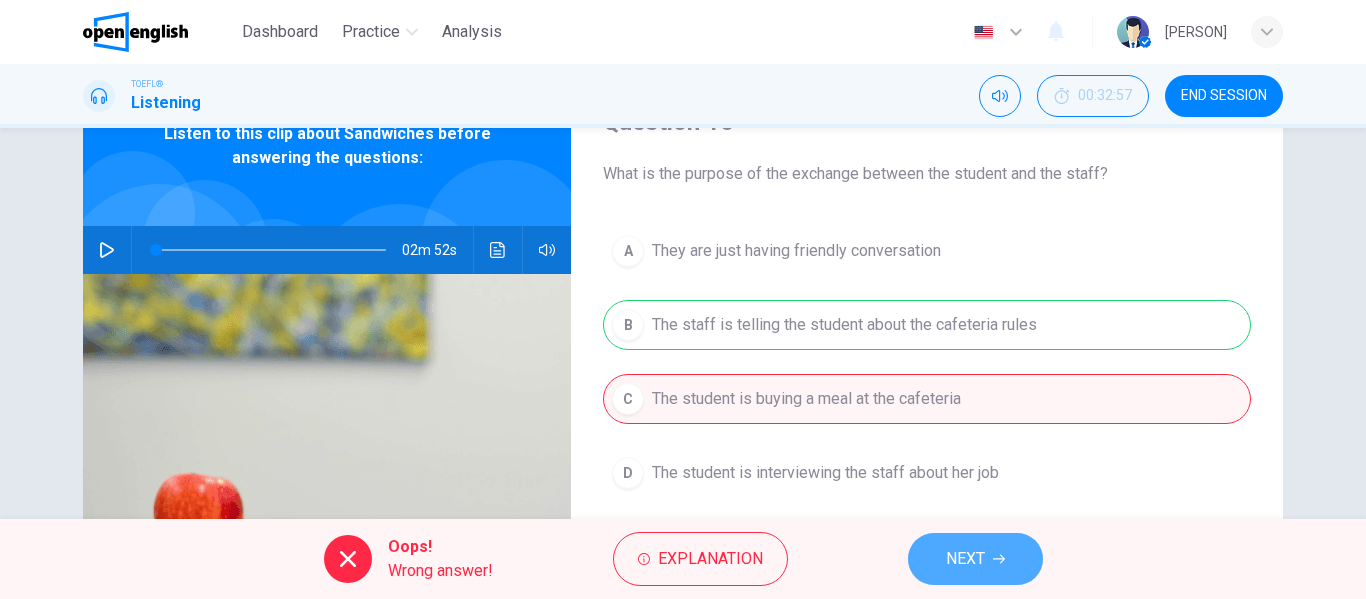 click on "NEXT" at bounding box center [965, 559] 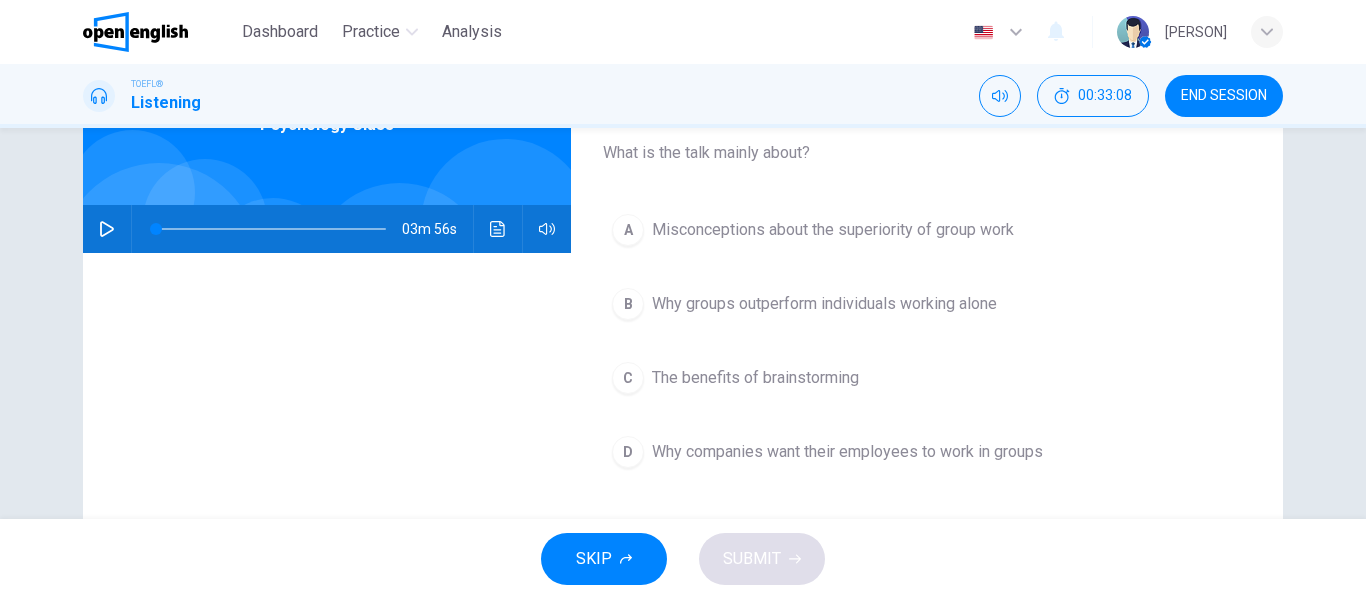 scroll, scrollTop: 121, scrollLeft: 0, axis: vertical 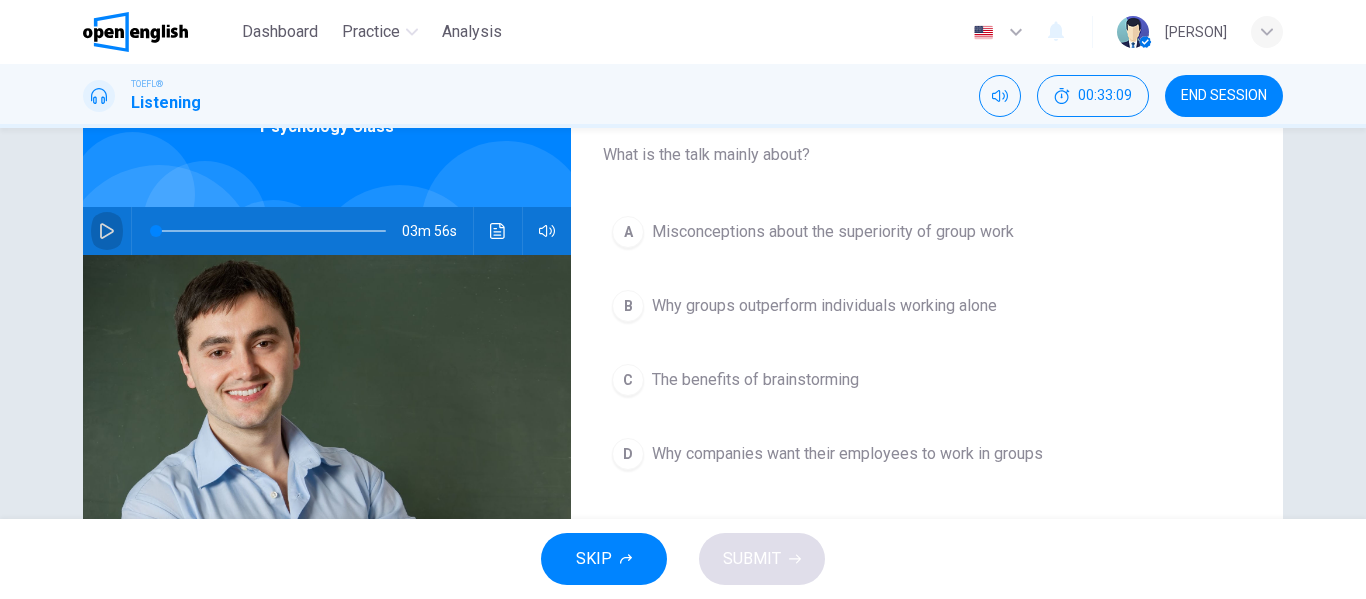 click at bounding box center [107, 231] 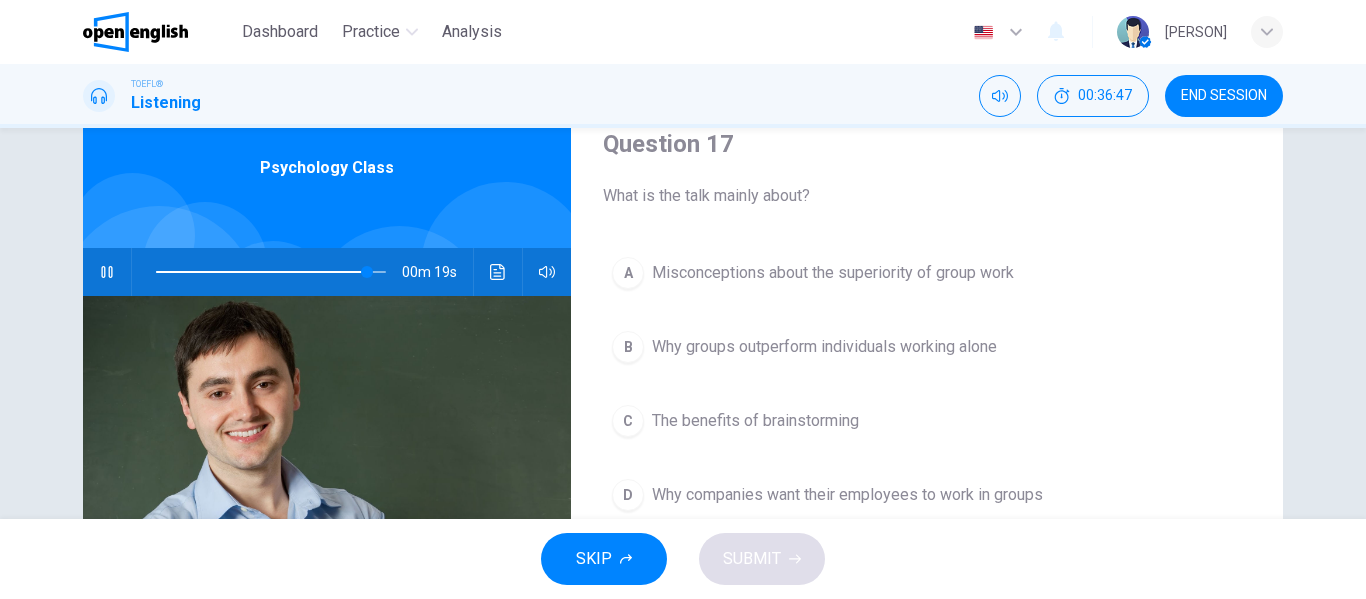 scroll, scrollTop: 80, scrollLeft: 0, axis: vertical 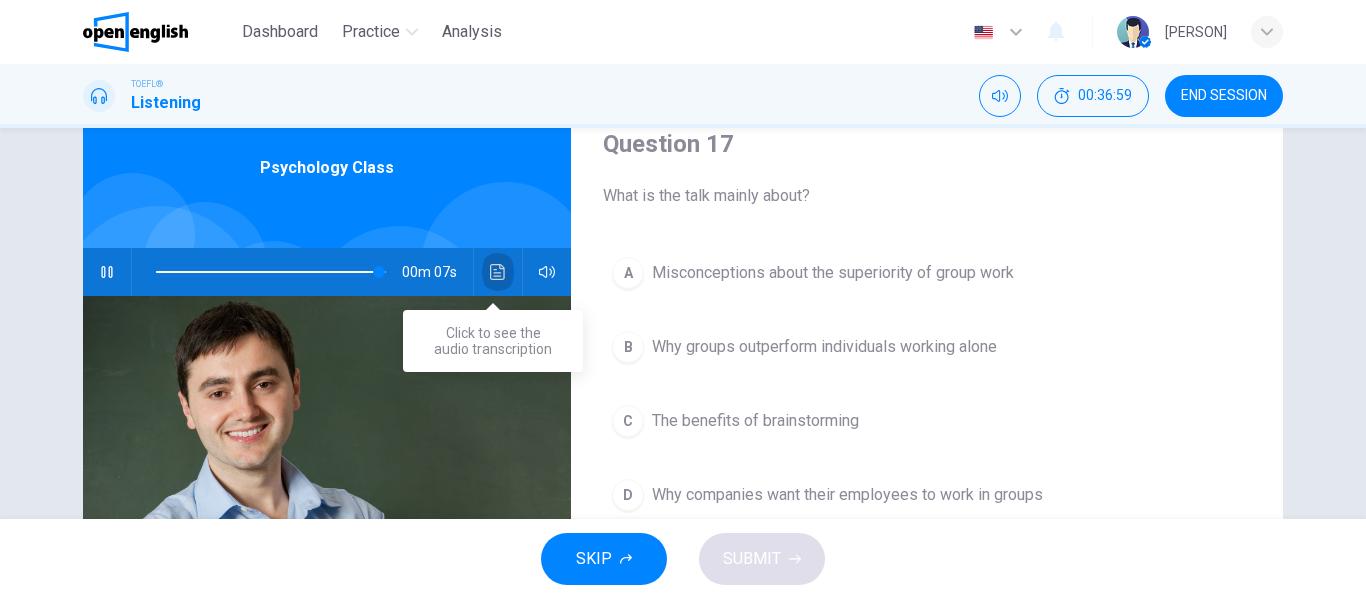 click at bounding box center [497, 272] 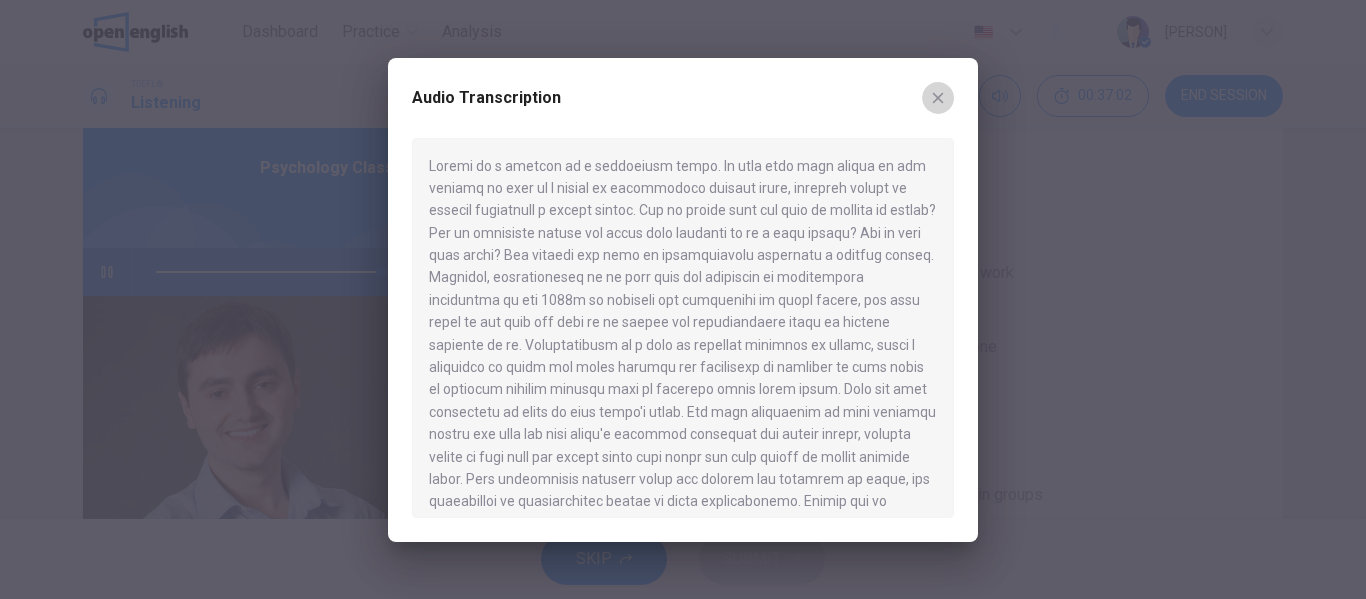 click at bounding box center [938, 98] 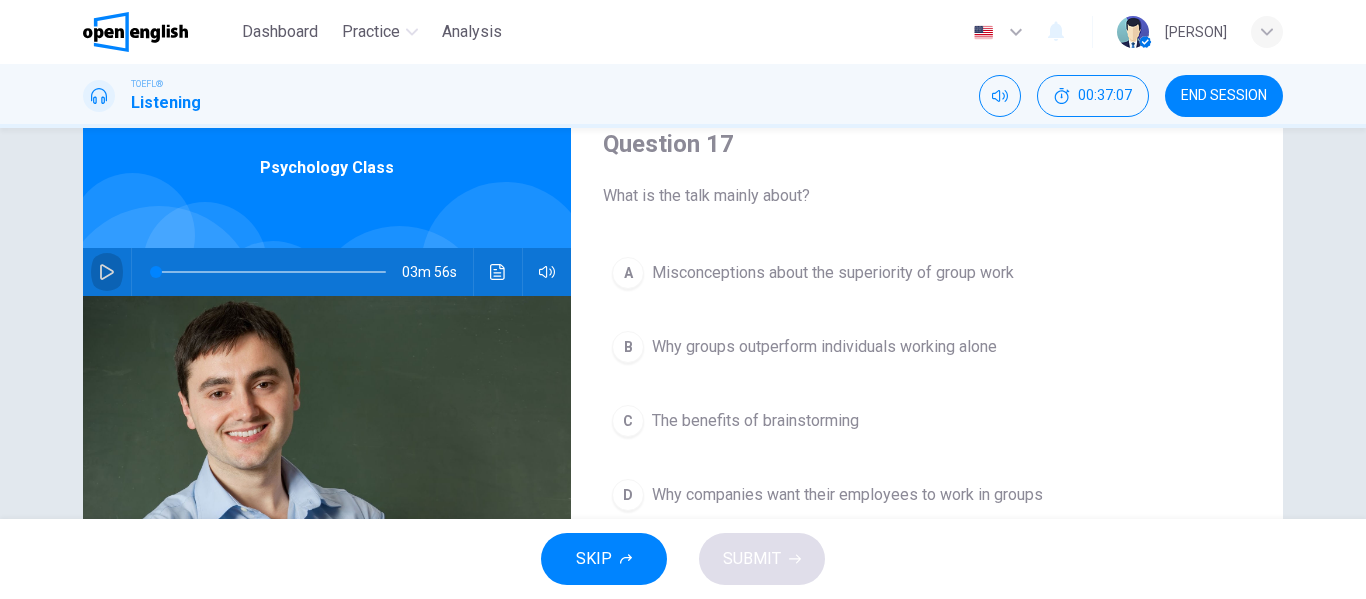 click at bounding box center (107, 272) 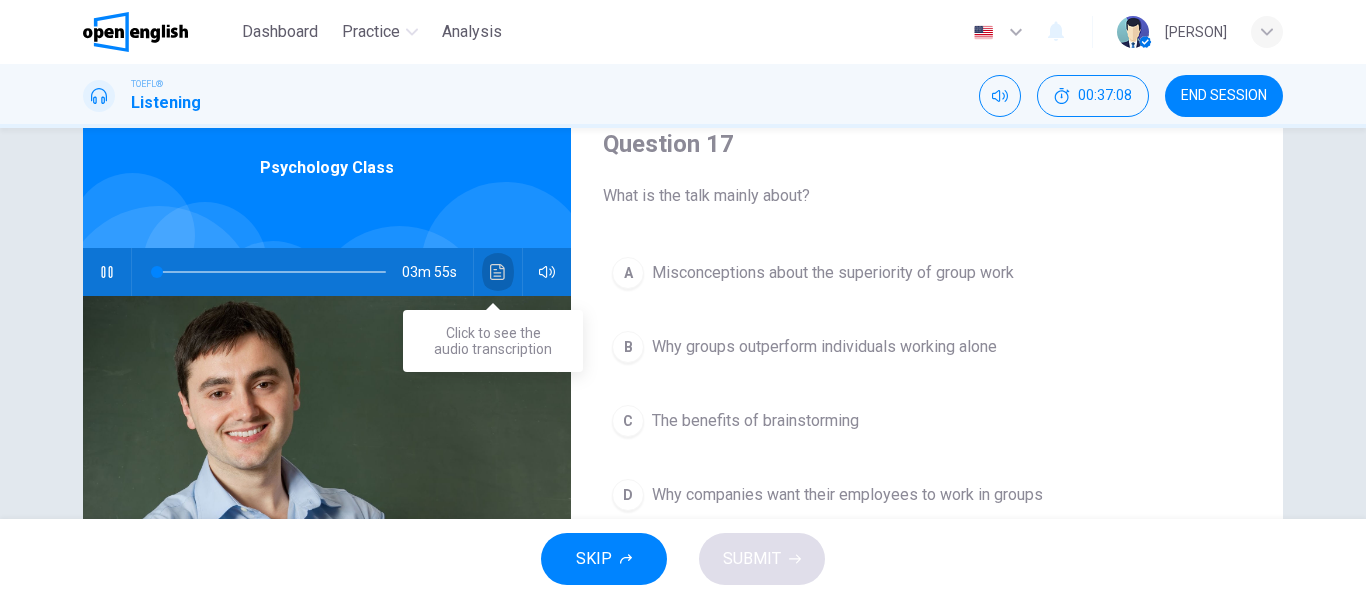 click at bounding box center [498, 272] 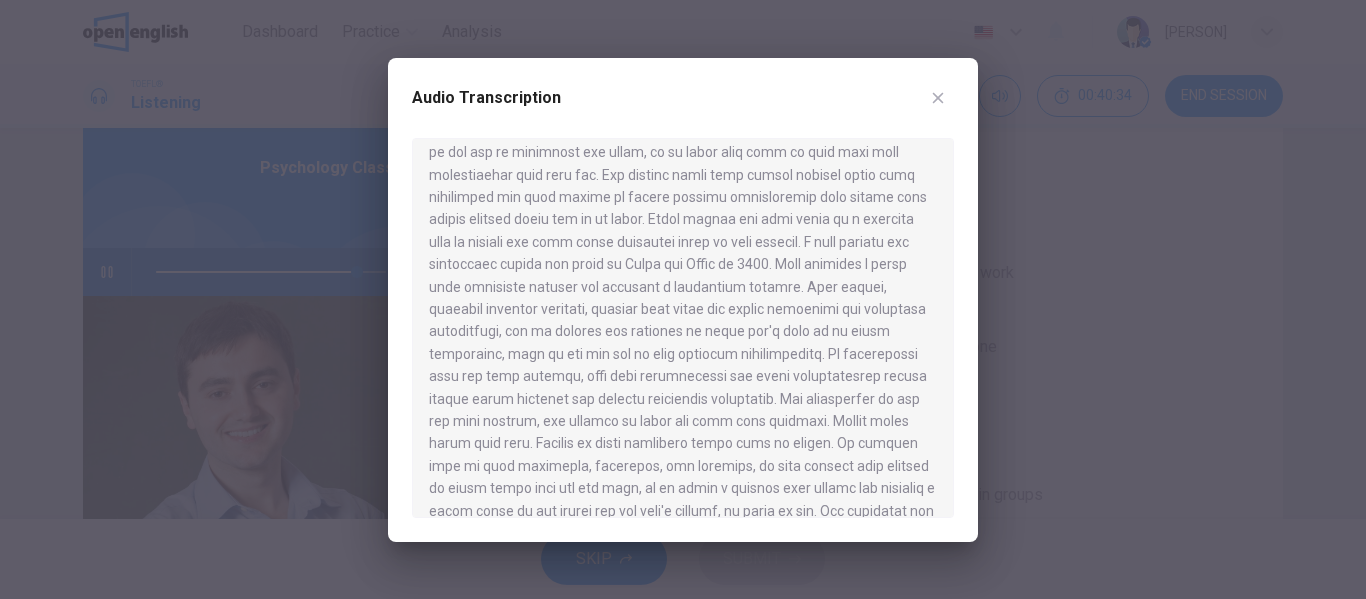 scroll, scrollTop: 549, scrollLeft: 0, axis: vertical 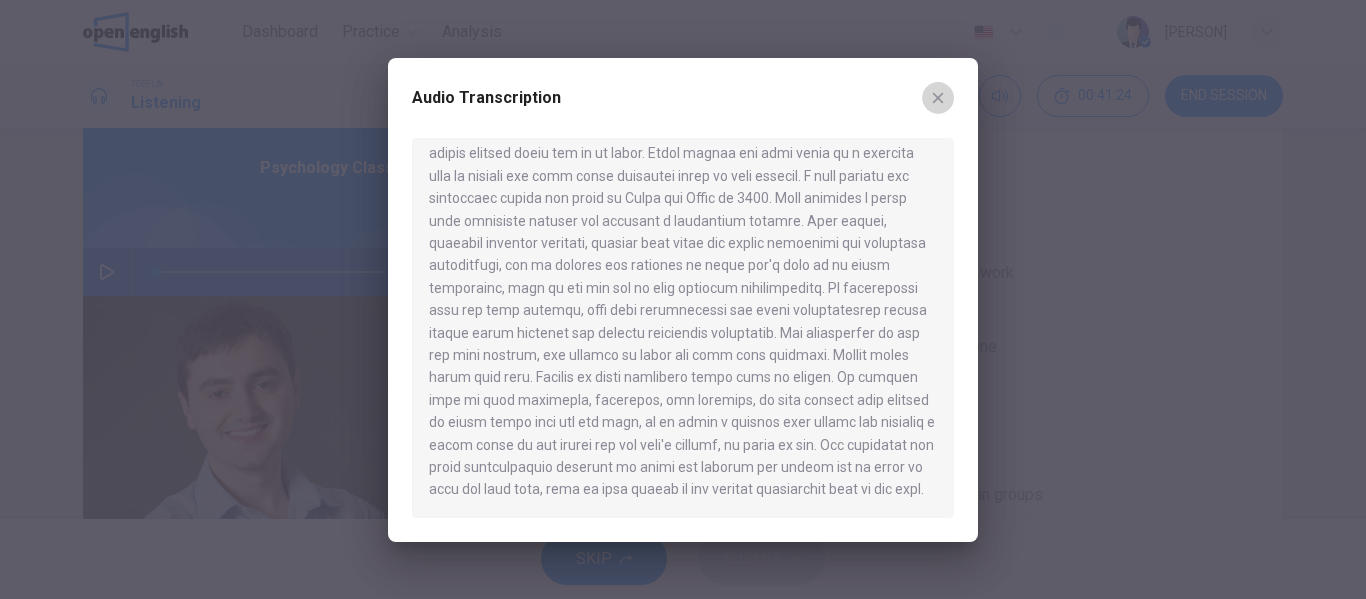 click at bounding box center (938, 98) 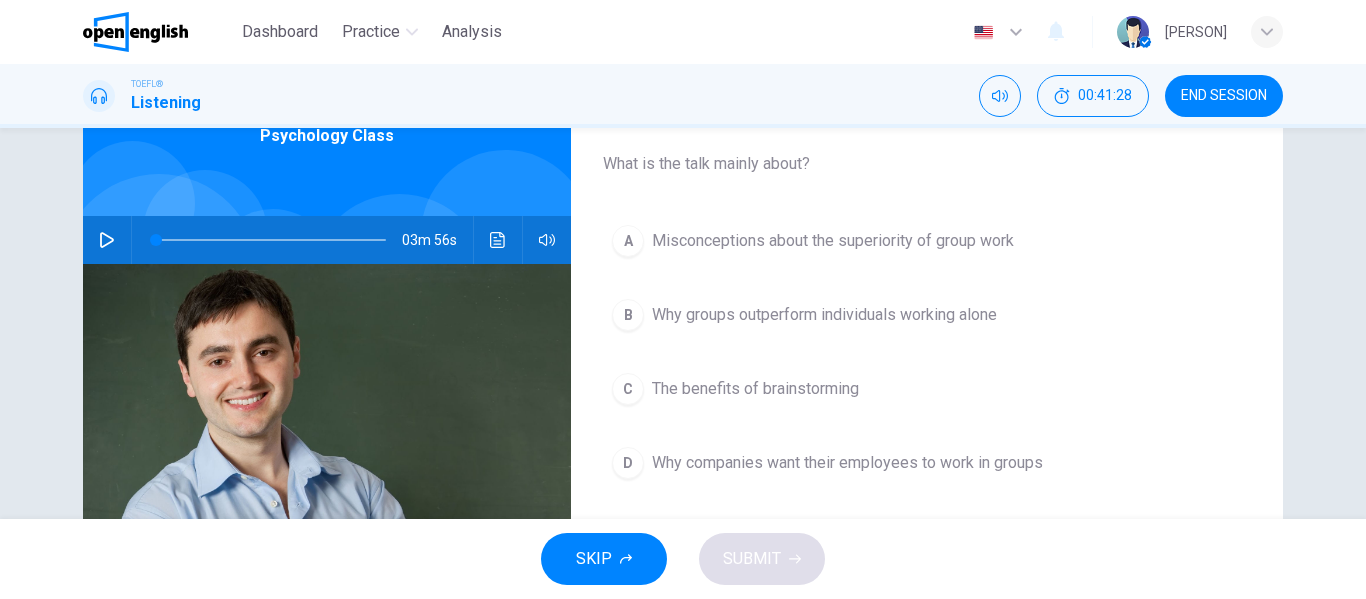 scroll, scrollTop: 113, scrollLeft: 0, axis: vertical 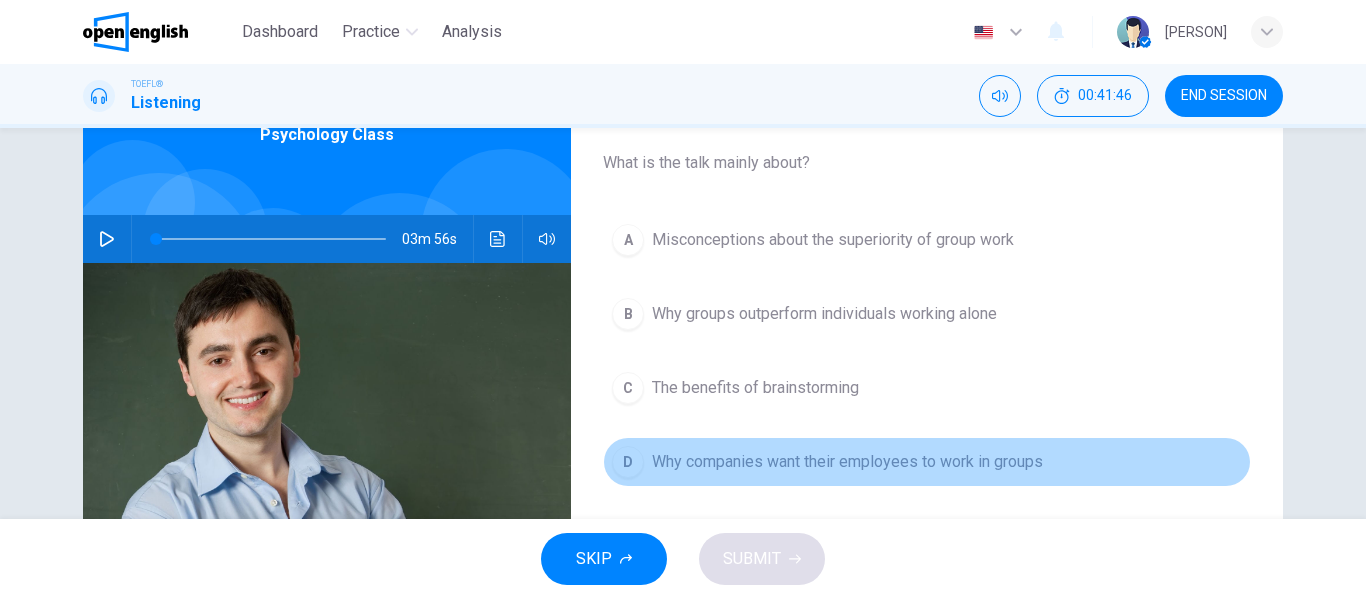 click on "Why companies want their employees to work in groups" at bounding box center (833, 240) 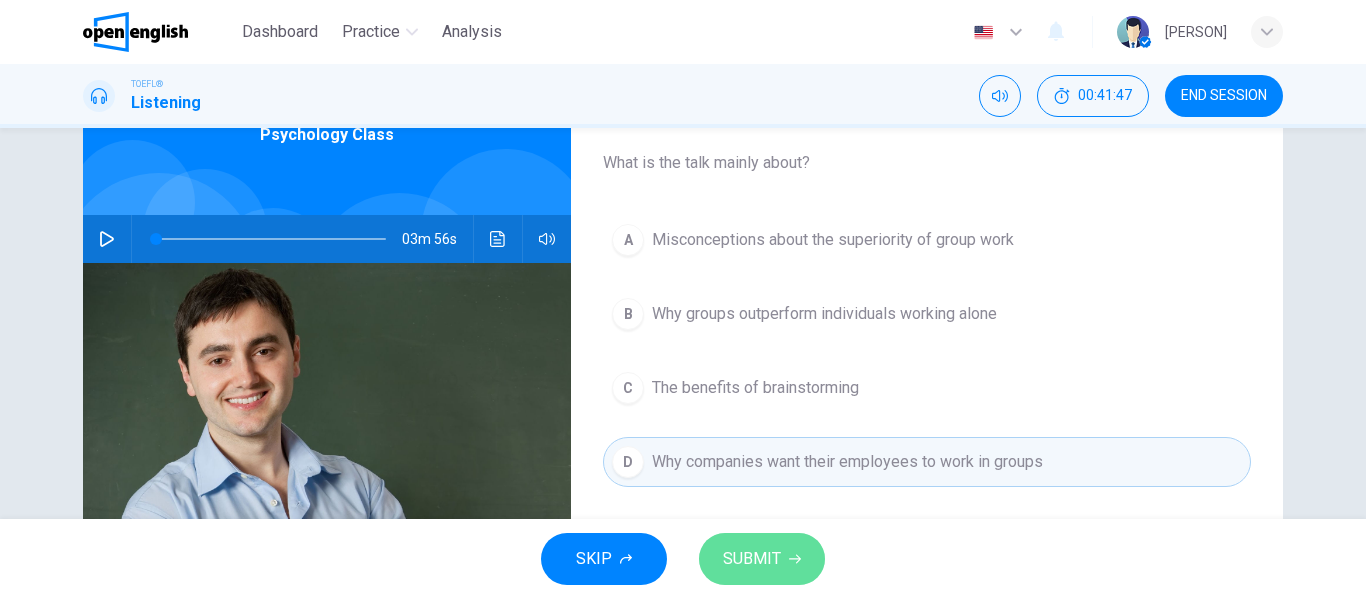 click on "SUBMIT" at bounding box center (752, 559) 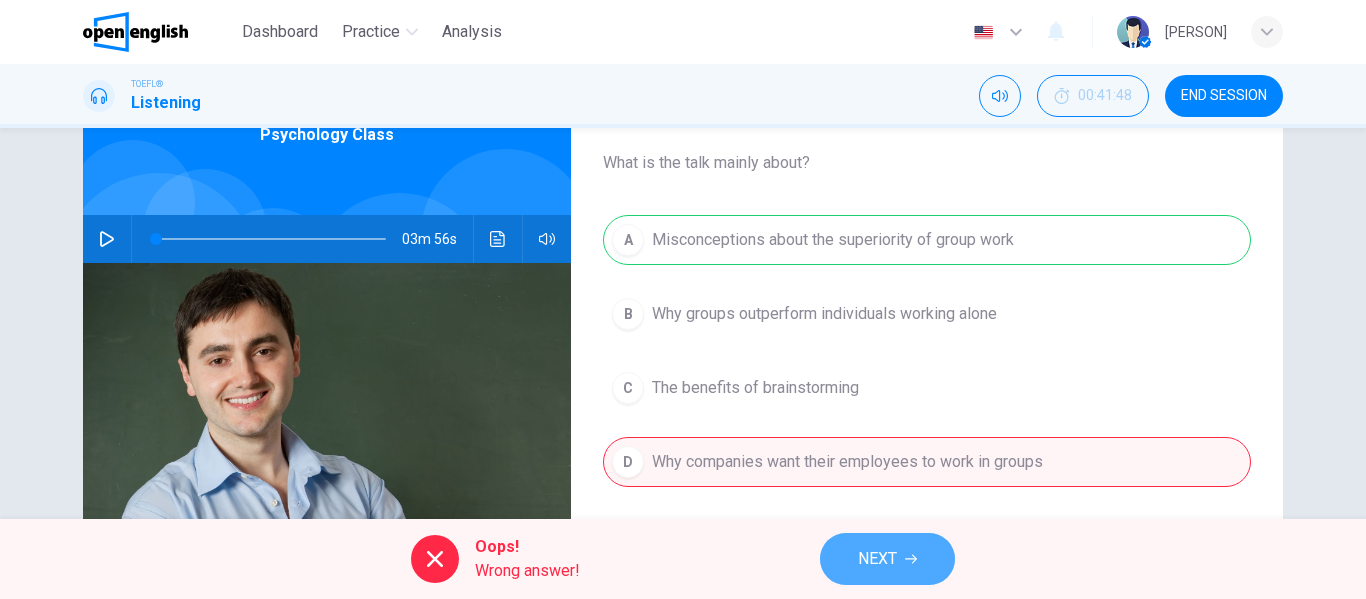 click on "NEXT" at bounding box center (877, 559) 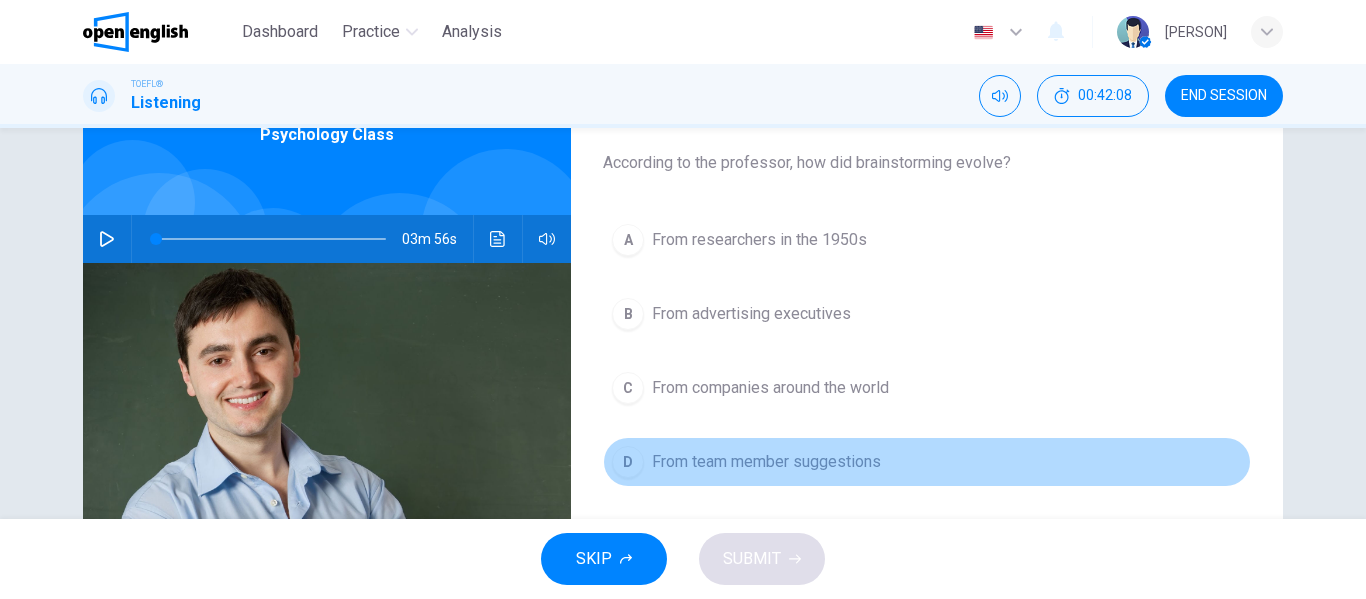 click on "From team member suggestions" at bounding box center [759, 240] 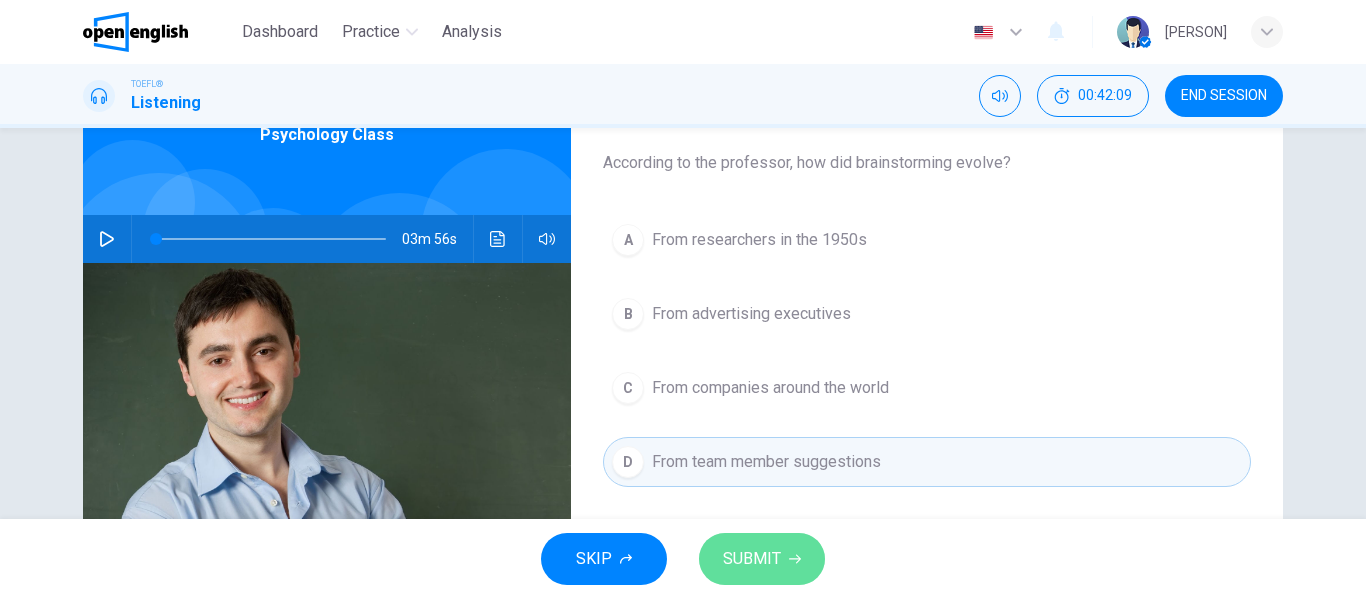 click on "SUBMIT" at bounding box center [762, 559] 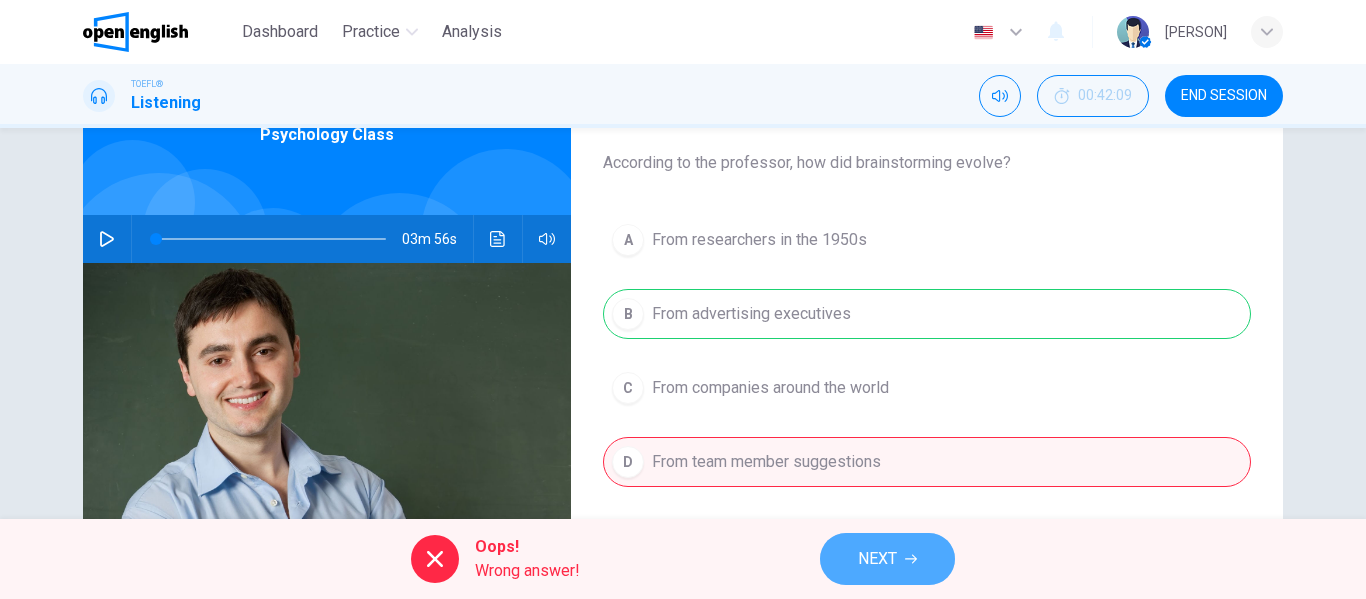click on "NEXT" at bounding box center [887, 559] 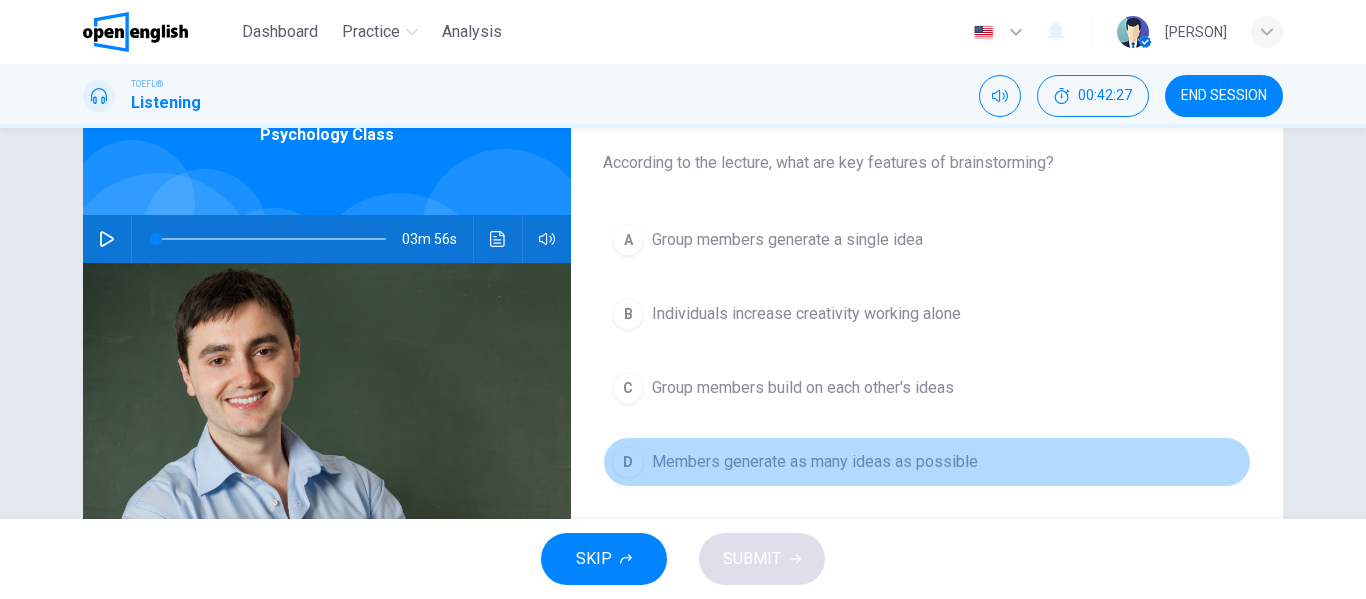 click on "Members generate as many ideas as possible" at bounding box center (787, 240) 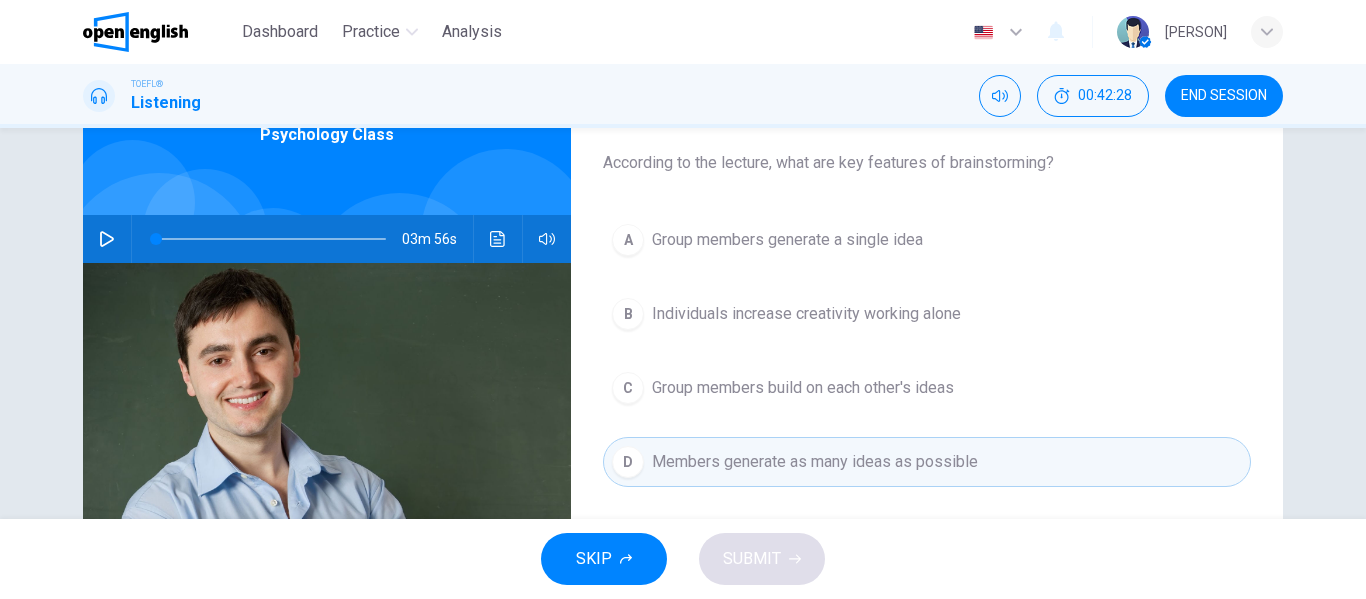 click on "SKIP SUBMIT" at bounding box center (683, 559) 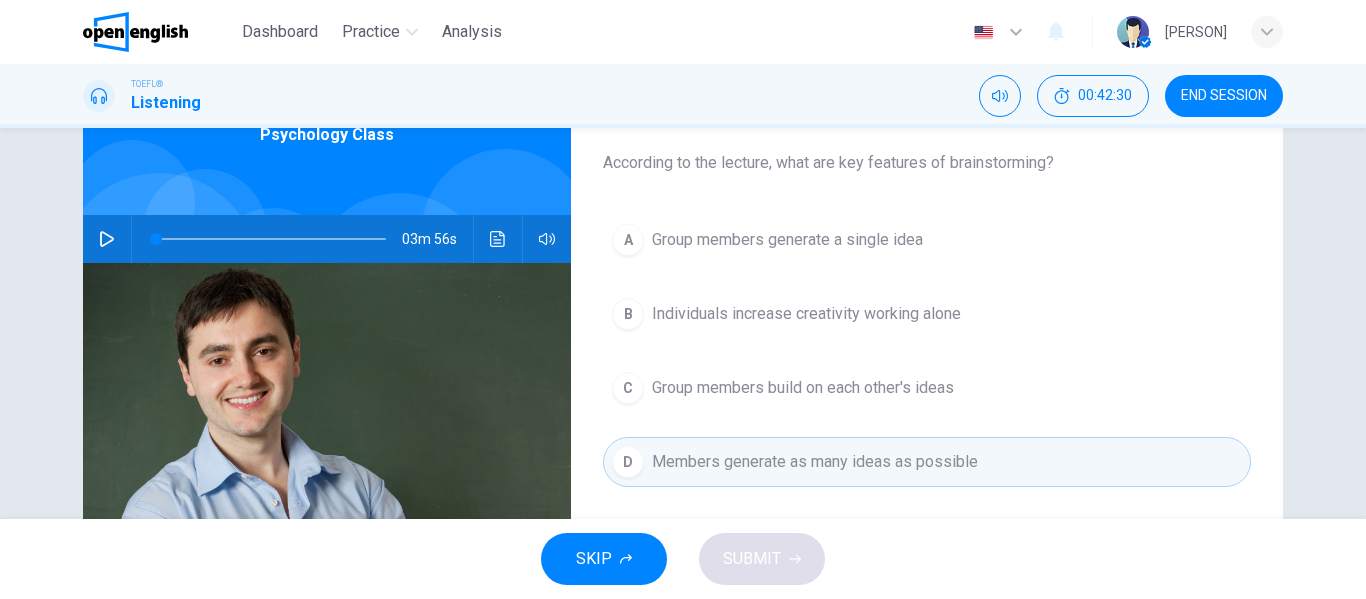 click on "Group members generate a single idea" at bounding box center (787, 240) 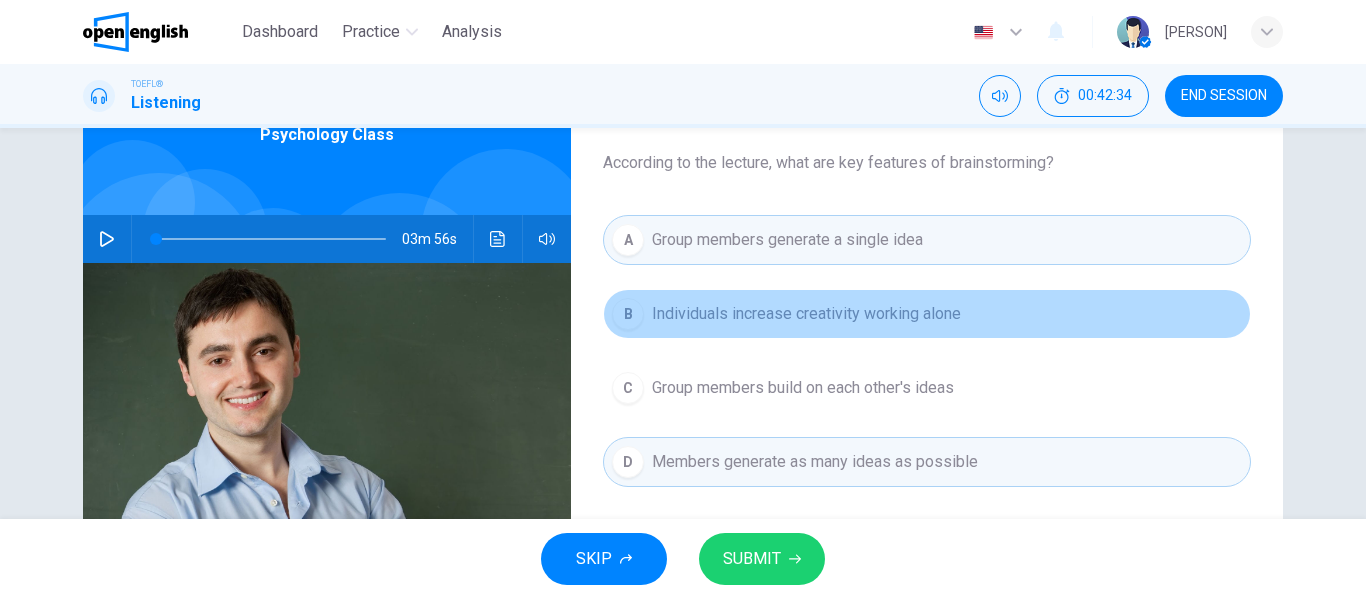 click on "Individuals increase creativity working alone" at bounding box center [806, 314] 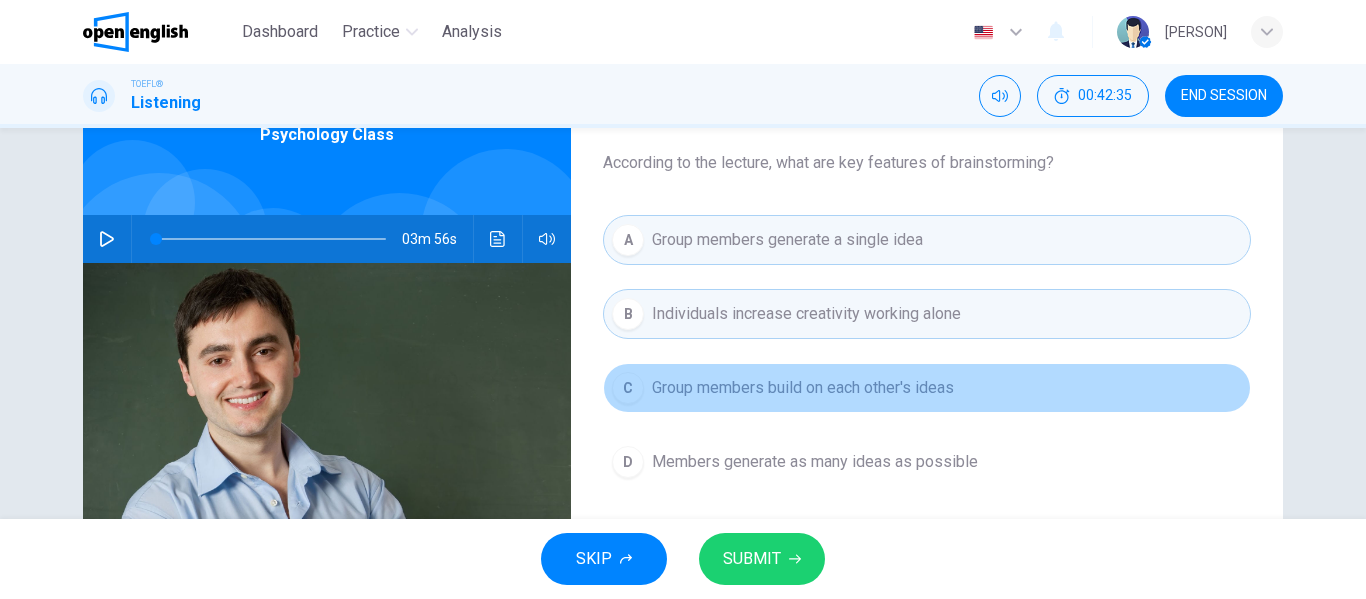 click on "C Group members build on each other's ideas" at bounding box center (927, 388) 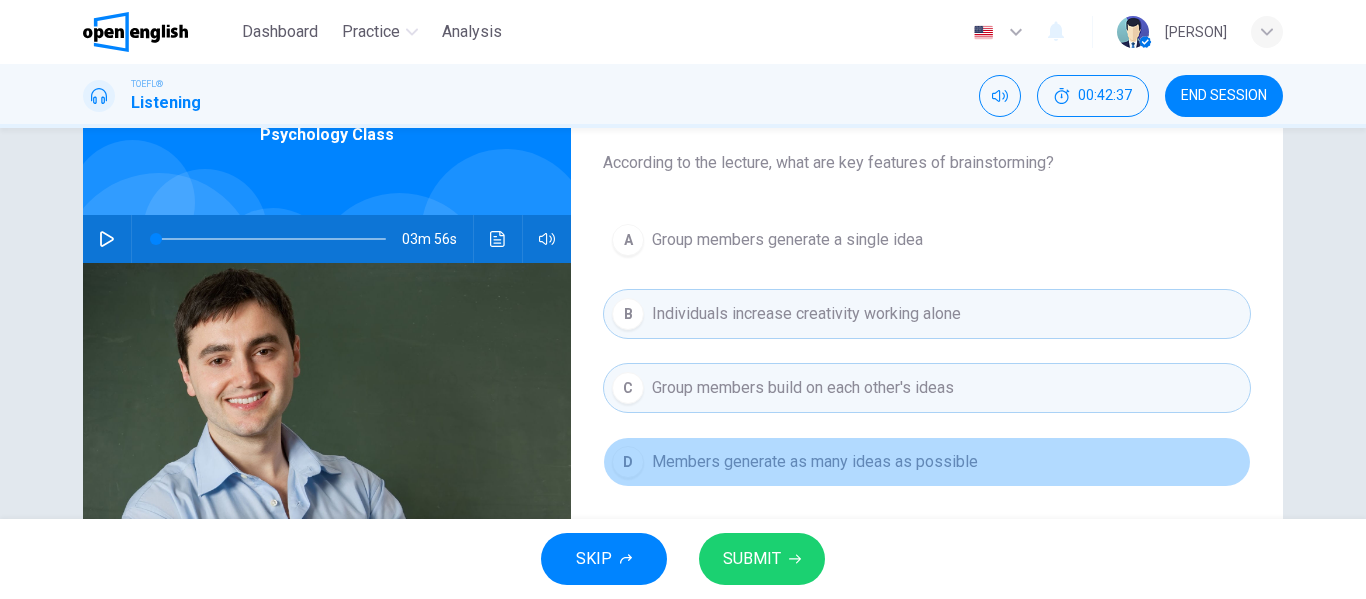 click on "D Members generate as many ideas as possible" at bounding box center [927, 462] 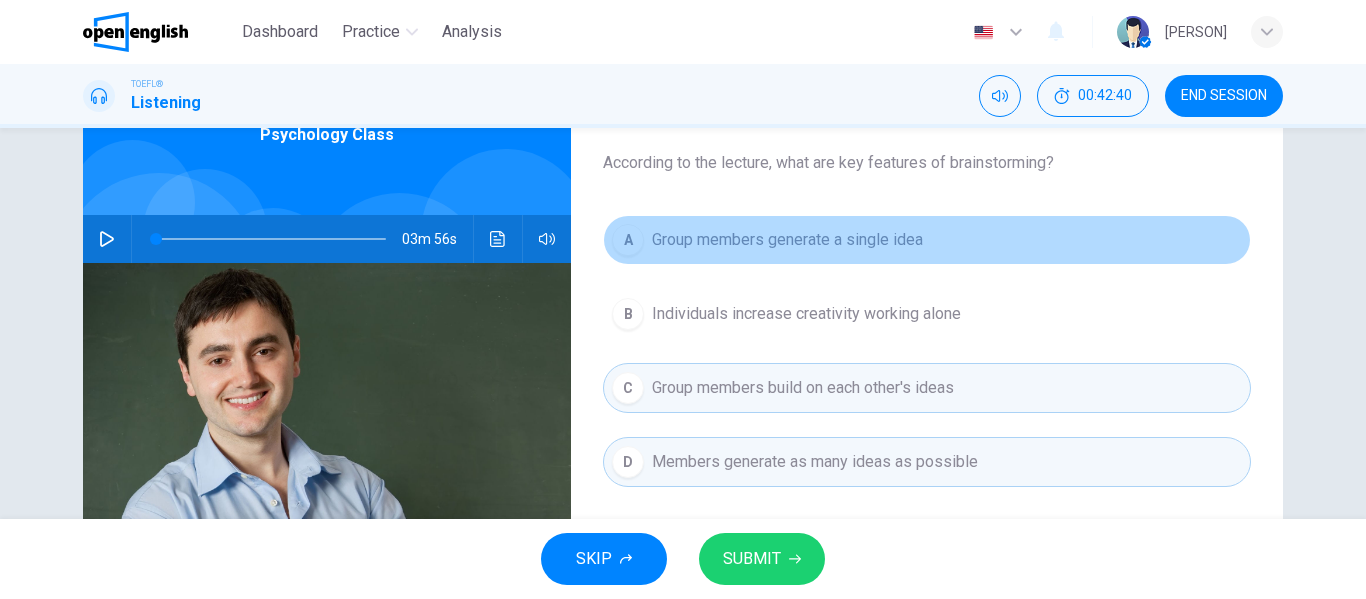 click on "A Group members generate a single idea" at bounding box center [927, 240] 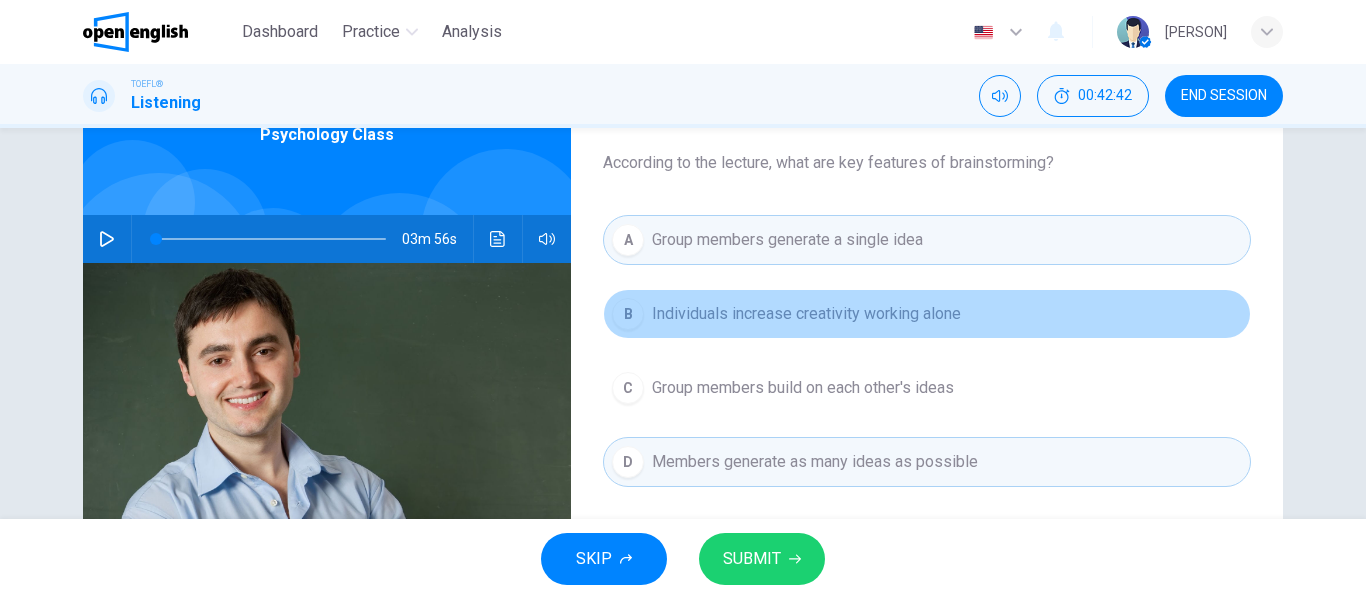 click on "B Individuals increase creativity working alone" at bounding box center (927, 314) 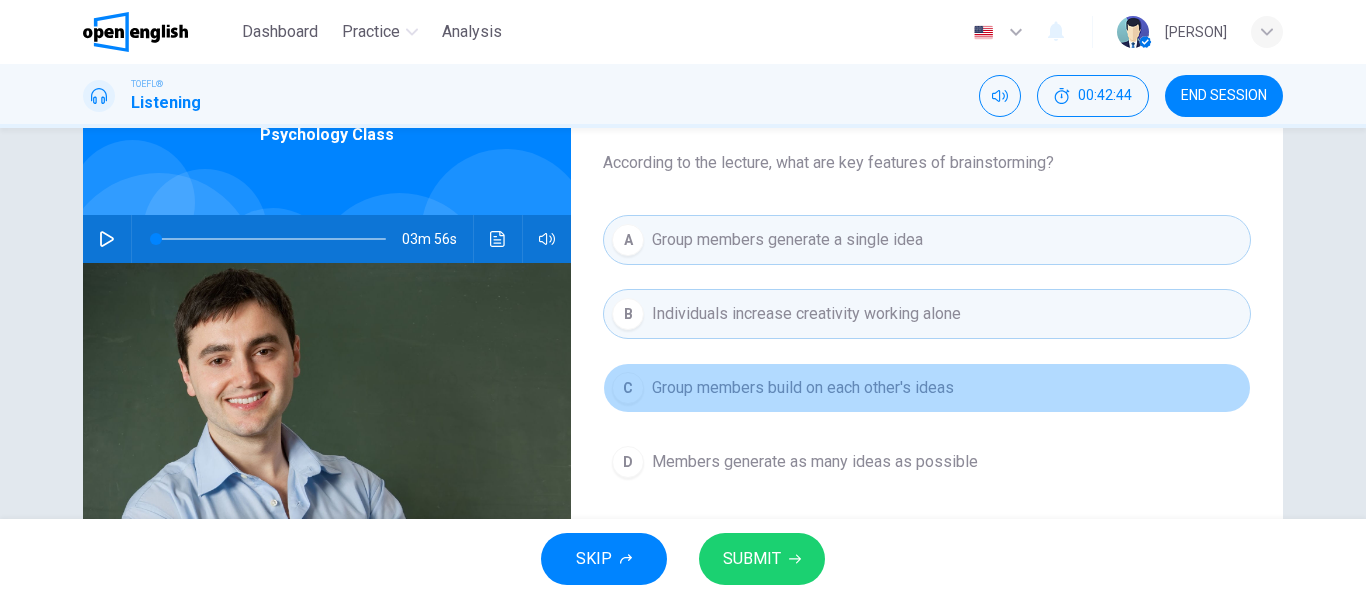 click on "Group members build on each other's ideas" at bounding box center [803, 388] 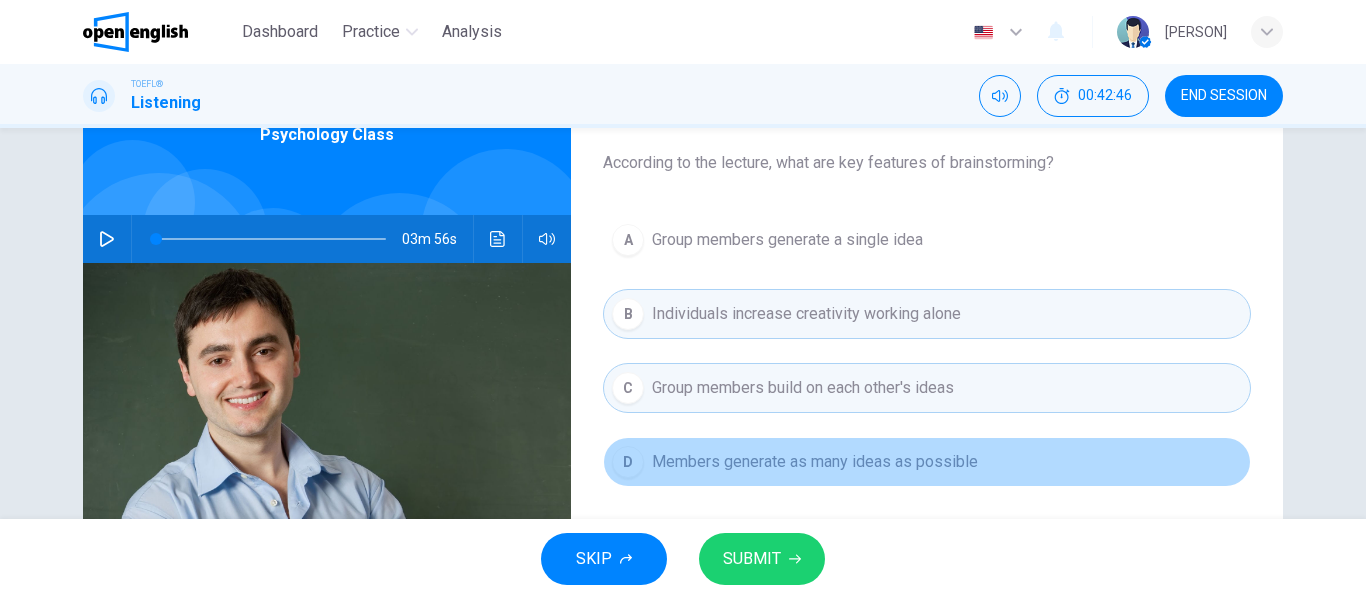 click on "Members generate as many ideas as possible" at bounding box center (787, 240) 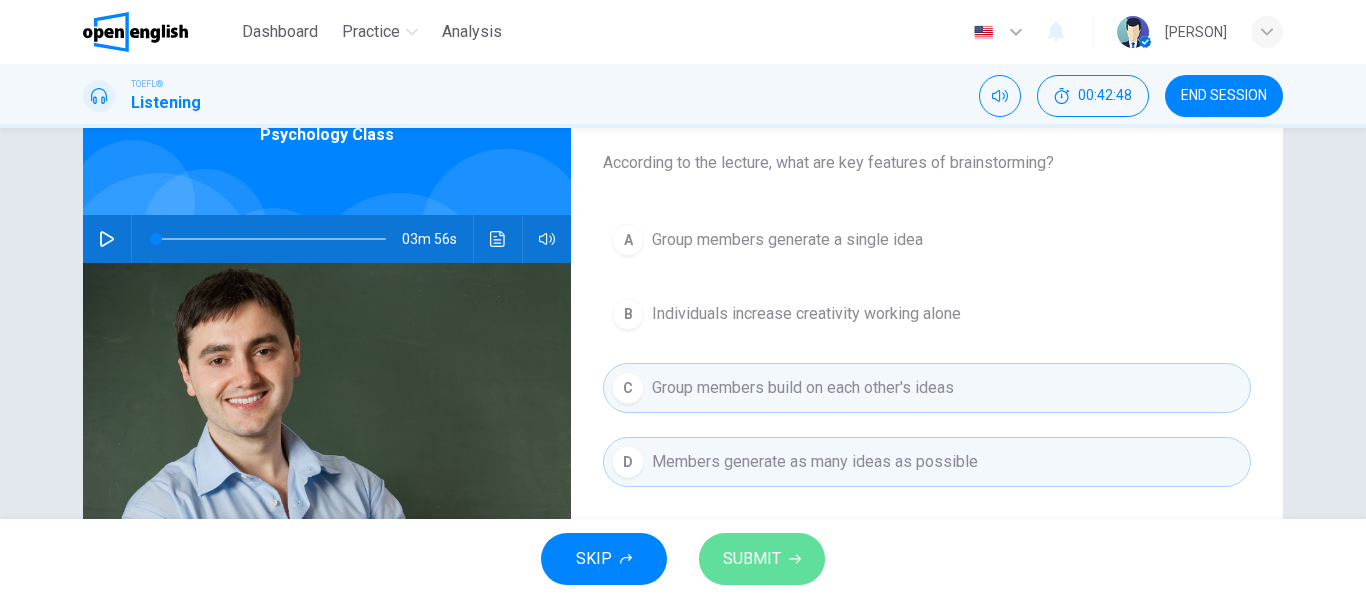 click on "SUBMIT" at bounding box center (752, 559) 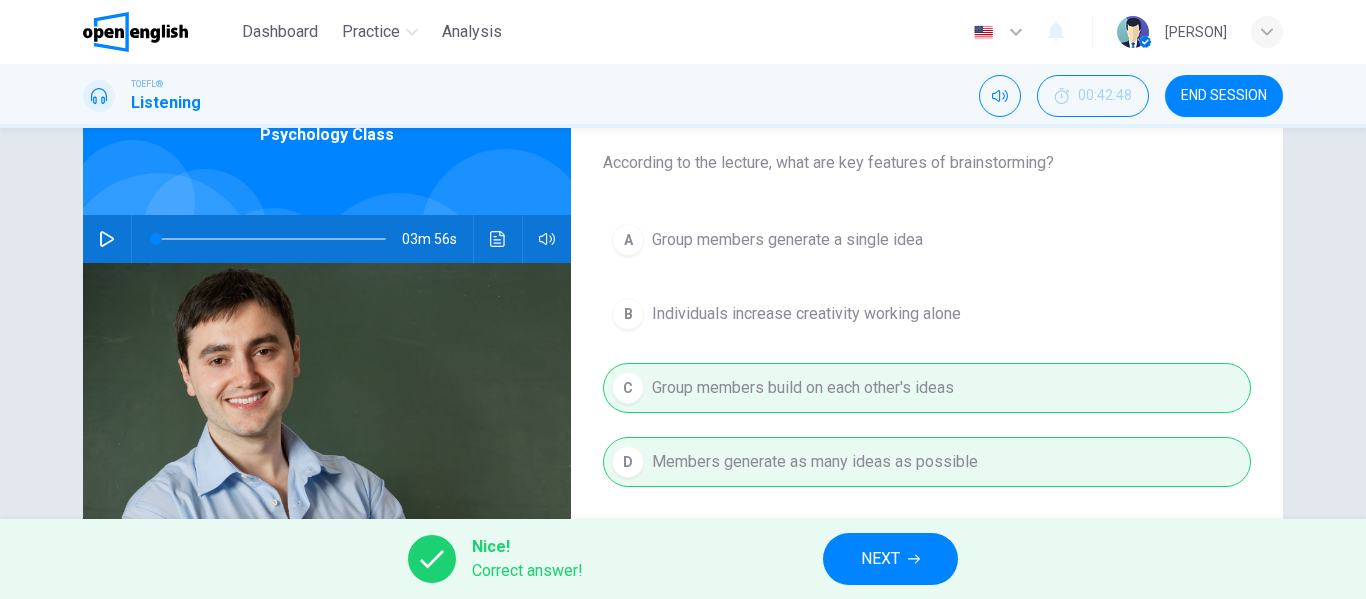 click on "NEXT" at bounding box center (890, 559) 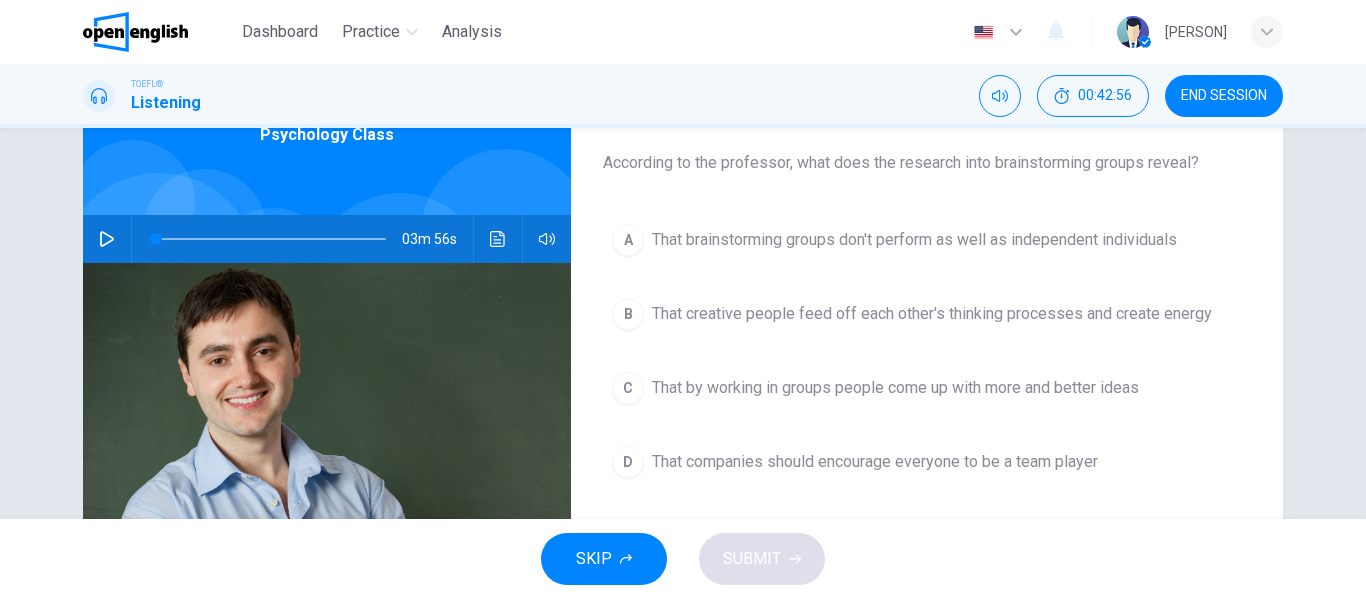 click on "A That brainstorming groups don't perform as well as independent individuals B That creative people feed off each other's thinking processes and create energy C That by working in groups people come up with more and better ideas D That companies should encourage everyone to be a team player" at bounding box center [927, 371] 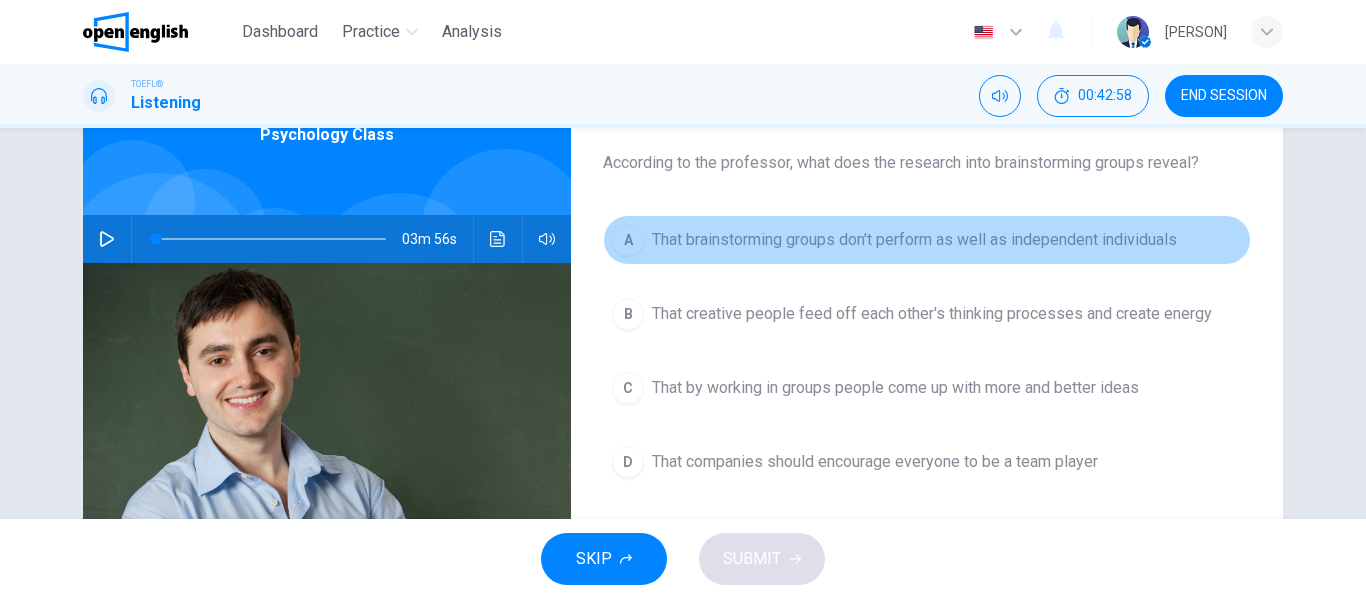 click on "A That brainstorming groups don't perform as well as independent individuals" at bounding box center [927, 240] 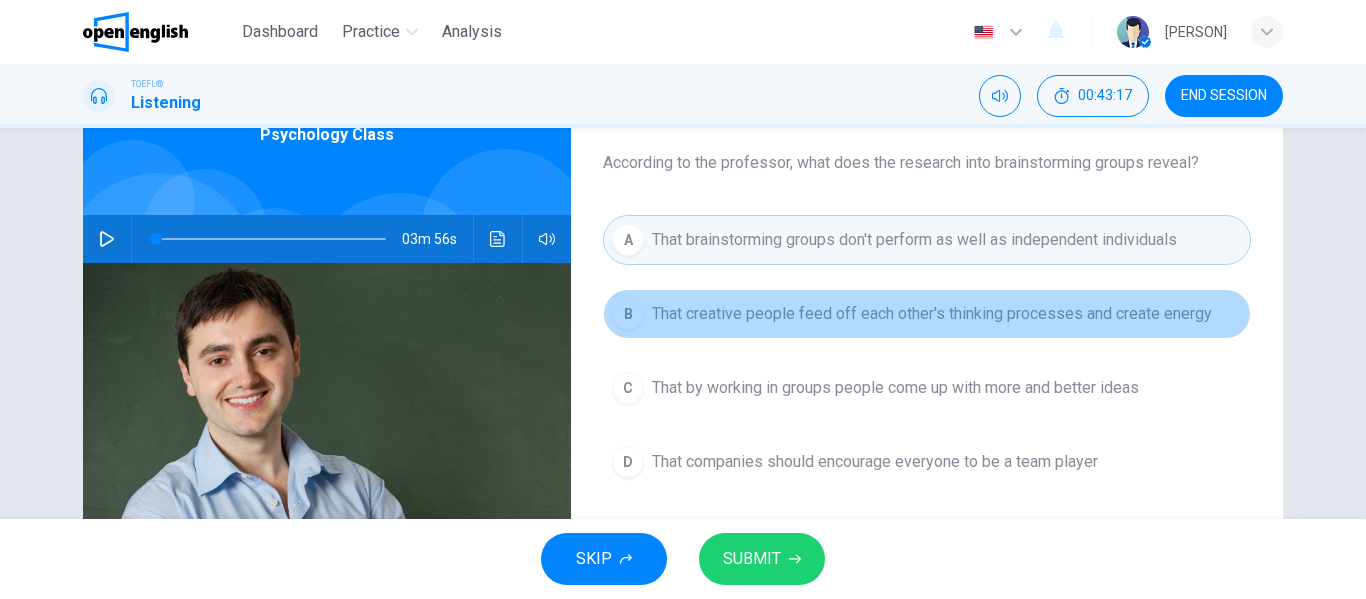 click on "B That creative people feed off each other's thinking processes and create energy" at bounding box center [927, 314] 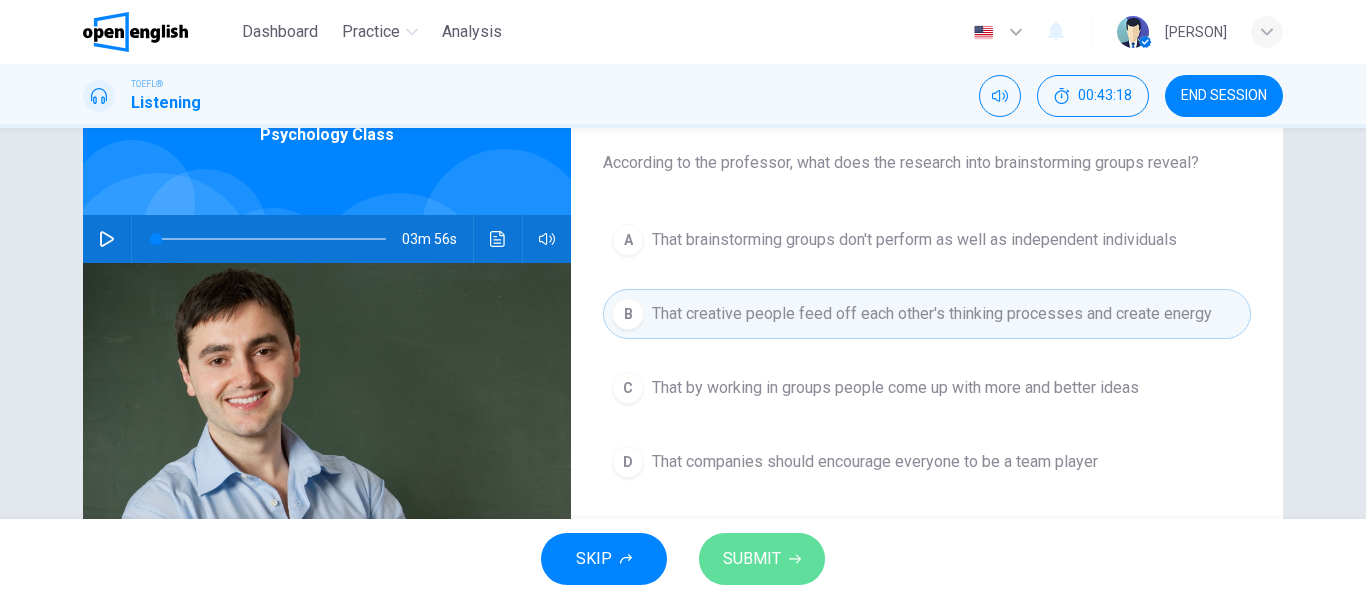 click on "SUBMIT" at bounding box center (762, 559) 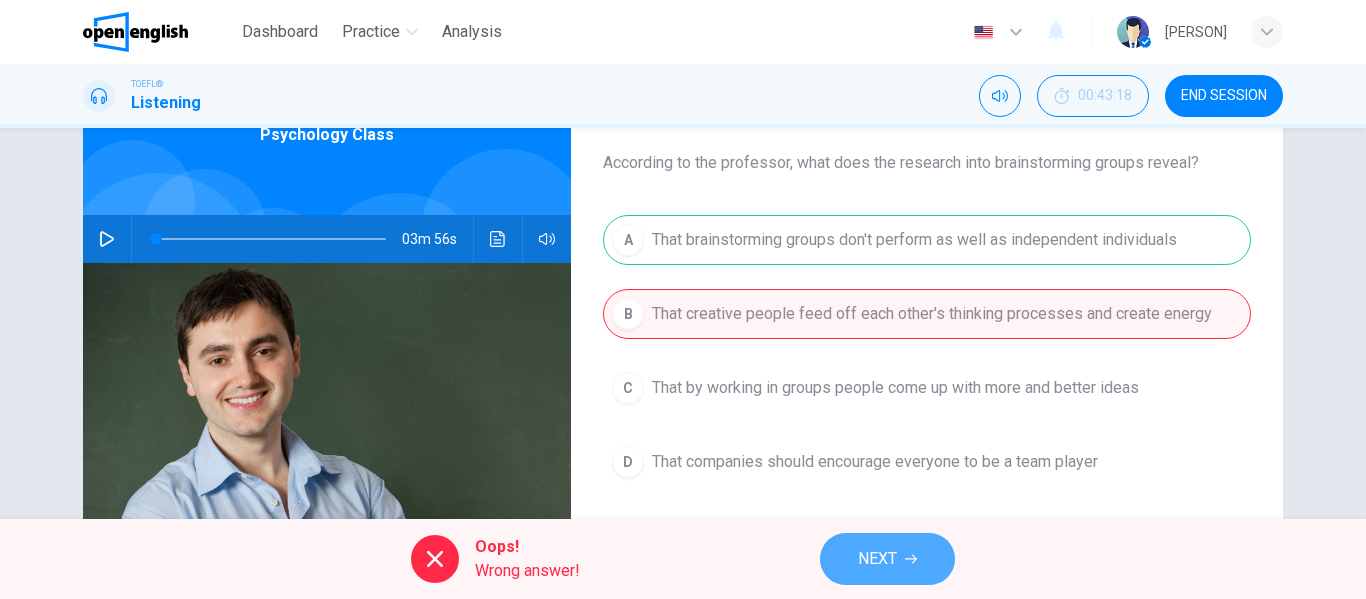 click on "NEXT" at bounding box center [887, 559] 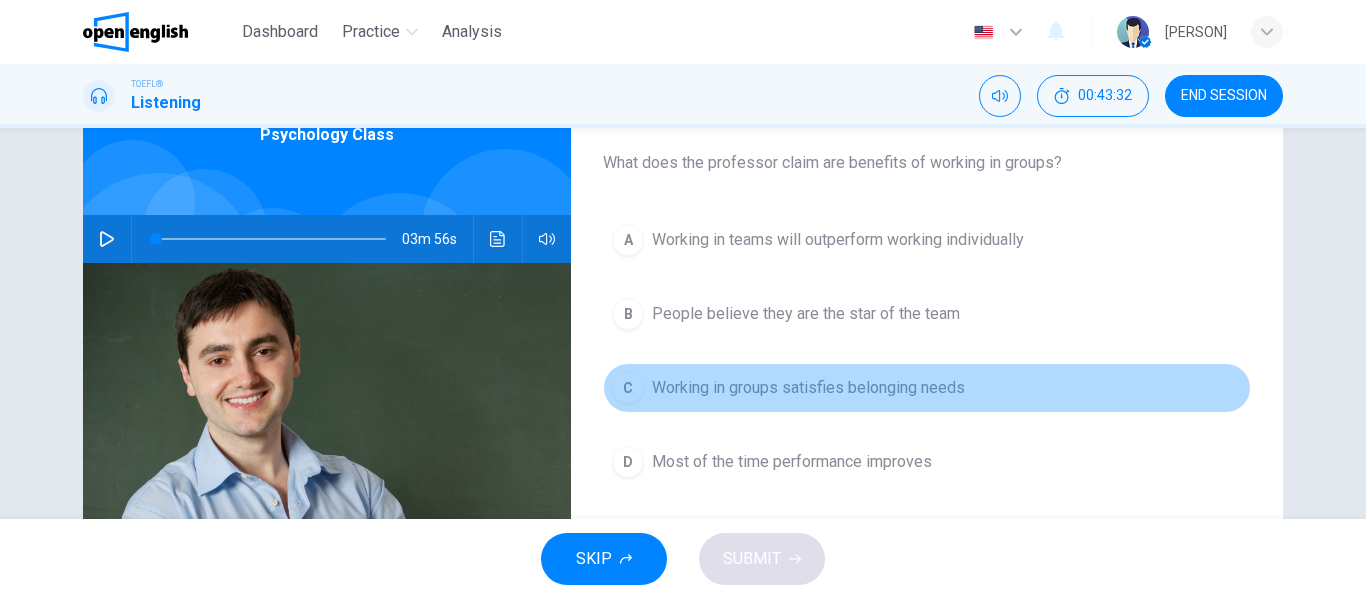 click on "Working in groups satisfies belonging needs" at bounding box center [838, 240] 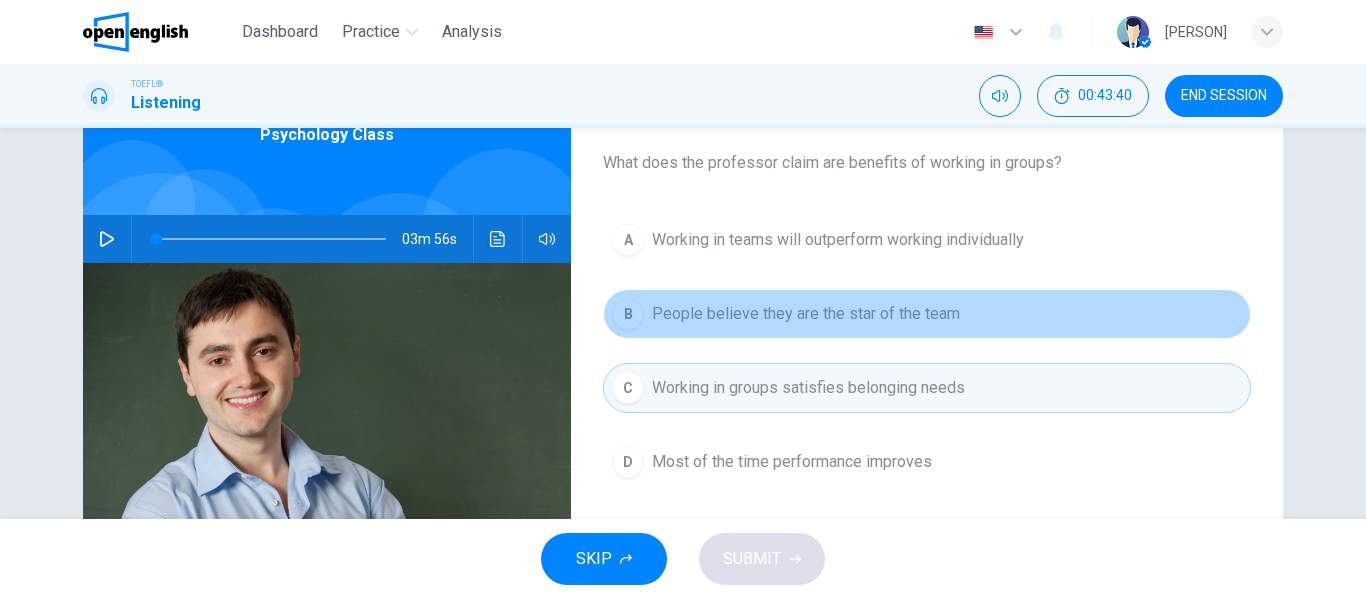 click on "People believe they are the star of the team" at bounding box center [838, 240] 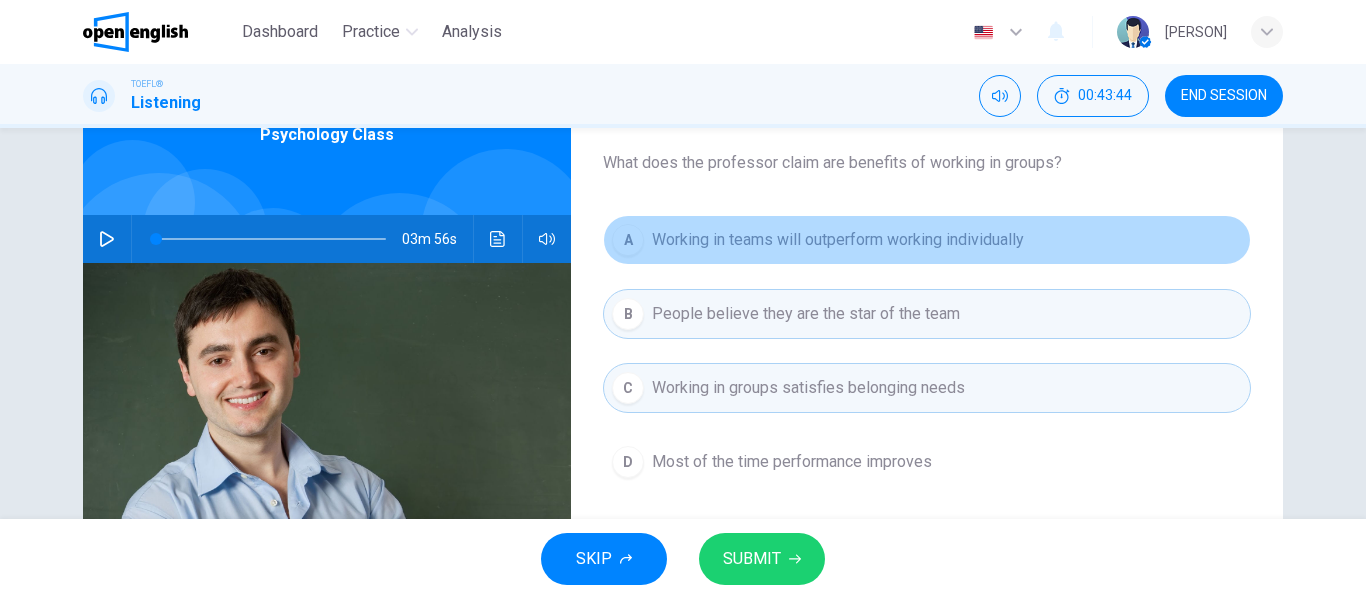 click on "A Working in teams will outperform working individually" at bounding box center (927, 240) 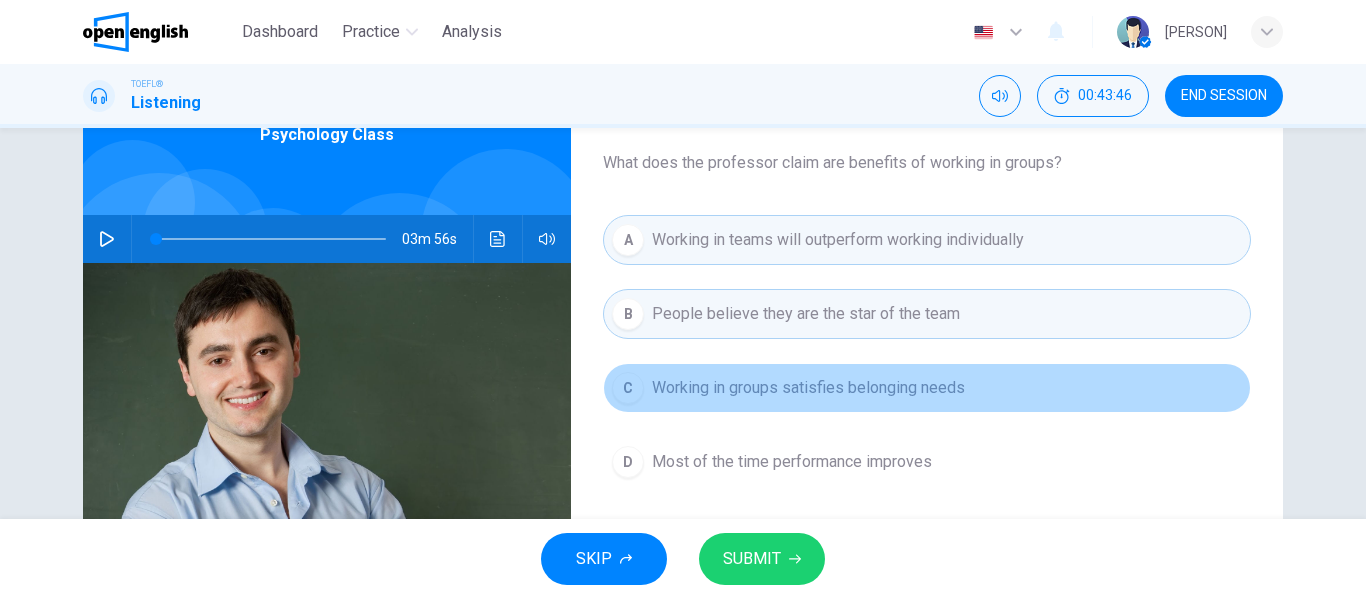 click on "C Working in groups satisfies belonging needs" at bounding box center (927, 388) 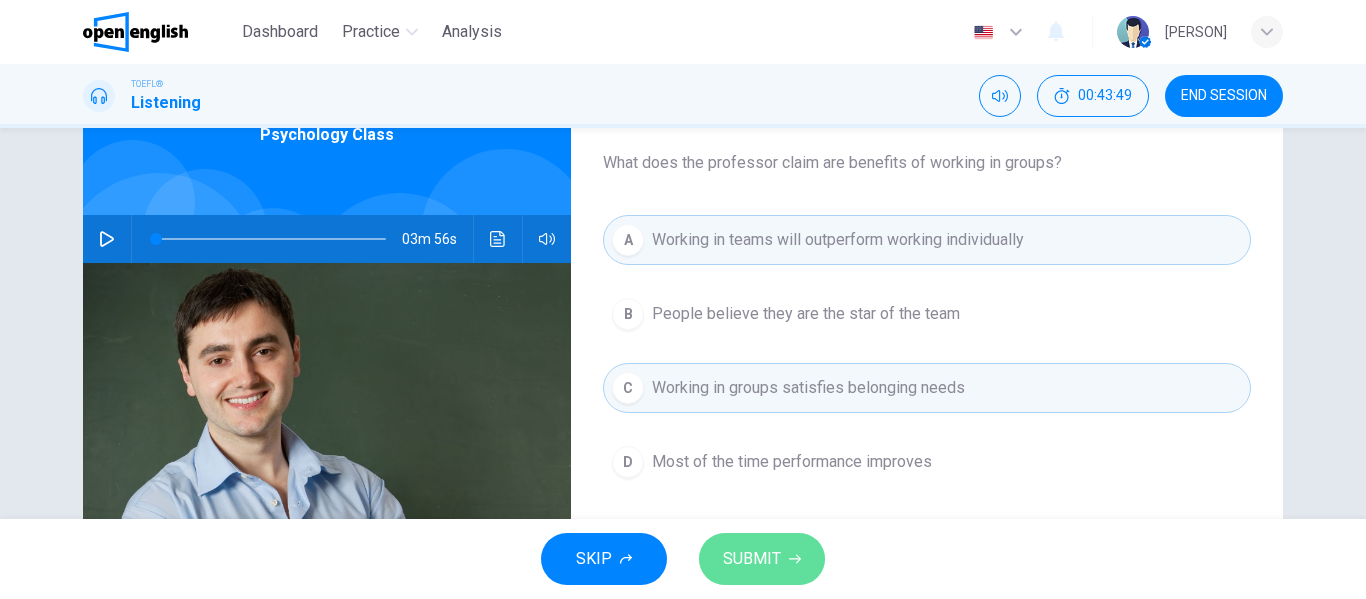click on "SUBMIT" at bounding box center (752, 559) 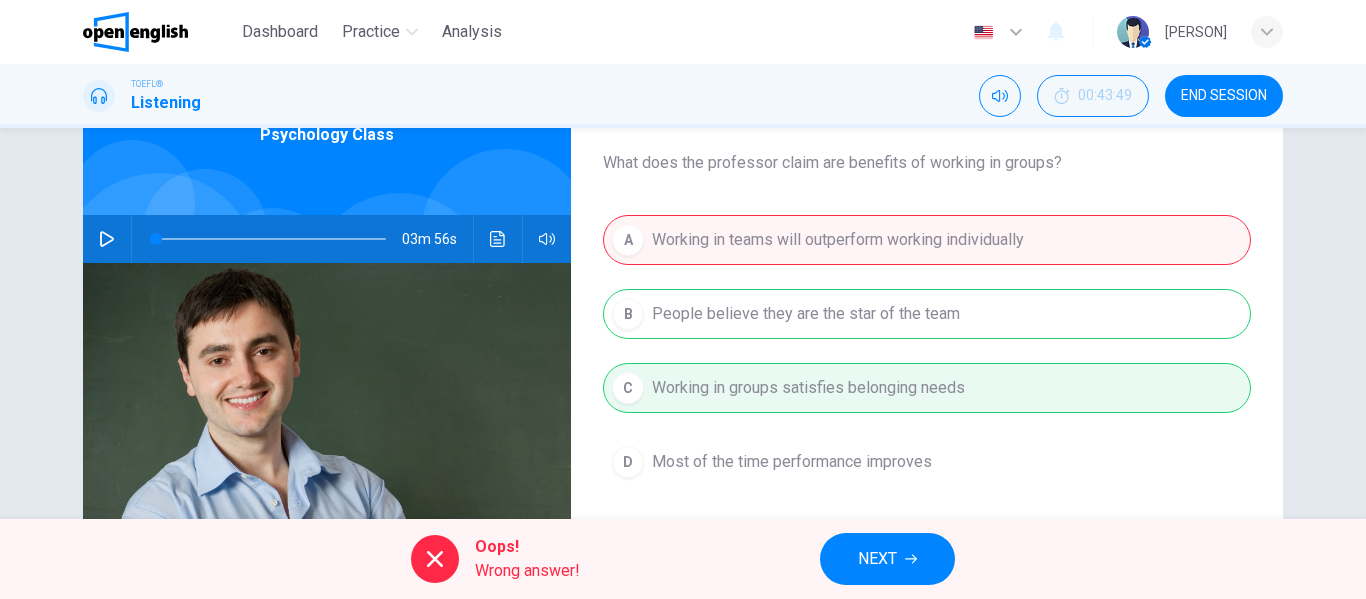 click on "NEXT" at bounding box center (877, 559) 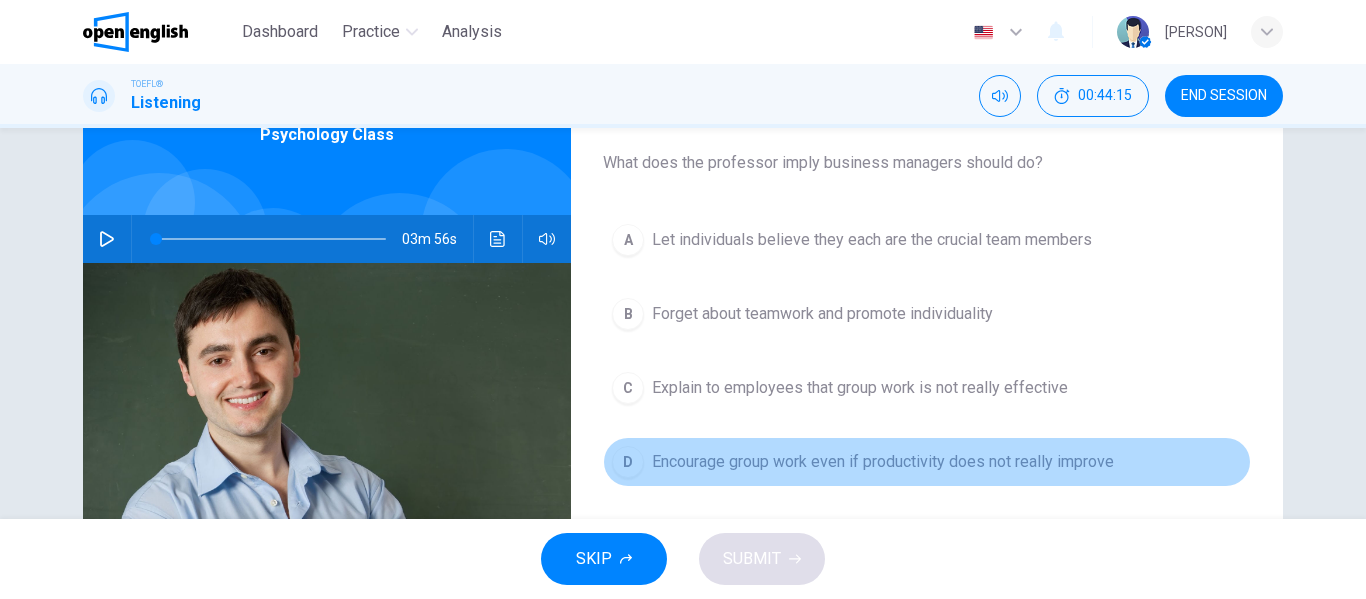 click on "Encourage group work even if productivity does not really improve" at bounding box center (872, 240) 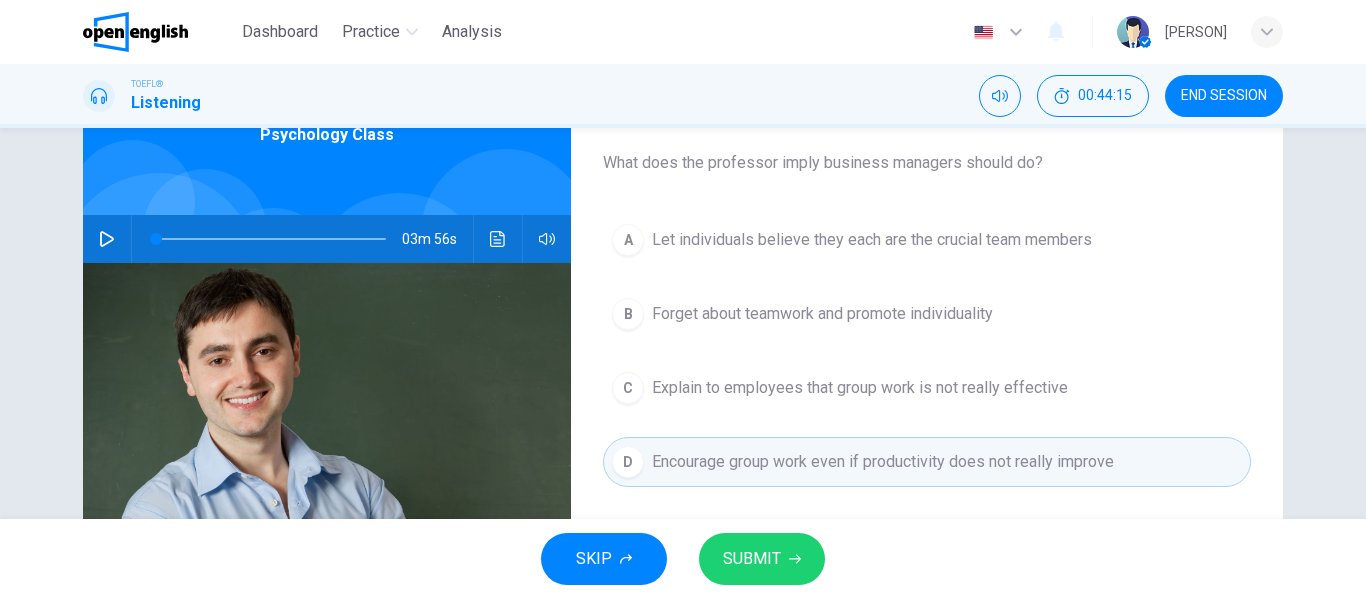 click on "SUBMIT" at bounding box center [762, 559] 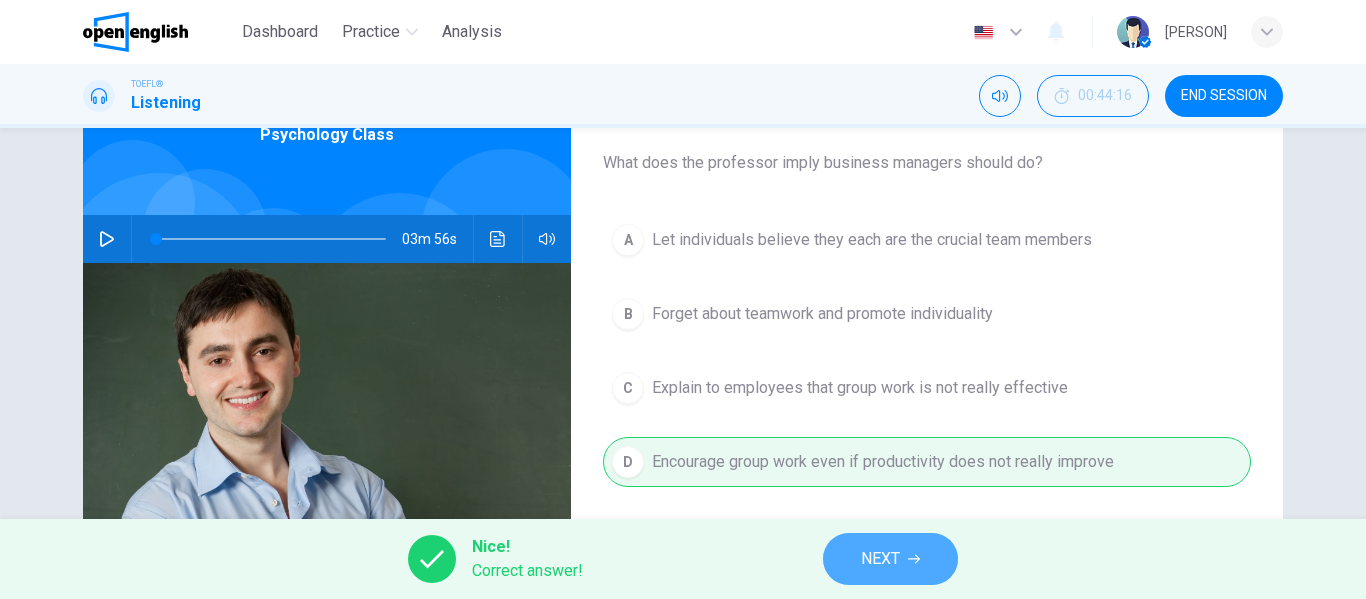 click on "NEXT" at bounding box center (880, 559) 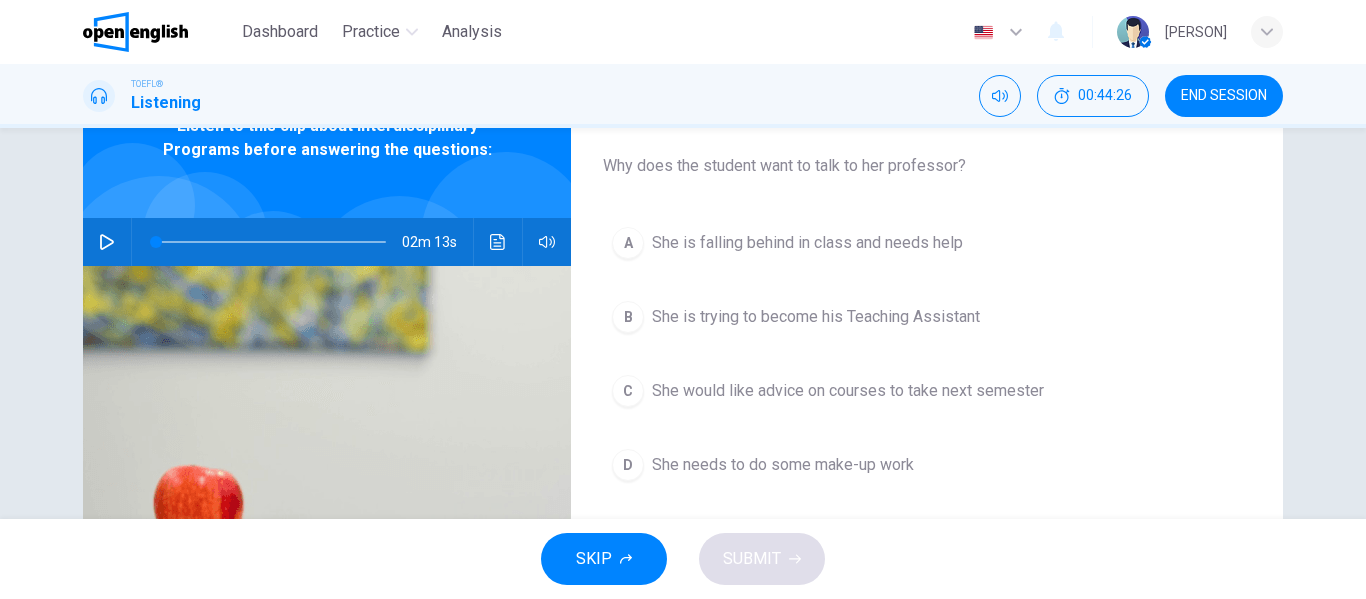 scroll, scrollTop: 61, scrollLeft: 0, axis: vertical 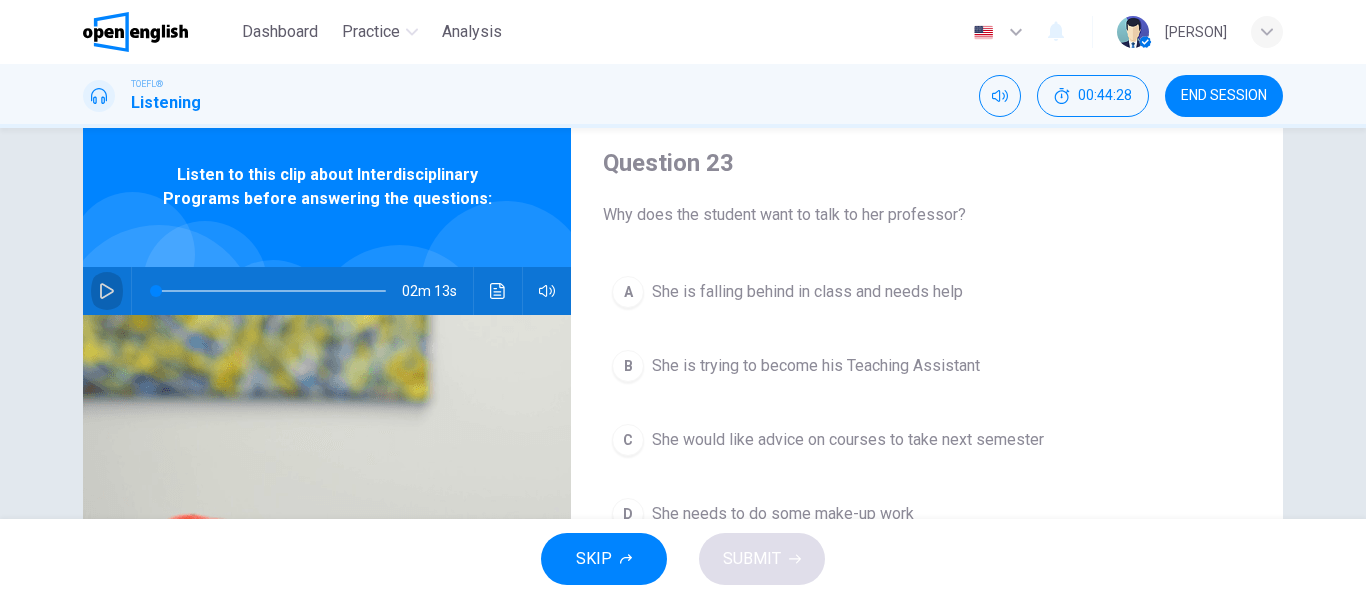 click at bounding box center [107, 291] 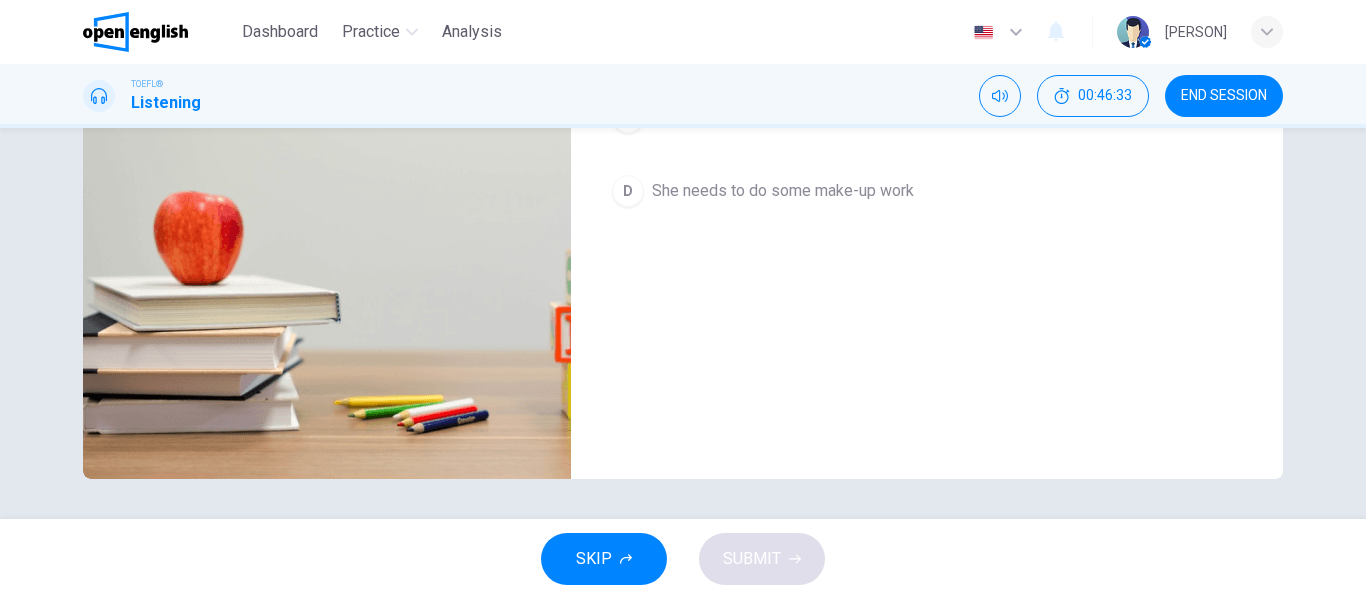 scroll, scrollTop: 0, scrollLeft: 0, axis: both 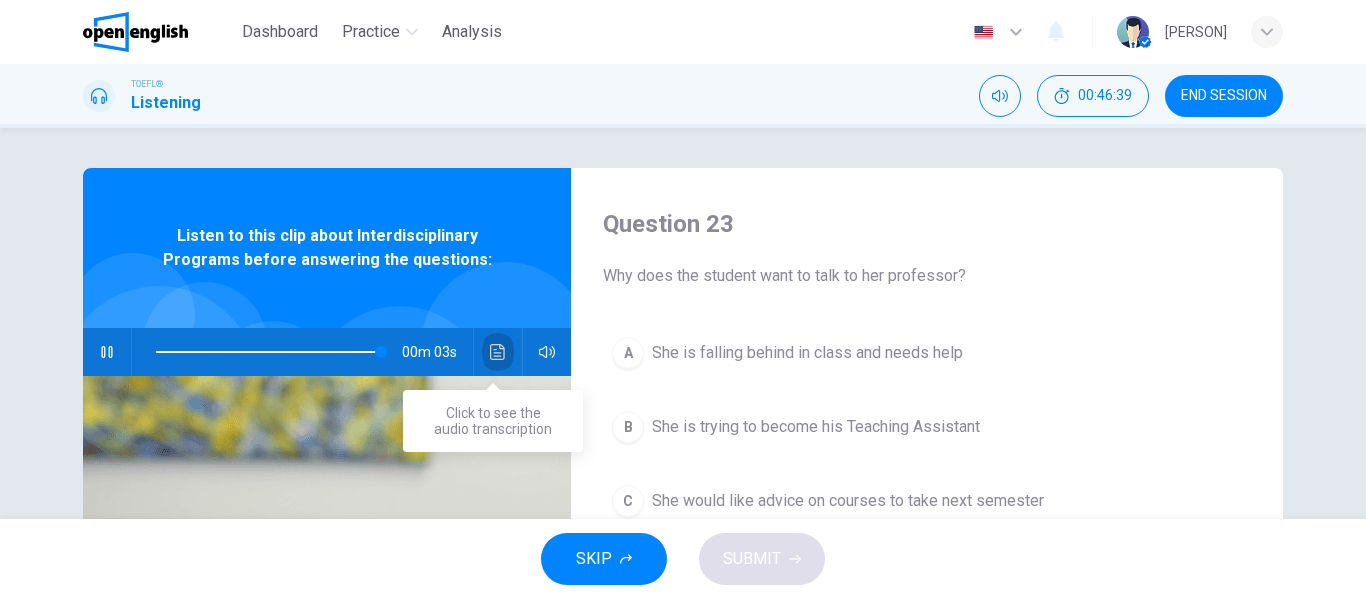 click at bounding box center (497, 352) 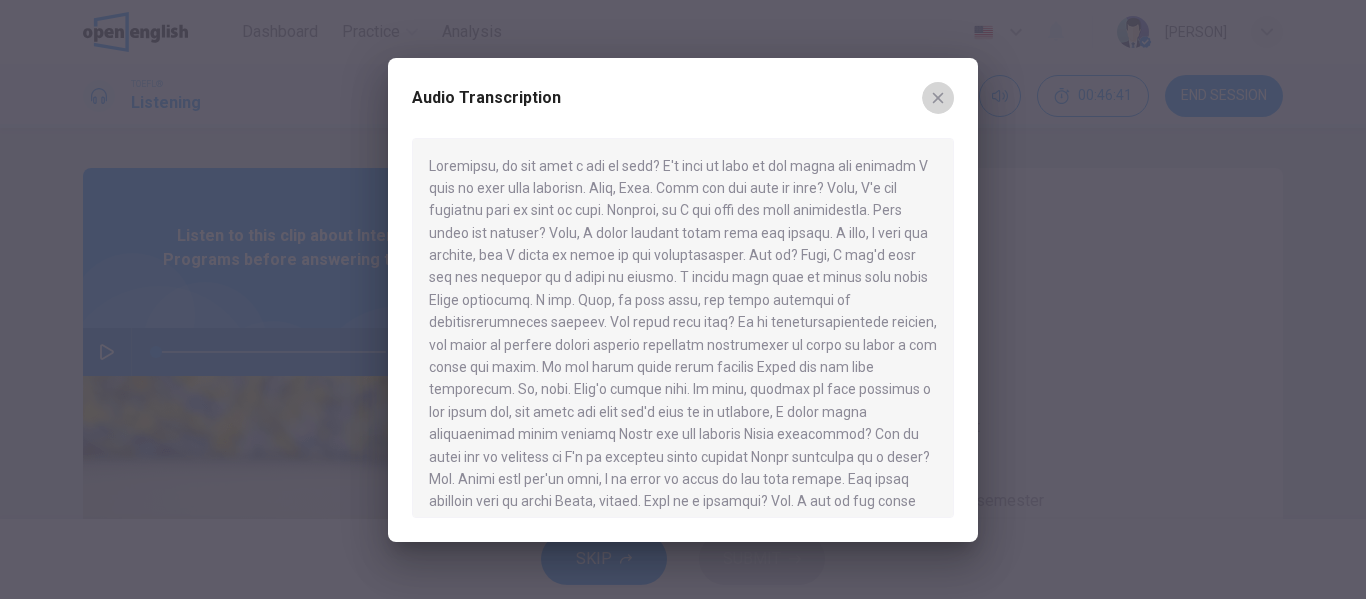 click at bounding box center (938, 98) 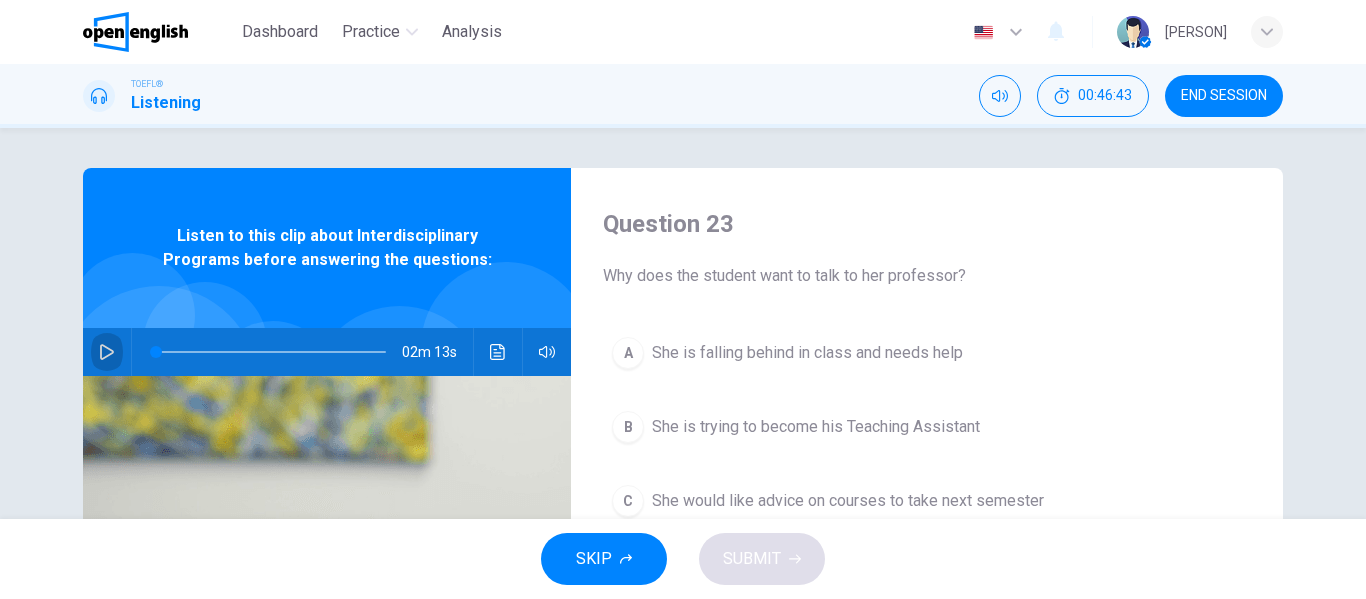 click at bounding box center (107, 352) 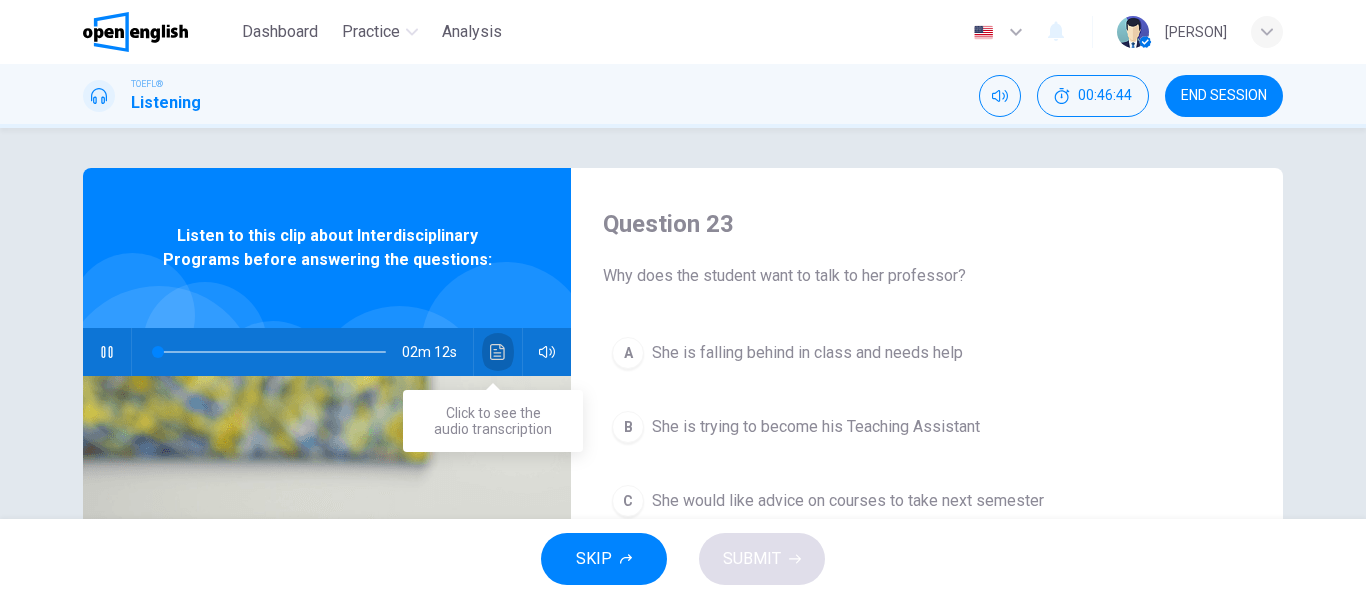 click at bounding box center (498, 352) 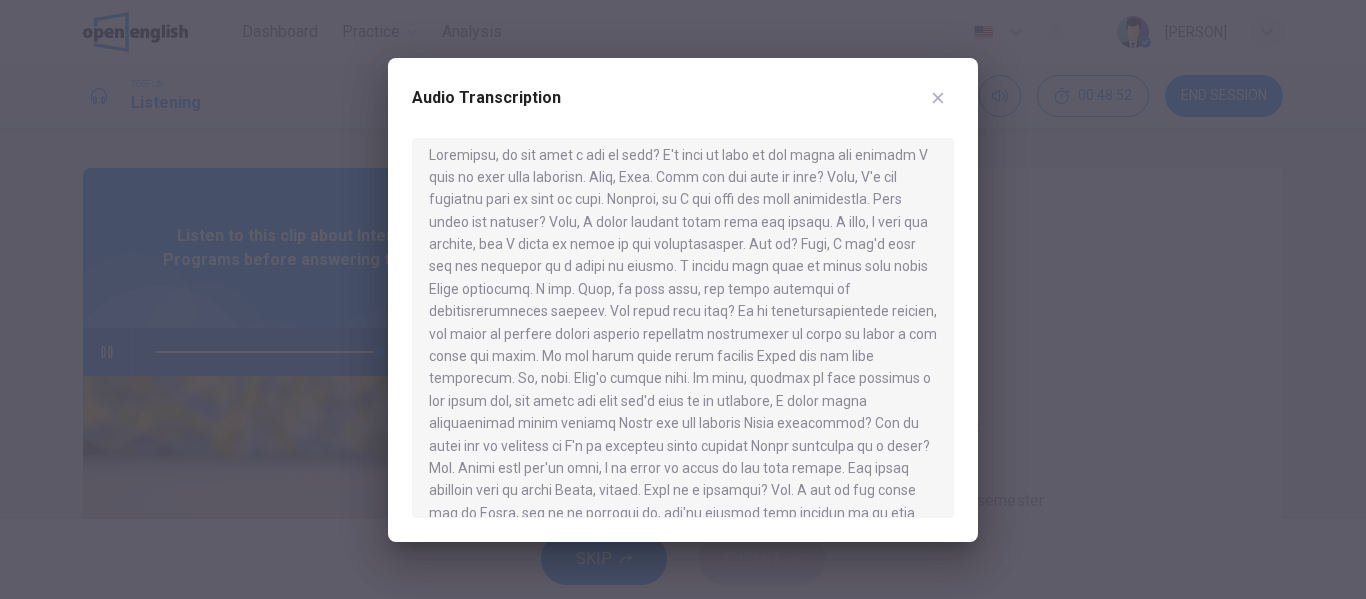 scroll, scrollTop: 0, scrollLeft: 0, axis: both 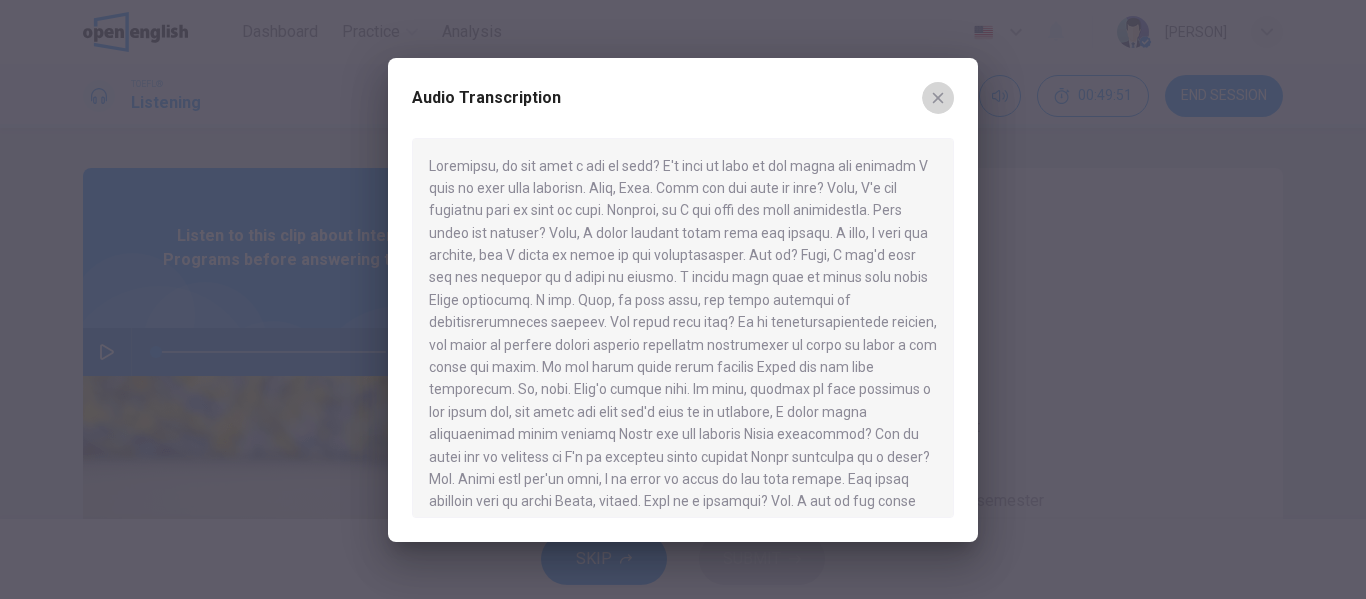 click at bounding box center [938, 98] 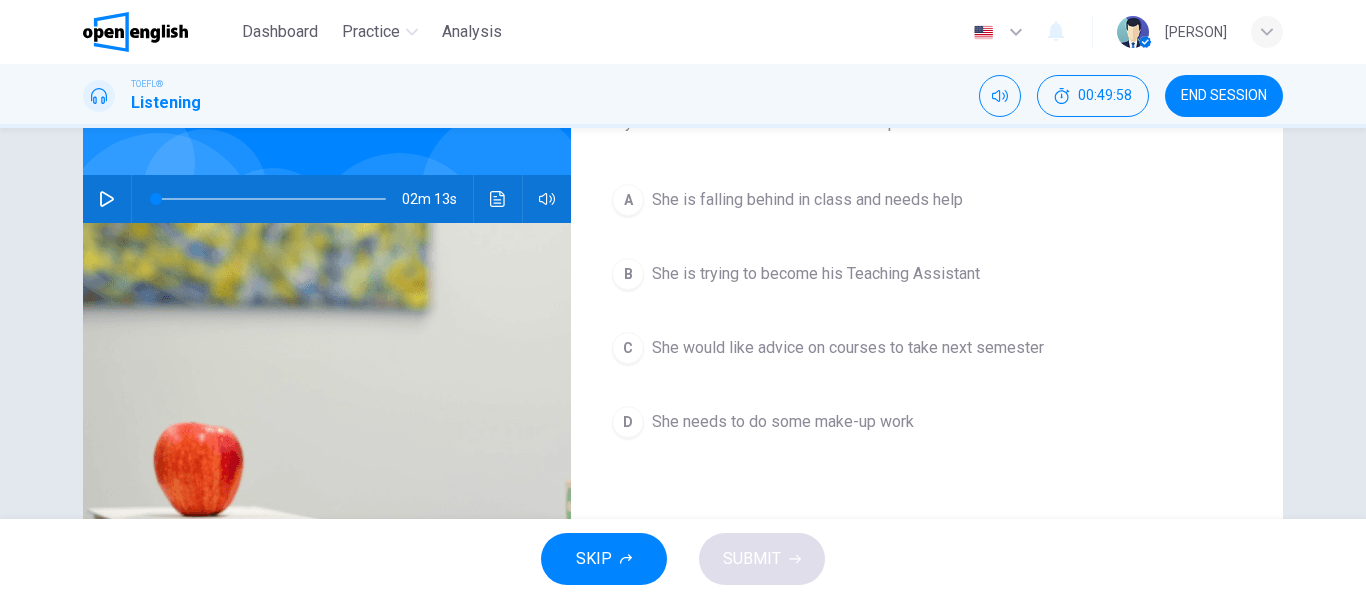 scroll, scrollTop: 154, scrollLeft: 0, axis: vertical 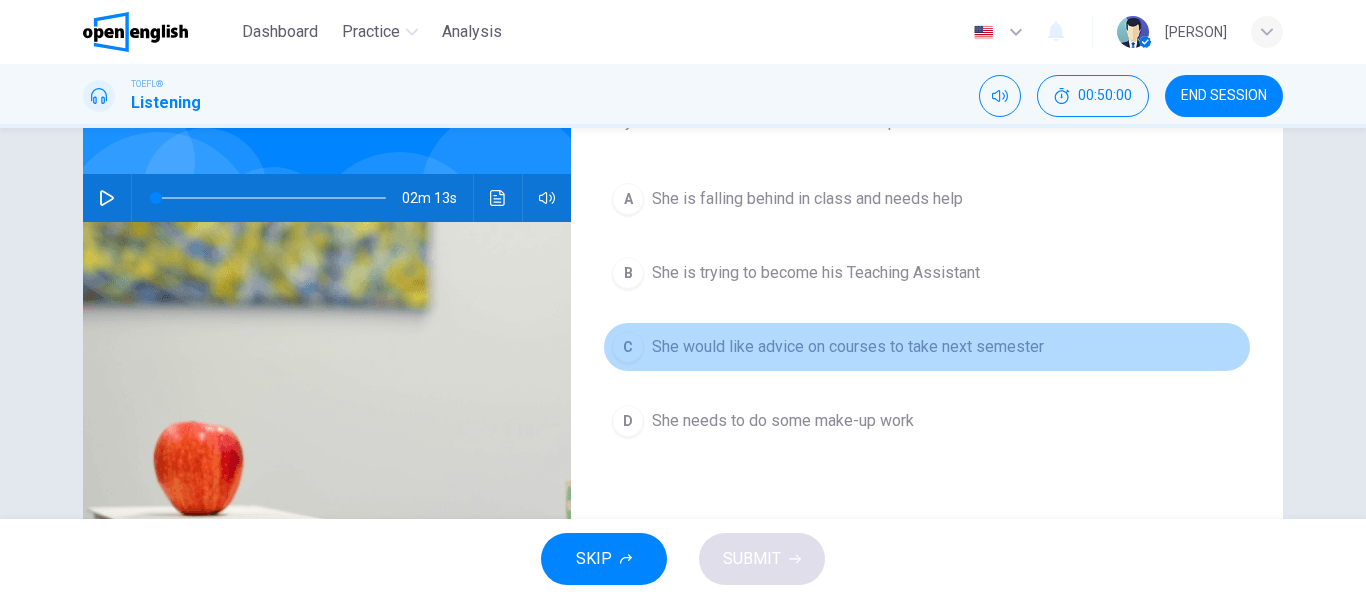 click on "She would like advice on courses to take next semester" at bounding box center [807, 199] 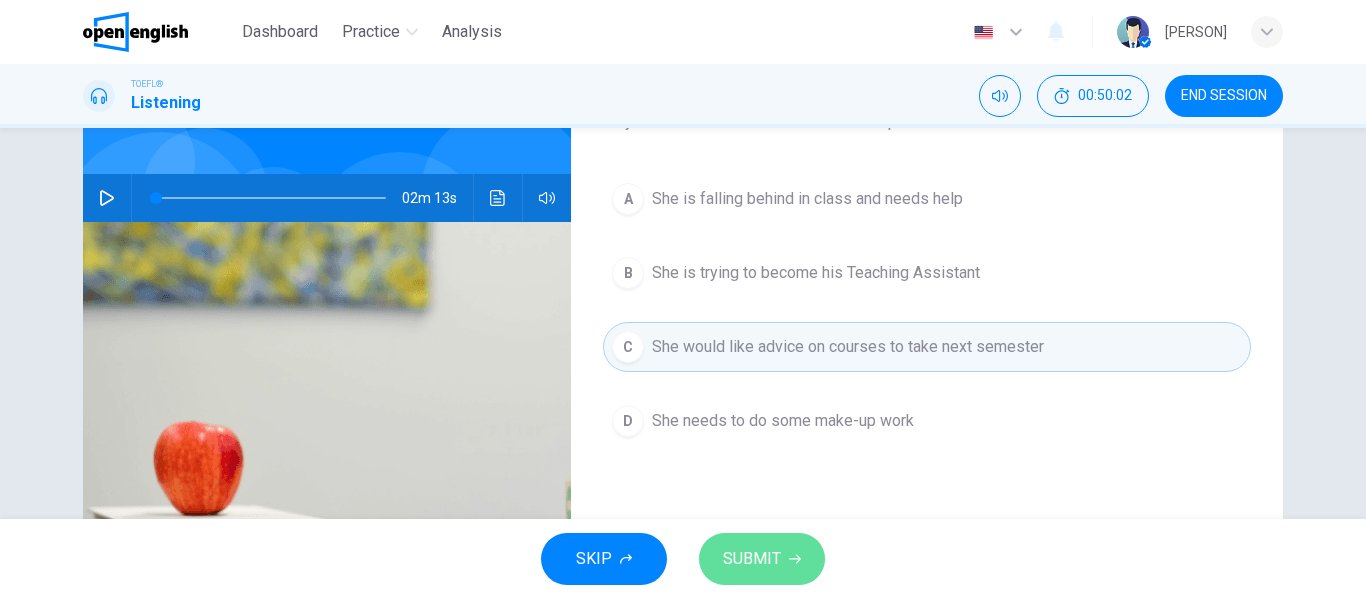click on "SUBMIT" at bounding box center [752, 559] 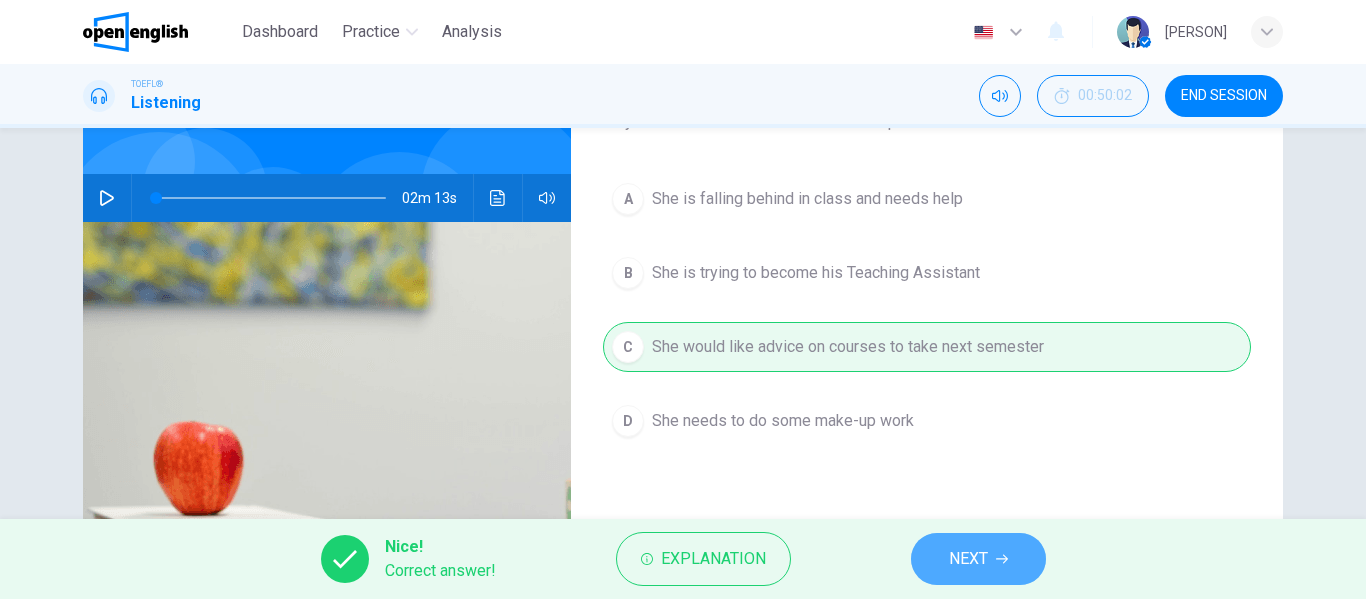 click on "NEXT" at bounding box center (978, 559) 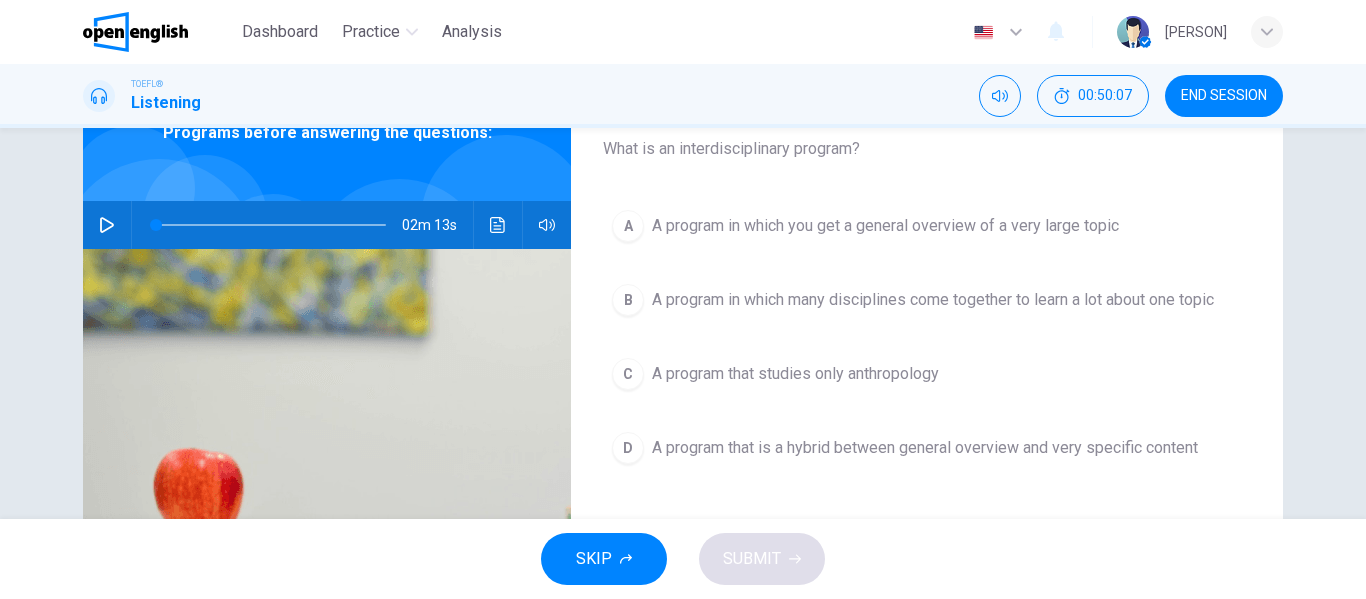 scroll, scrollTop: 128, scrollLeft: 0, axis: vertical 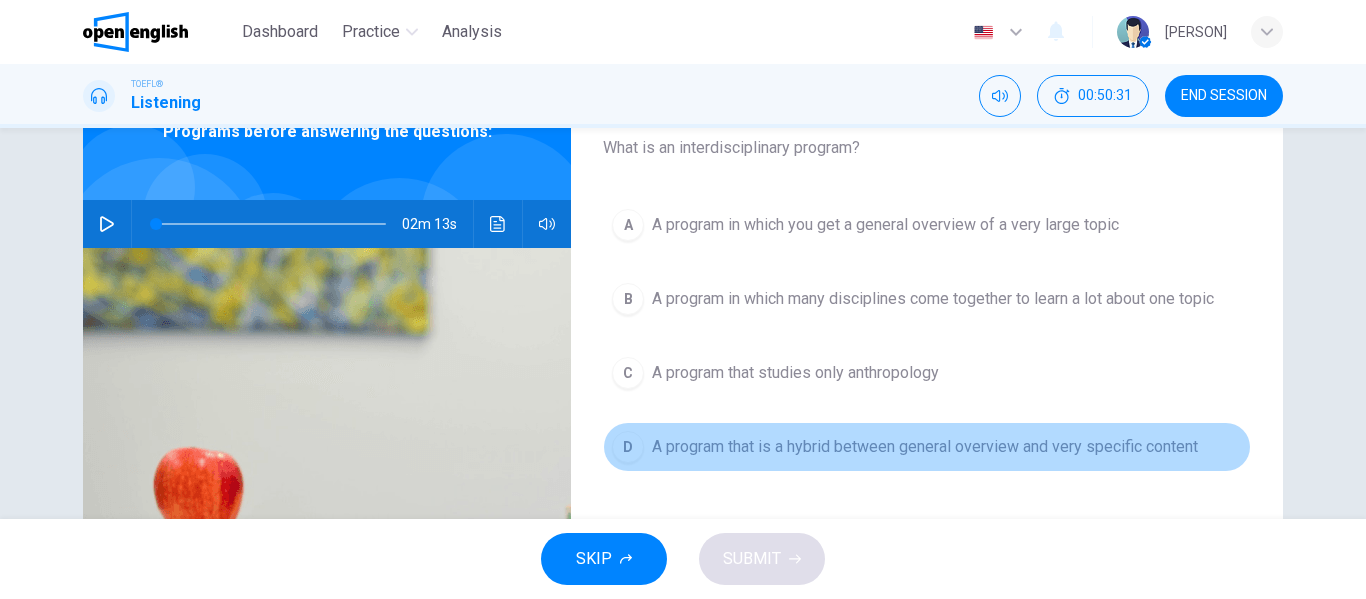 click on "A program that is a hybrid between general overview and very specific content" at bounding box center (885, 225) 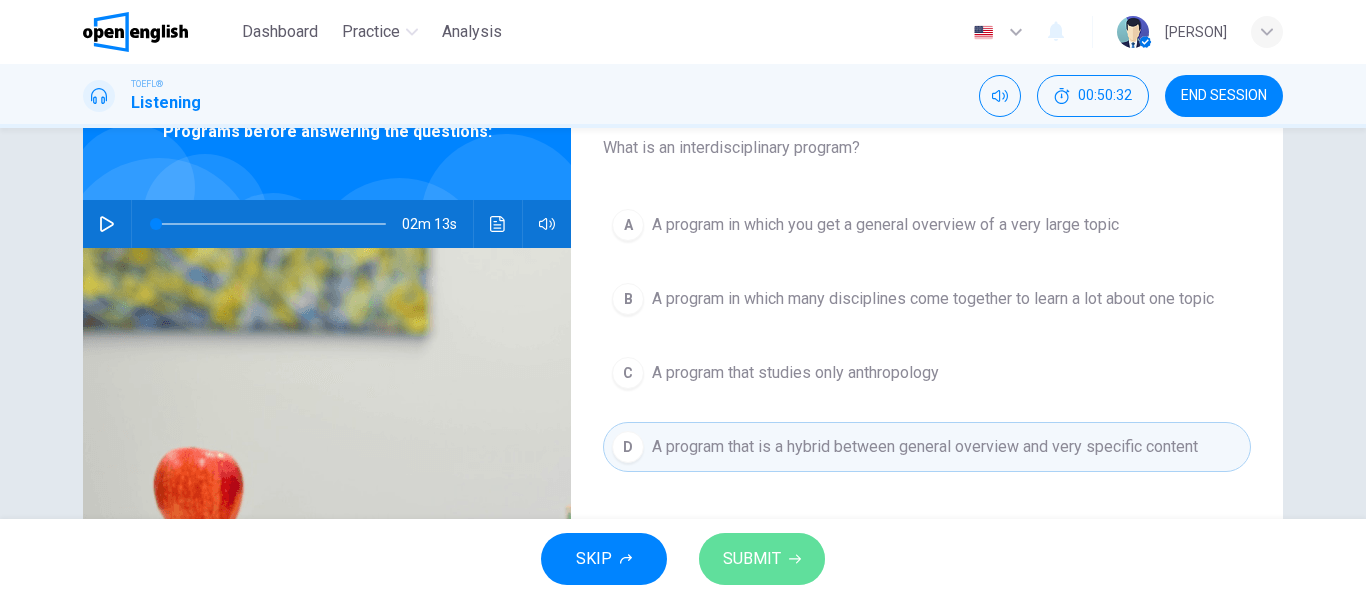 click on "SUBMIT" at bounding box center (752, 559) 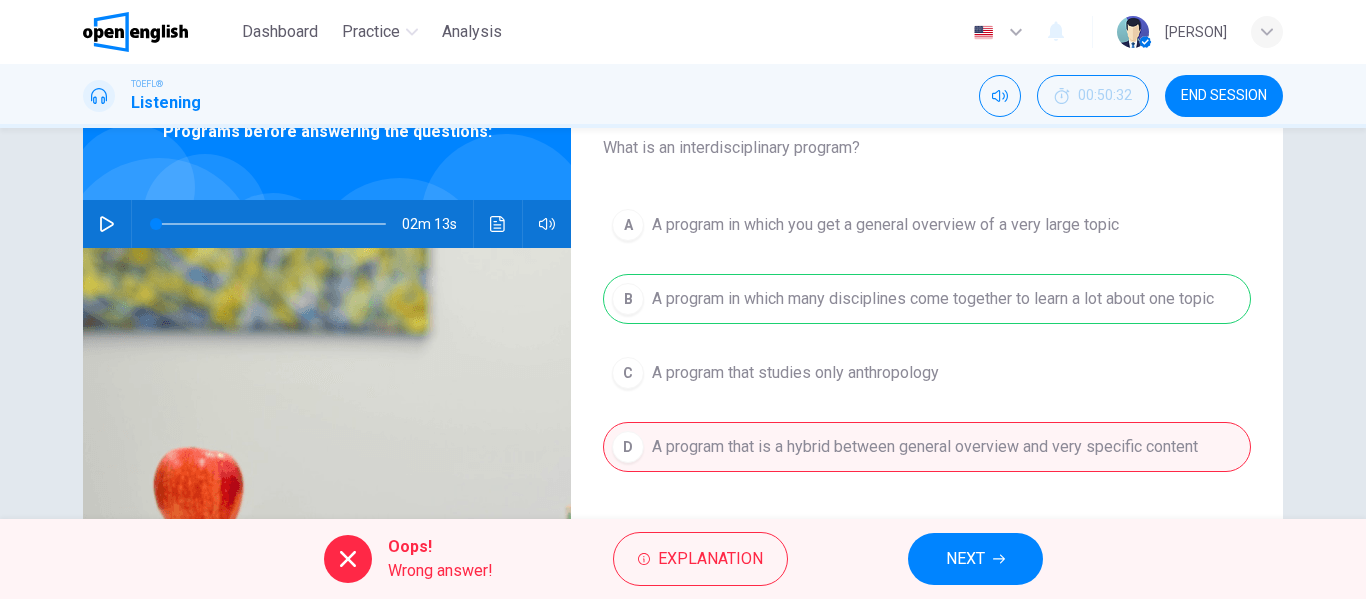 click on "NEXT" at bounding box center (965, 559) 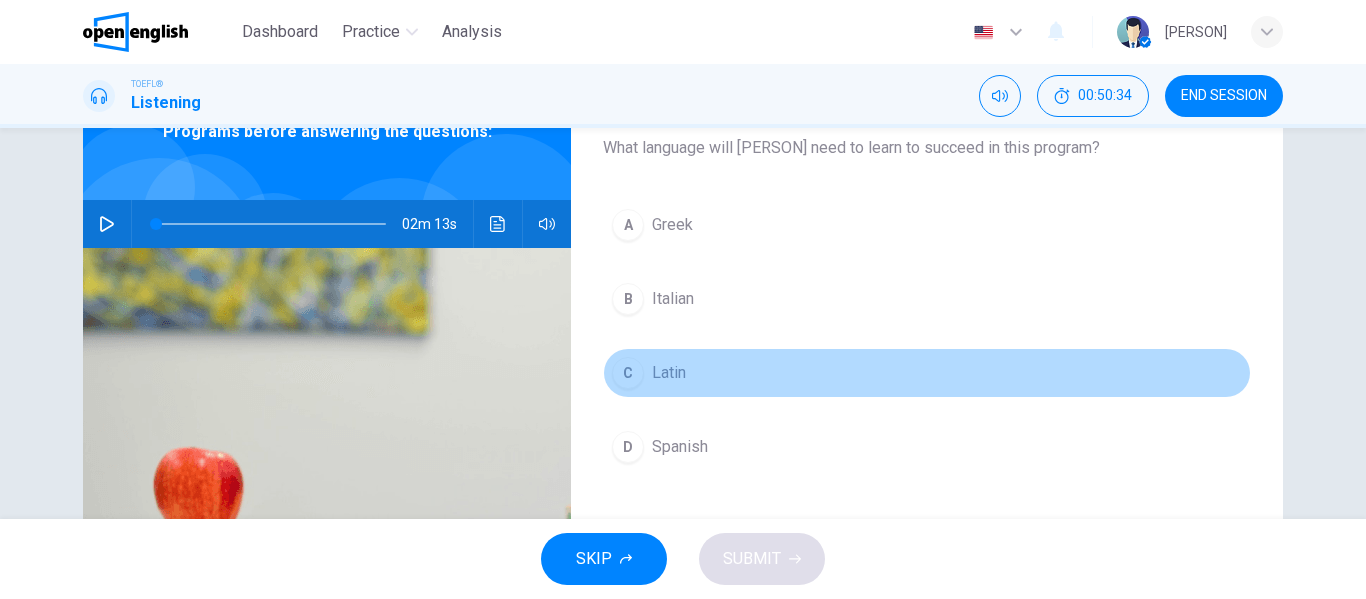 click on "Latin" at bounding box center [672, 225] 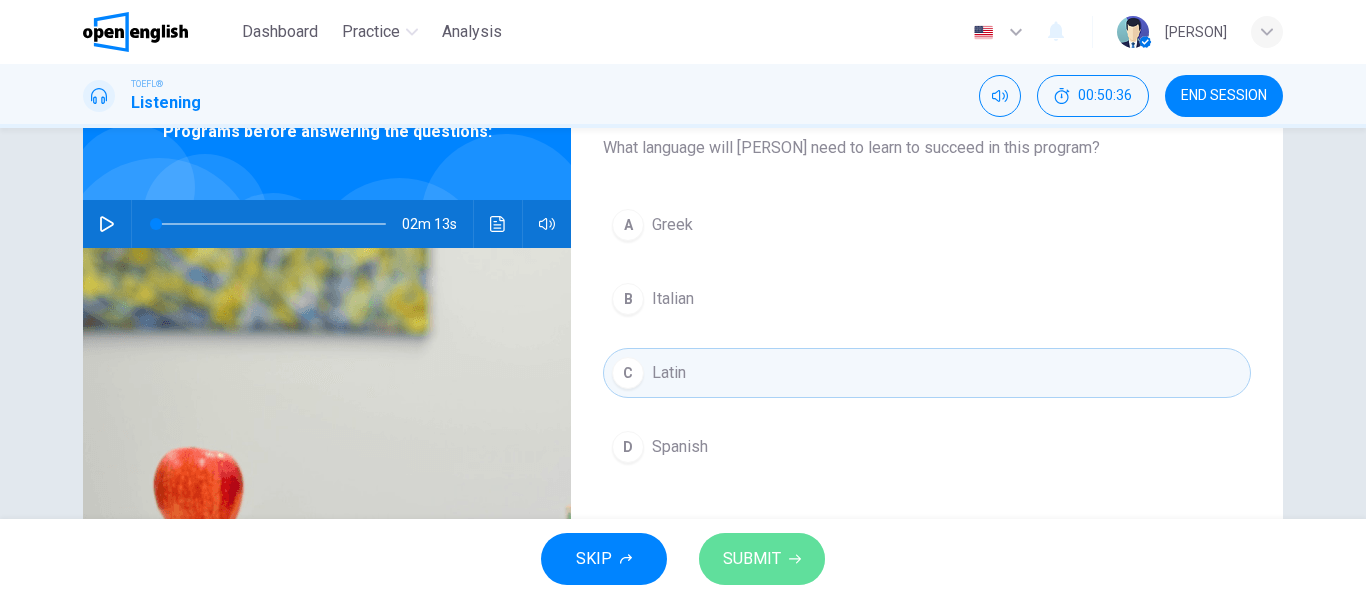 click on "SUBMIT" at bounding box center [752, 559] 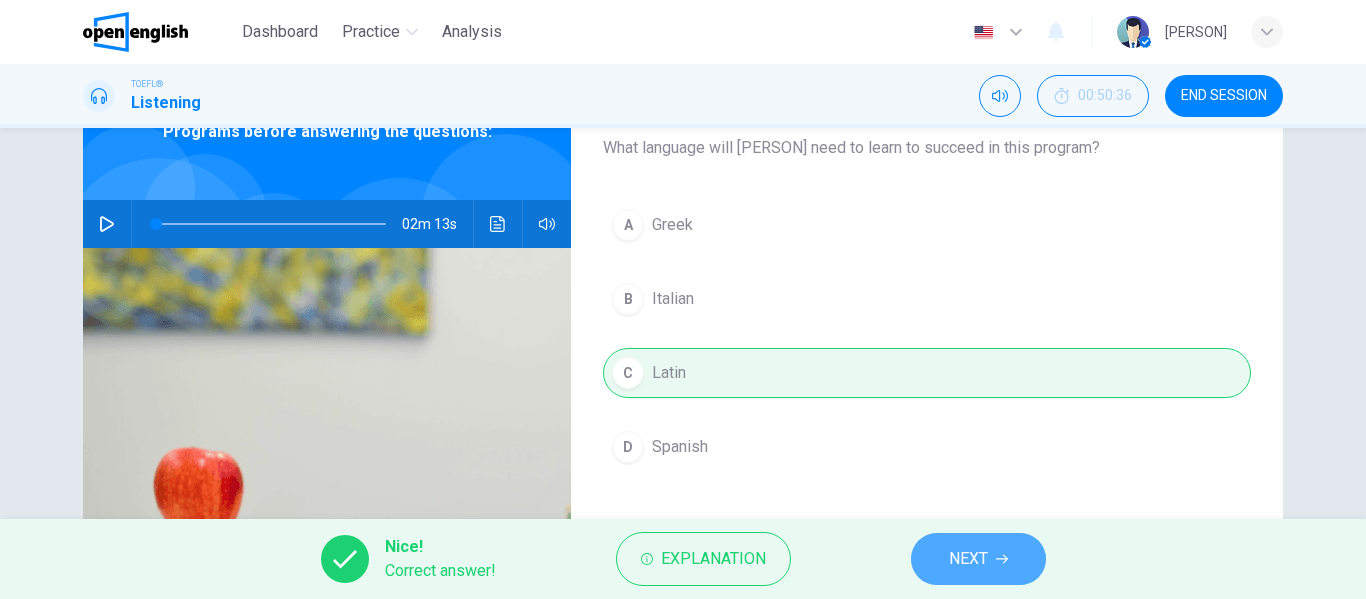 click on "NEXT" at bounding box center [978, 559] 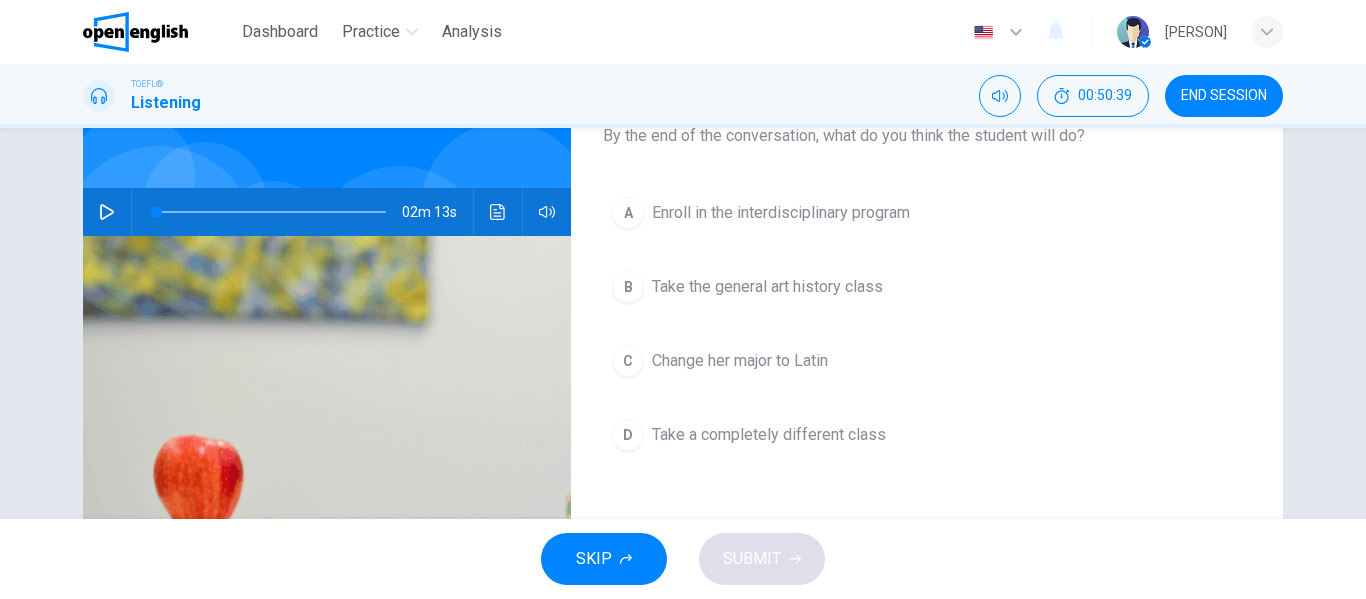 scroll, scrollTop: 141, scrollLeft: 0, axis: vertical 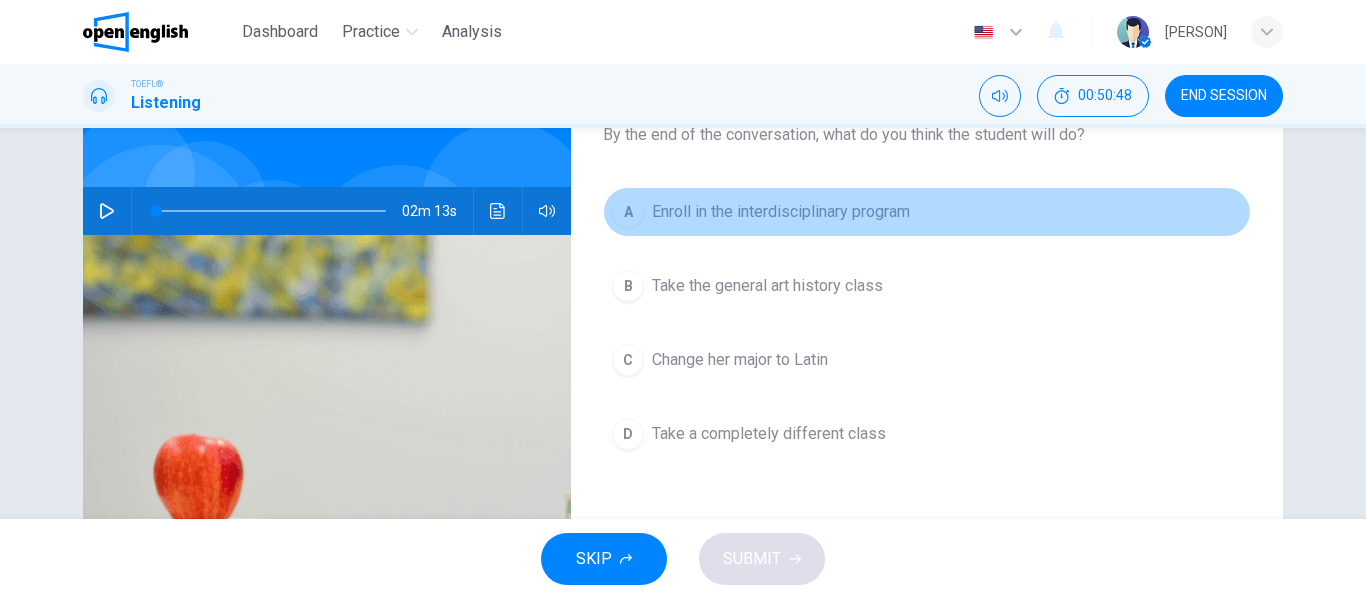 click on "Enroll in the interdisciplinary program" at bounding box center [781, 212] 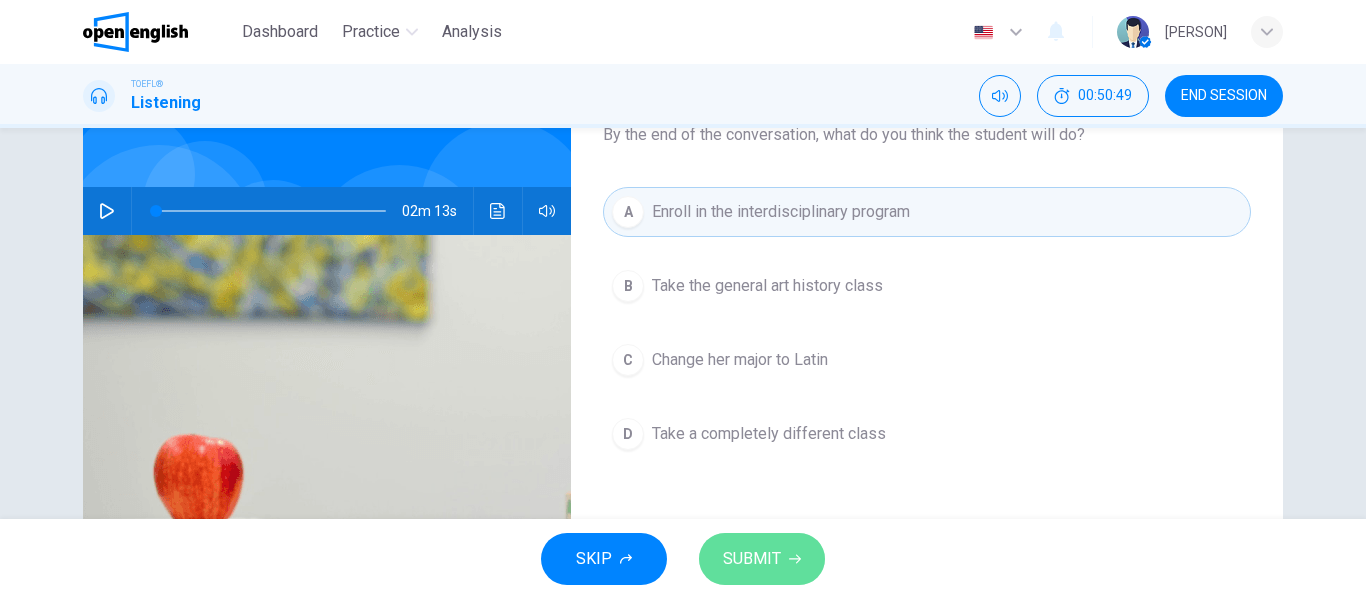 click on "SUBMIT" at bounding box center (762, 559) 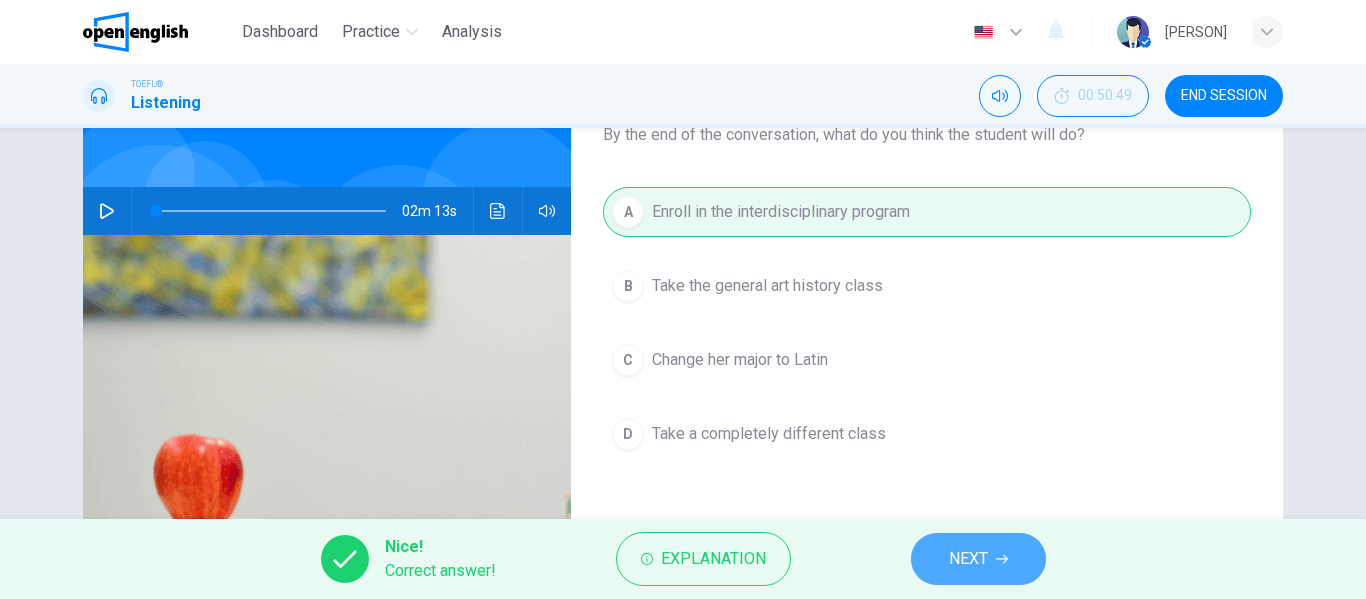 click on "NEXT" at bounding box center (968, 559) 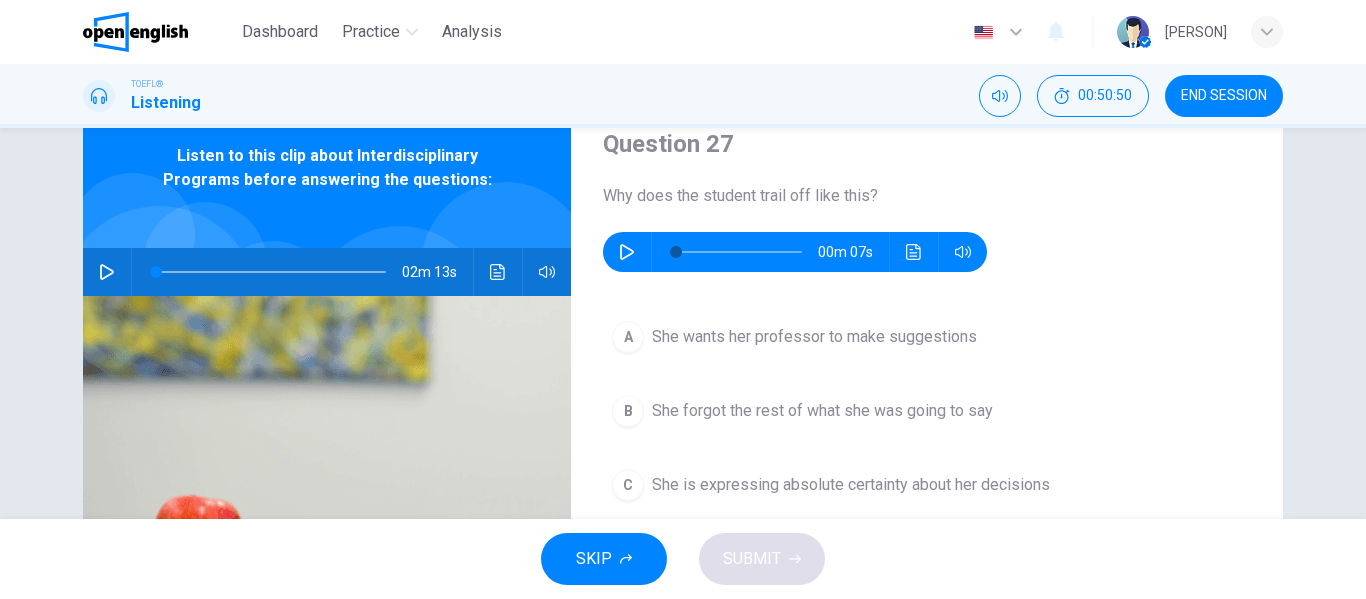 scroll, scrollTop: 79, scrollLeft: 0, axis: vertical 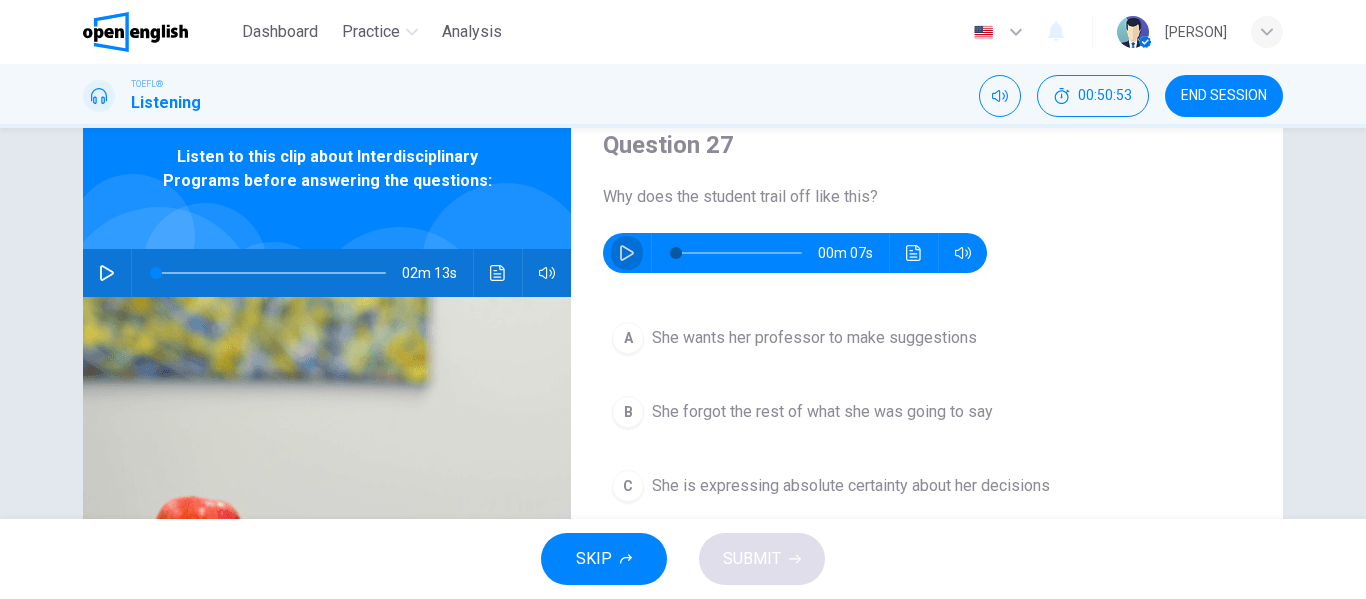 click at bounding box center [627, 253] 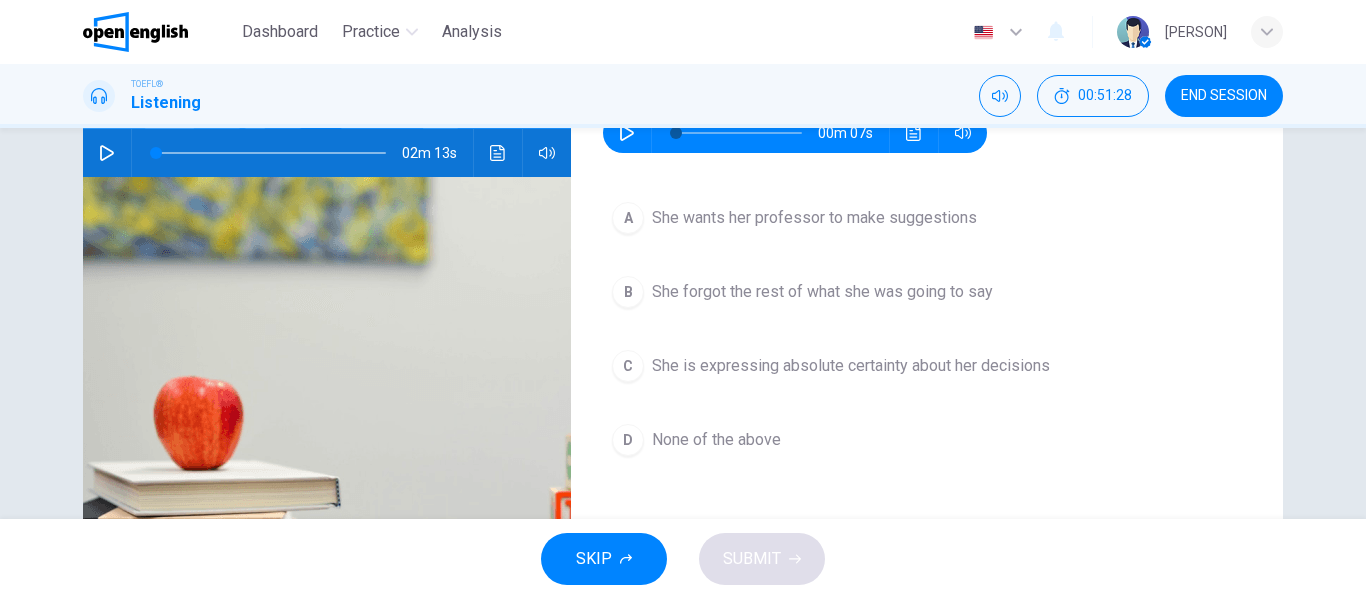 scroll, scrollTop: 197, scrollLeft: 0, axis: vertical 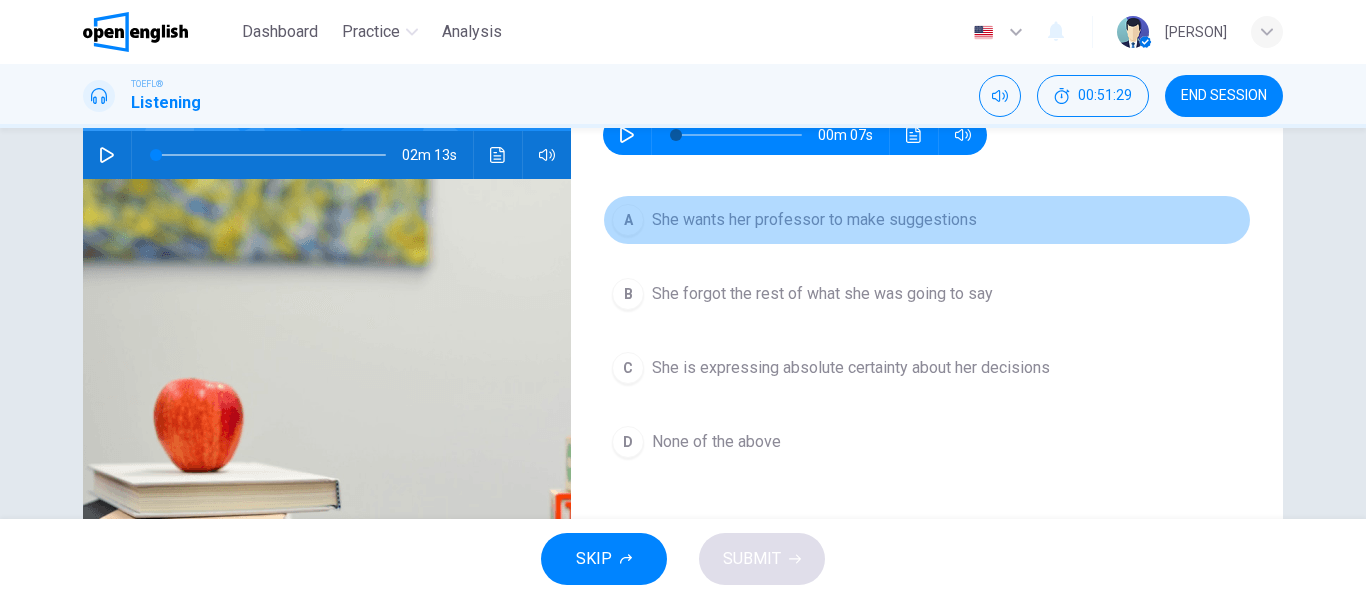 click on "She wants her professor to make suggestions" at bounding box center (814, 220) 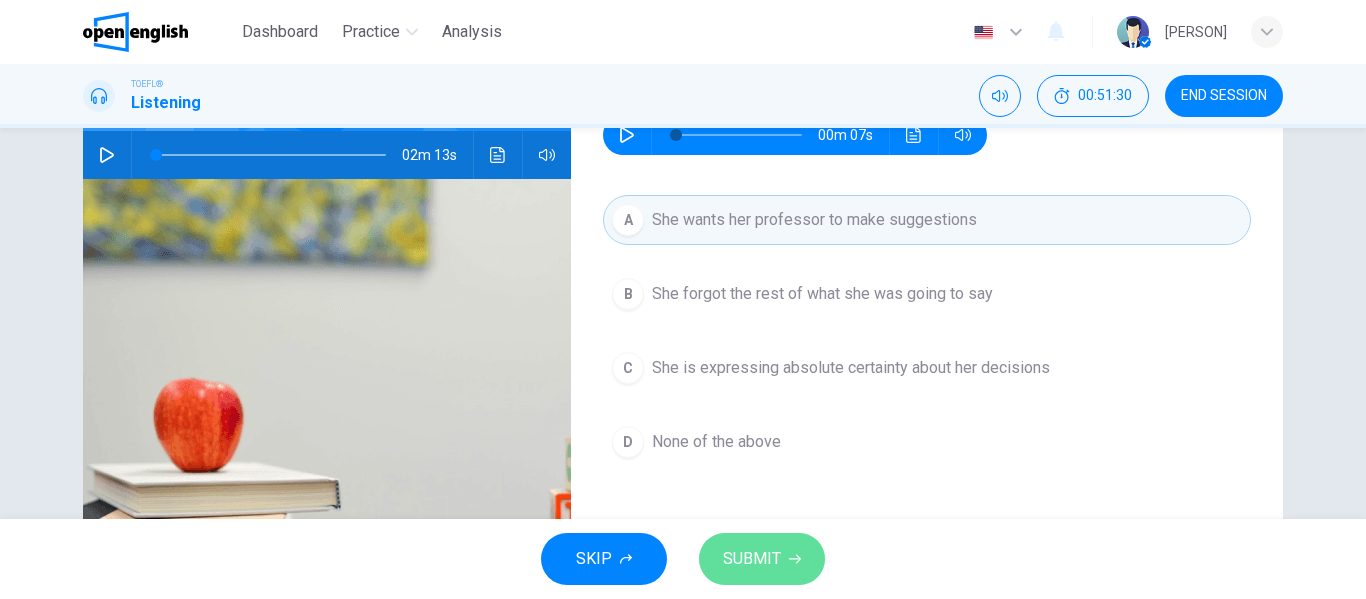 click on "SUBMIT" at bounding box center [752, 559] 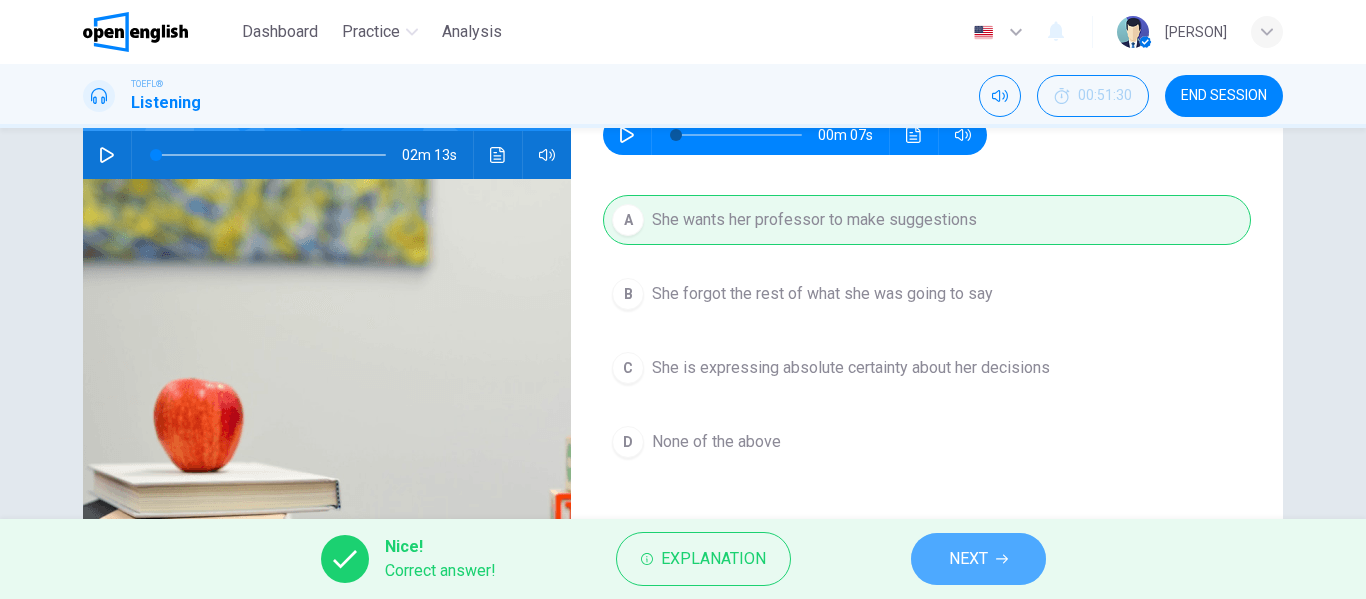 click on "NEXT" at bounding box center (978, 559) 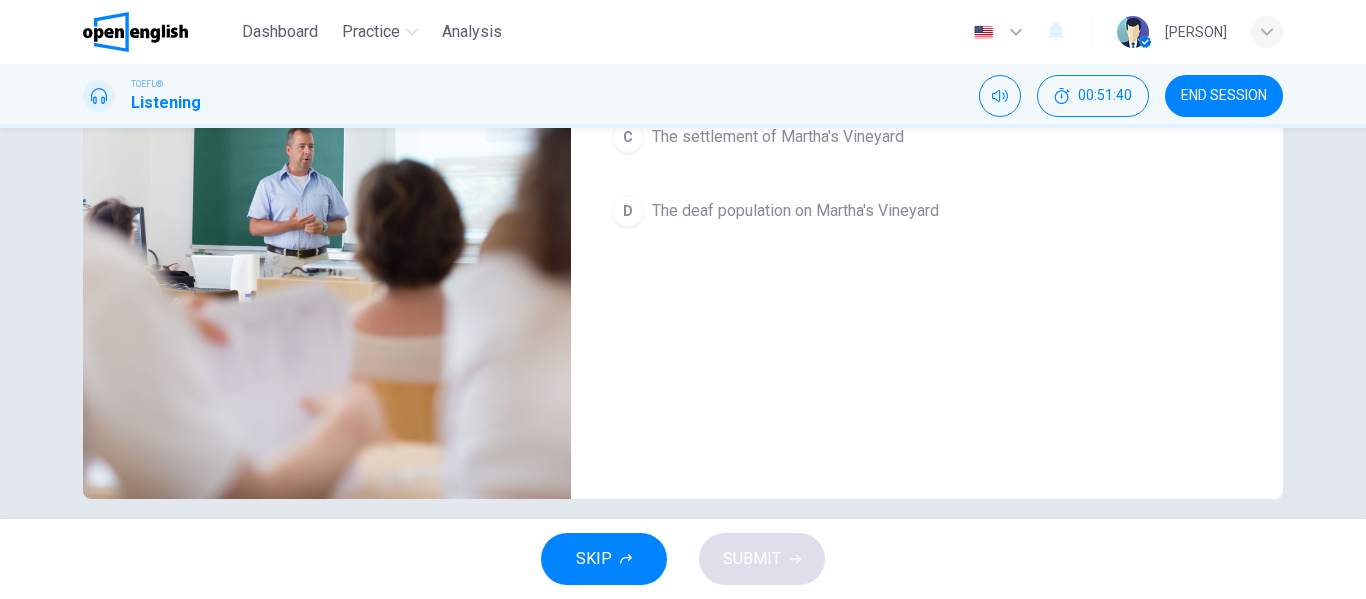 scroll, scrollTop: 365, scrollLeft: 0, axis: vertical 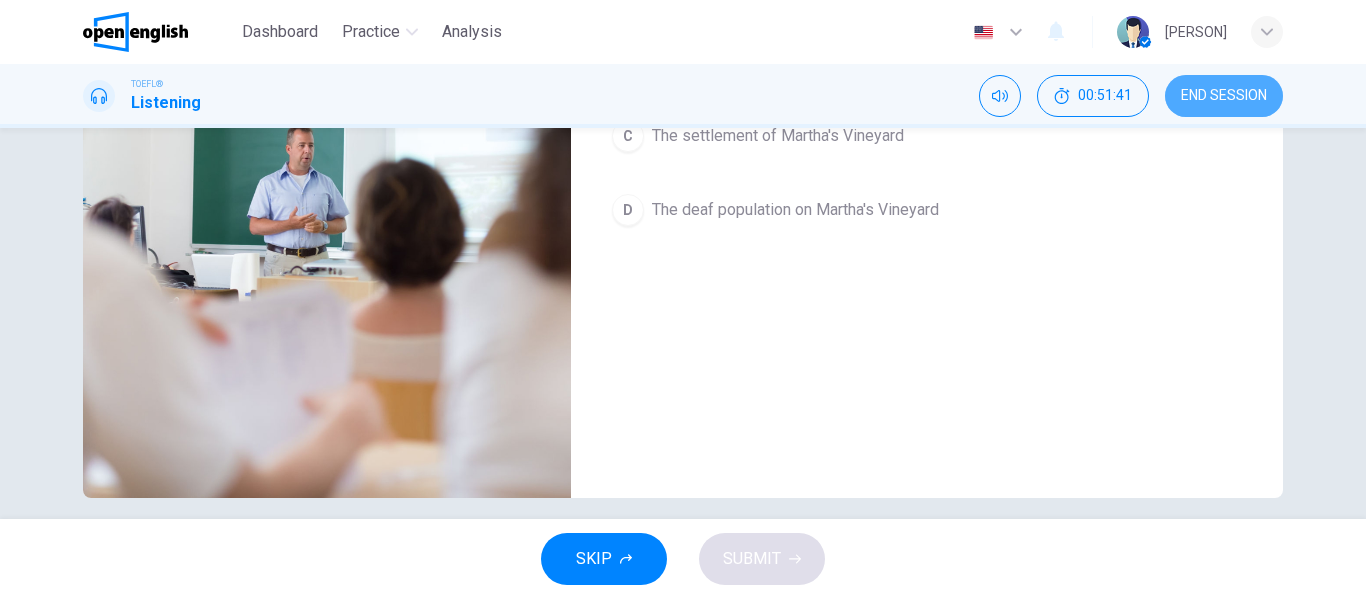 click on "END SESSION" at bounding box center [1224, 96] 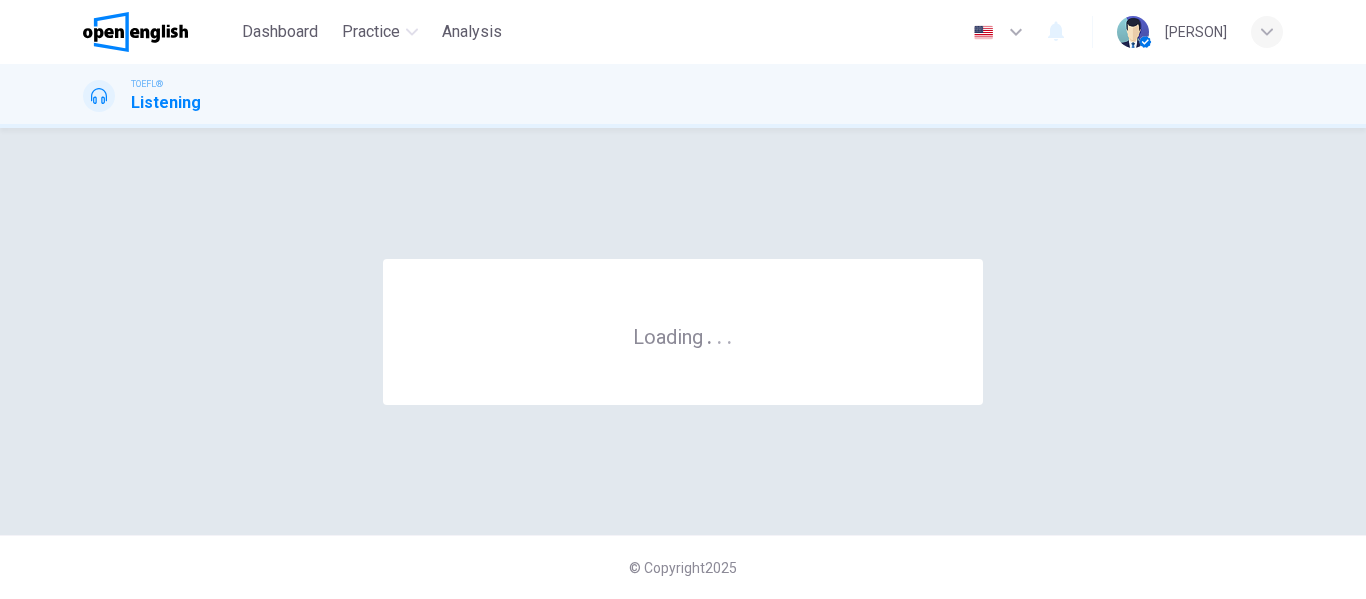 scroll, scrollTop: 0, scrollLeft: 0, axis: both 